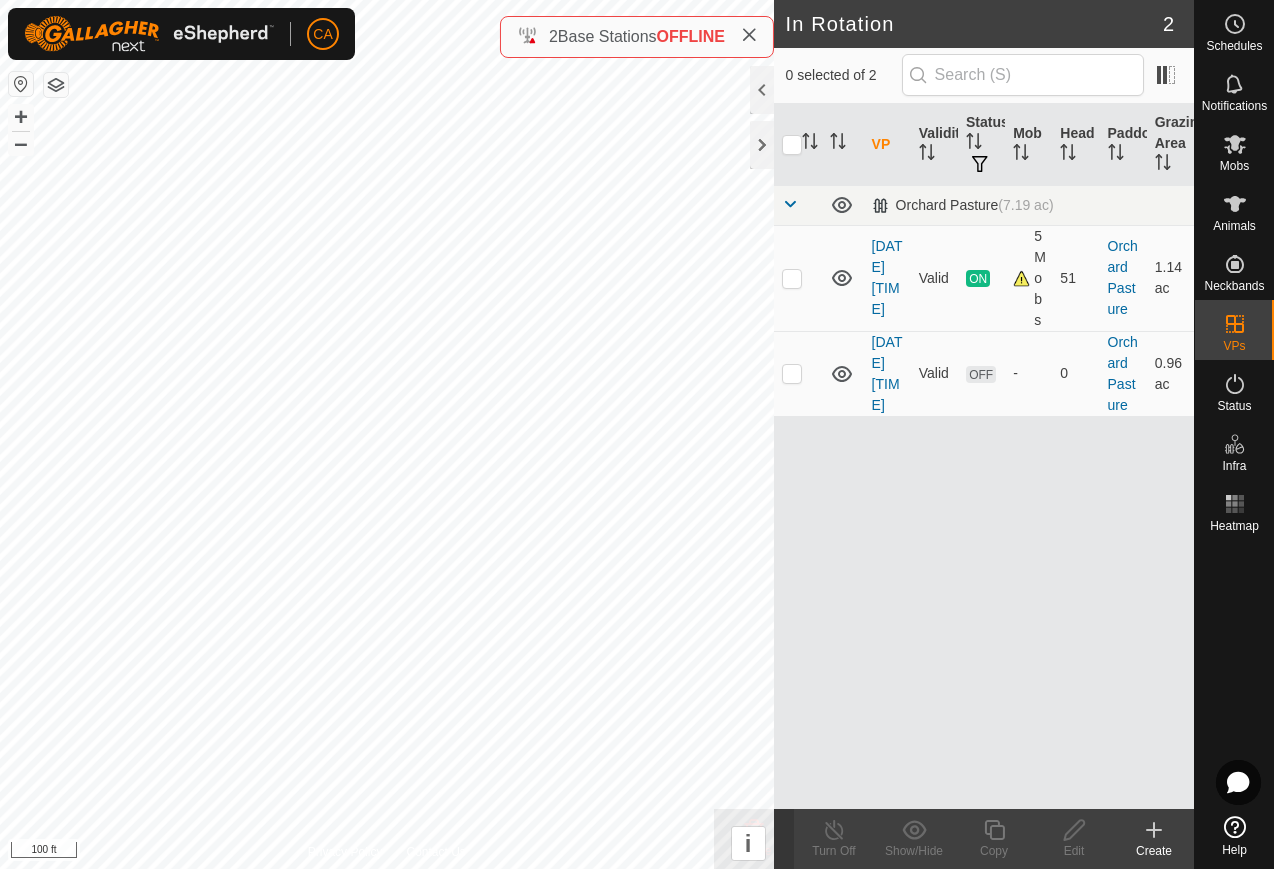 scroll, scrollTop: 0, scrollLeft: 0, axis: both 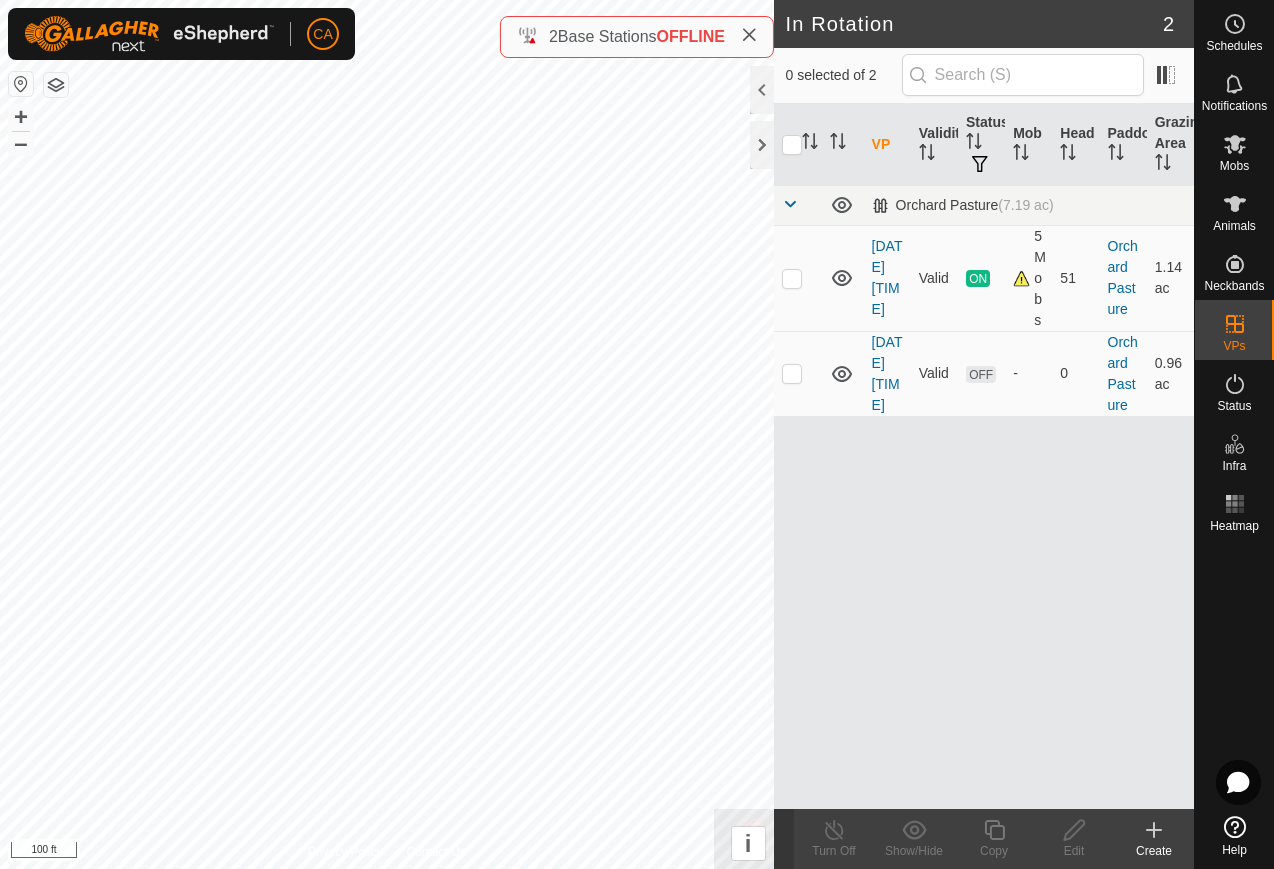 click at bounding box center [798, 373] 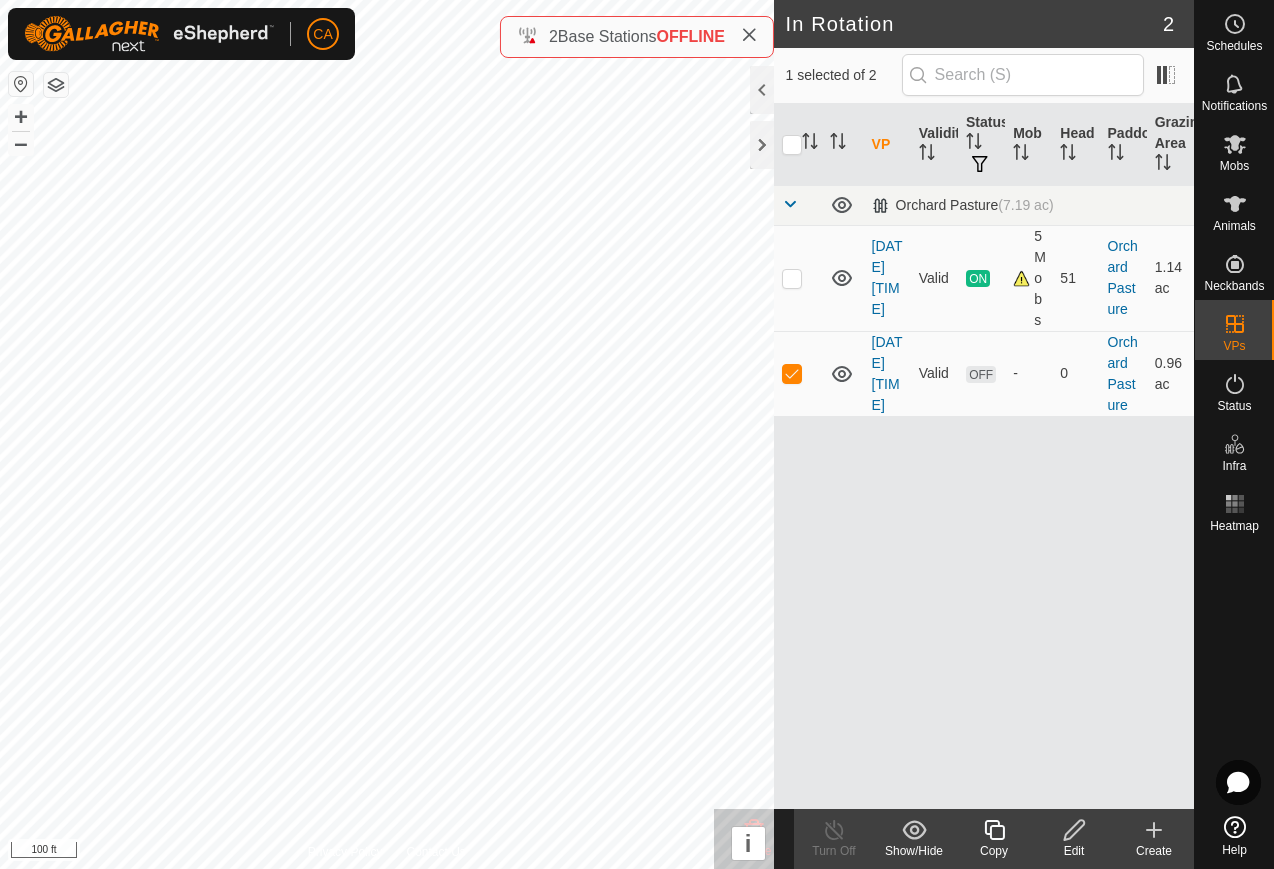 click 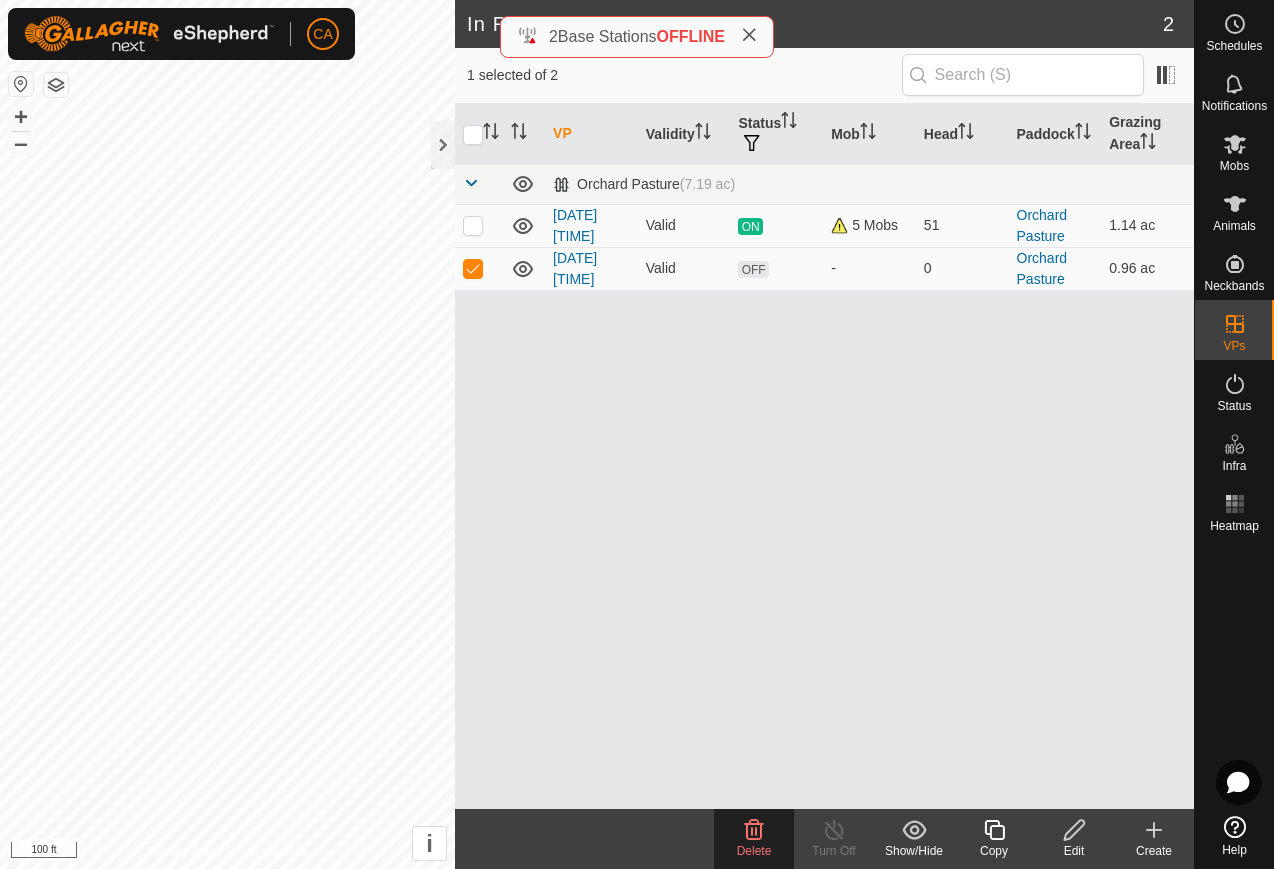 click 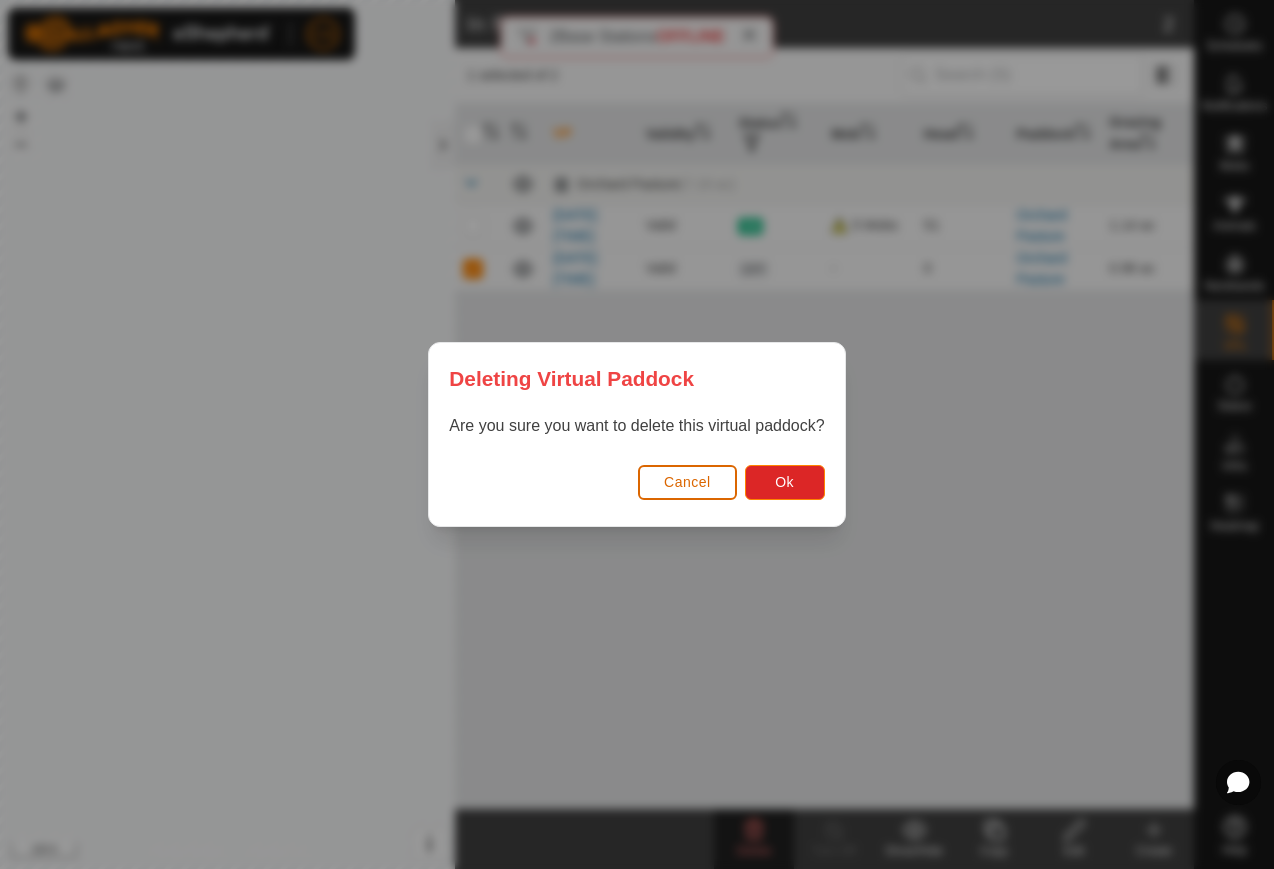 click on "Ok" at bounding box center [785, 482] 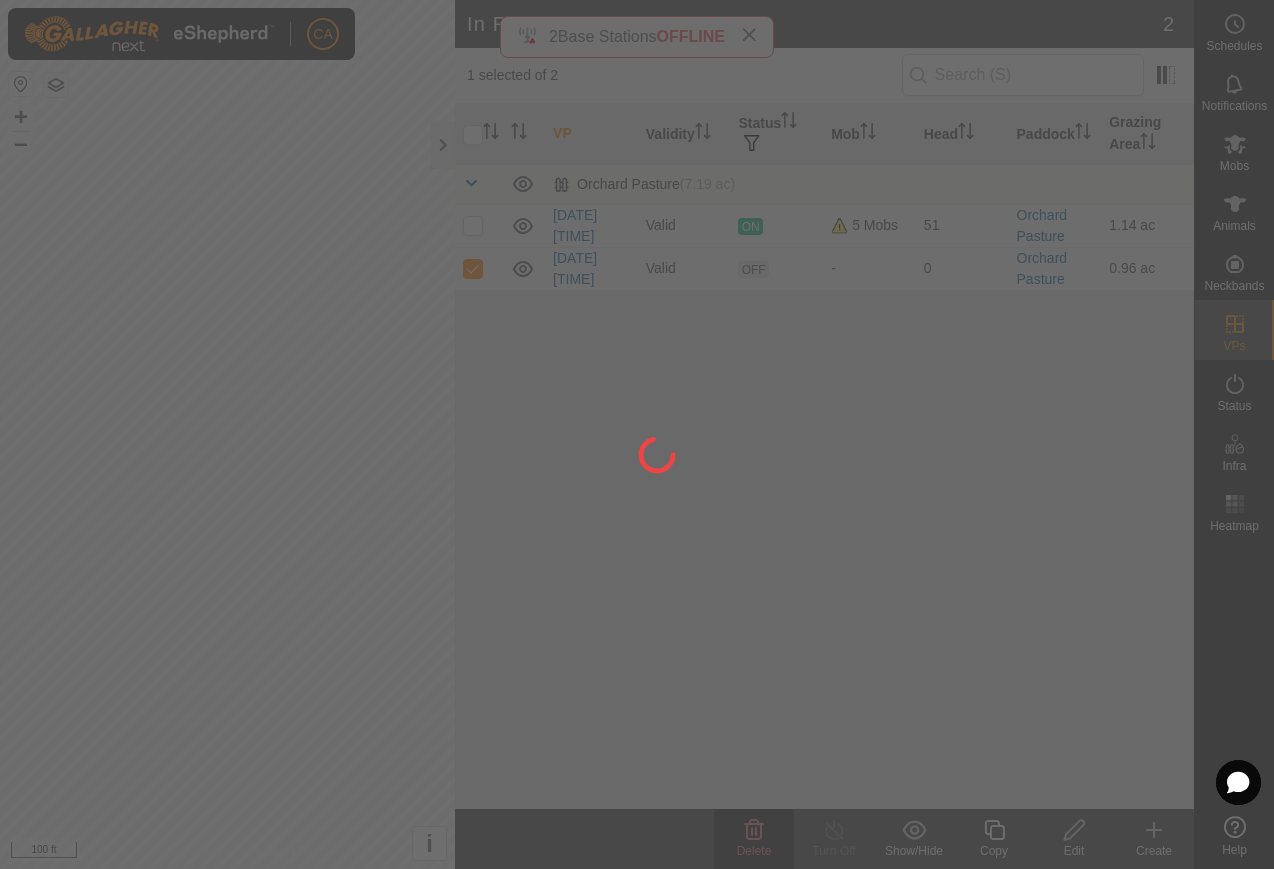 checkbox on "false" 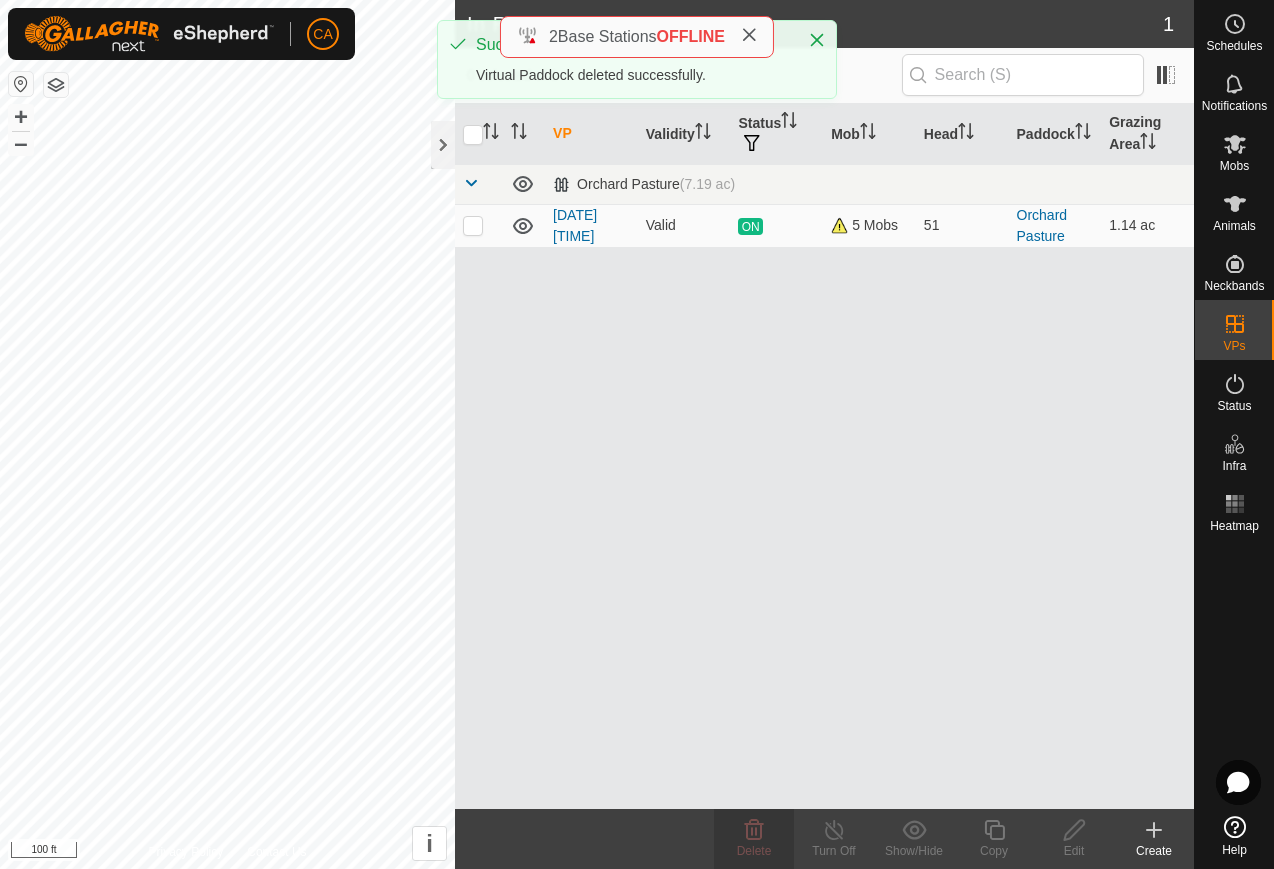 click 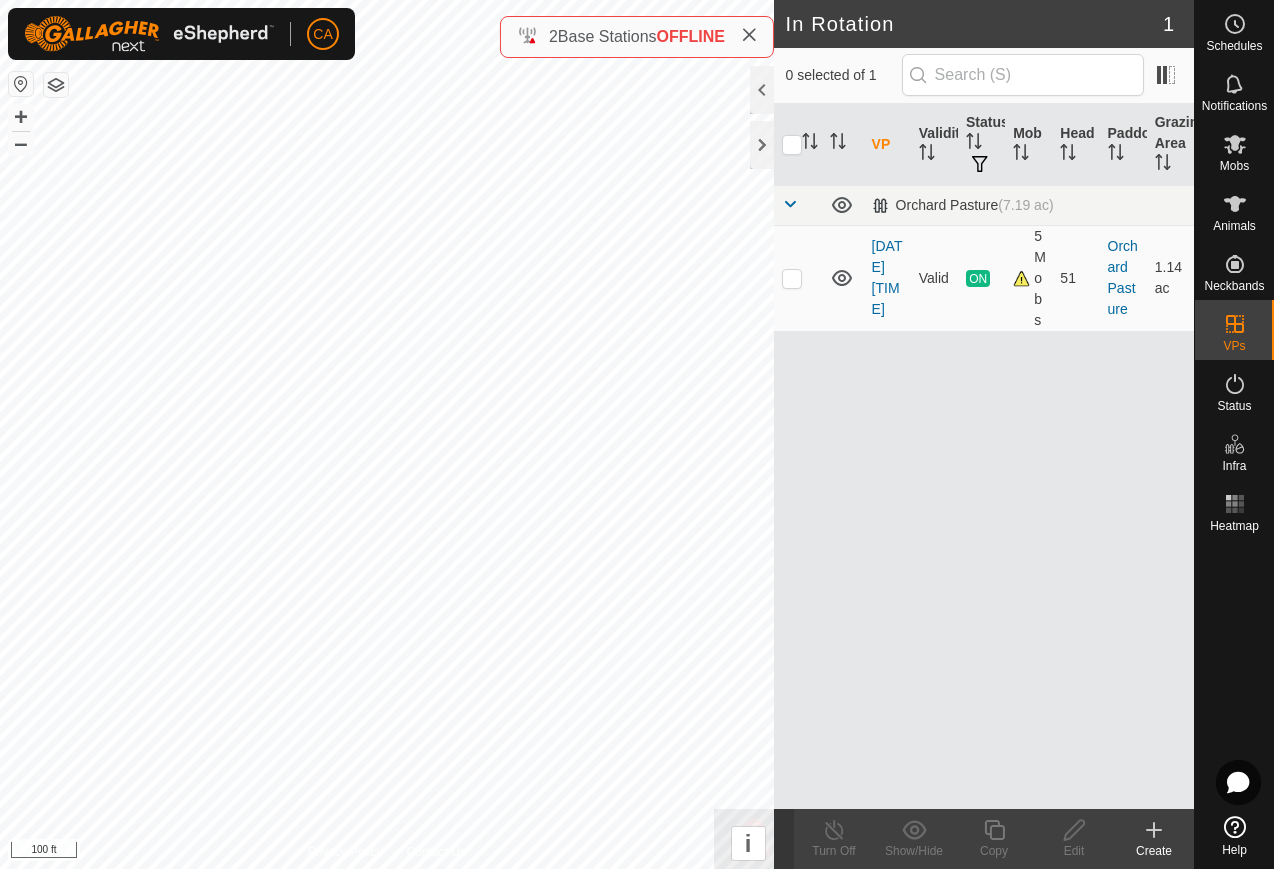 click at bounding box center (792, 278) 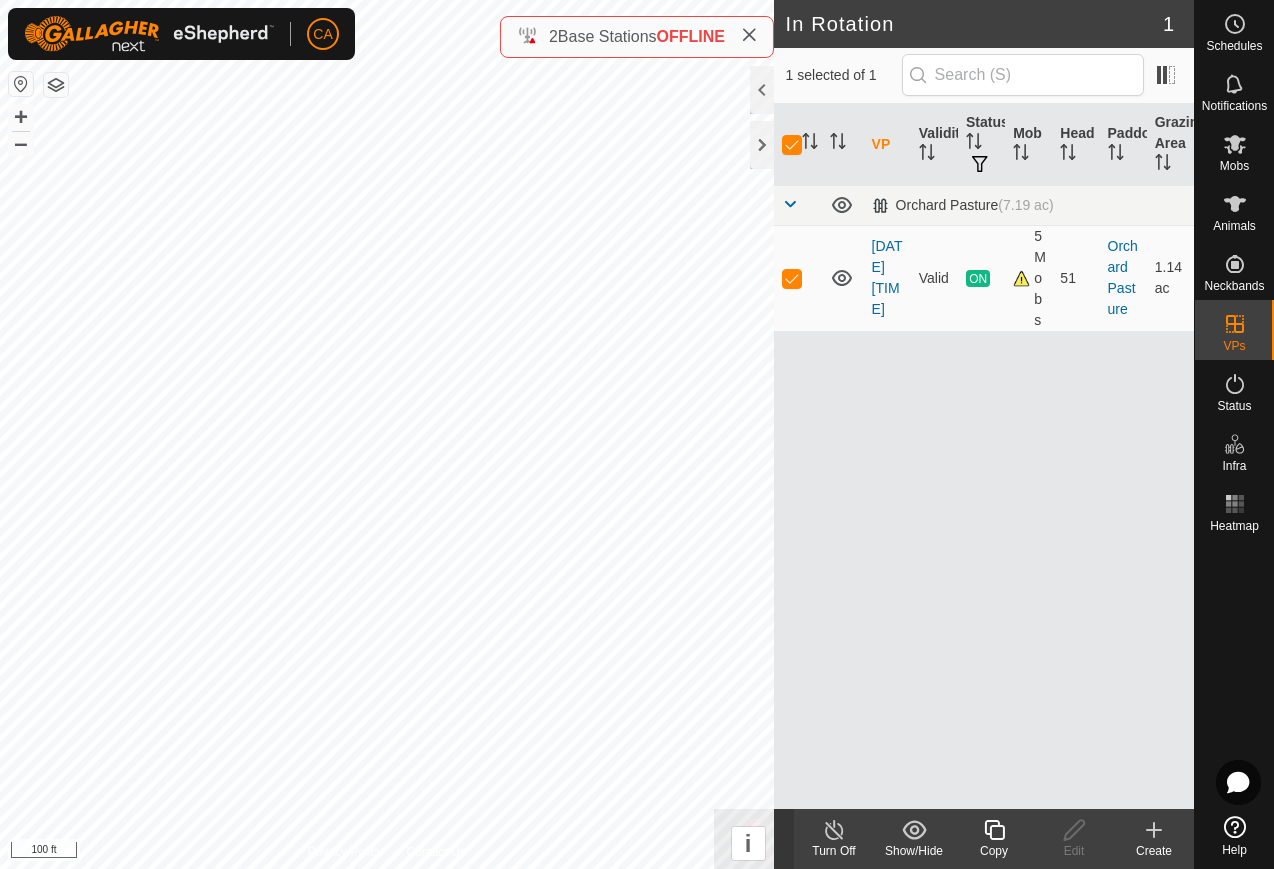 click on "Copy" 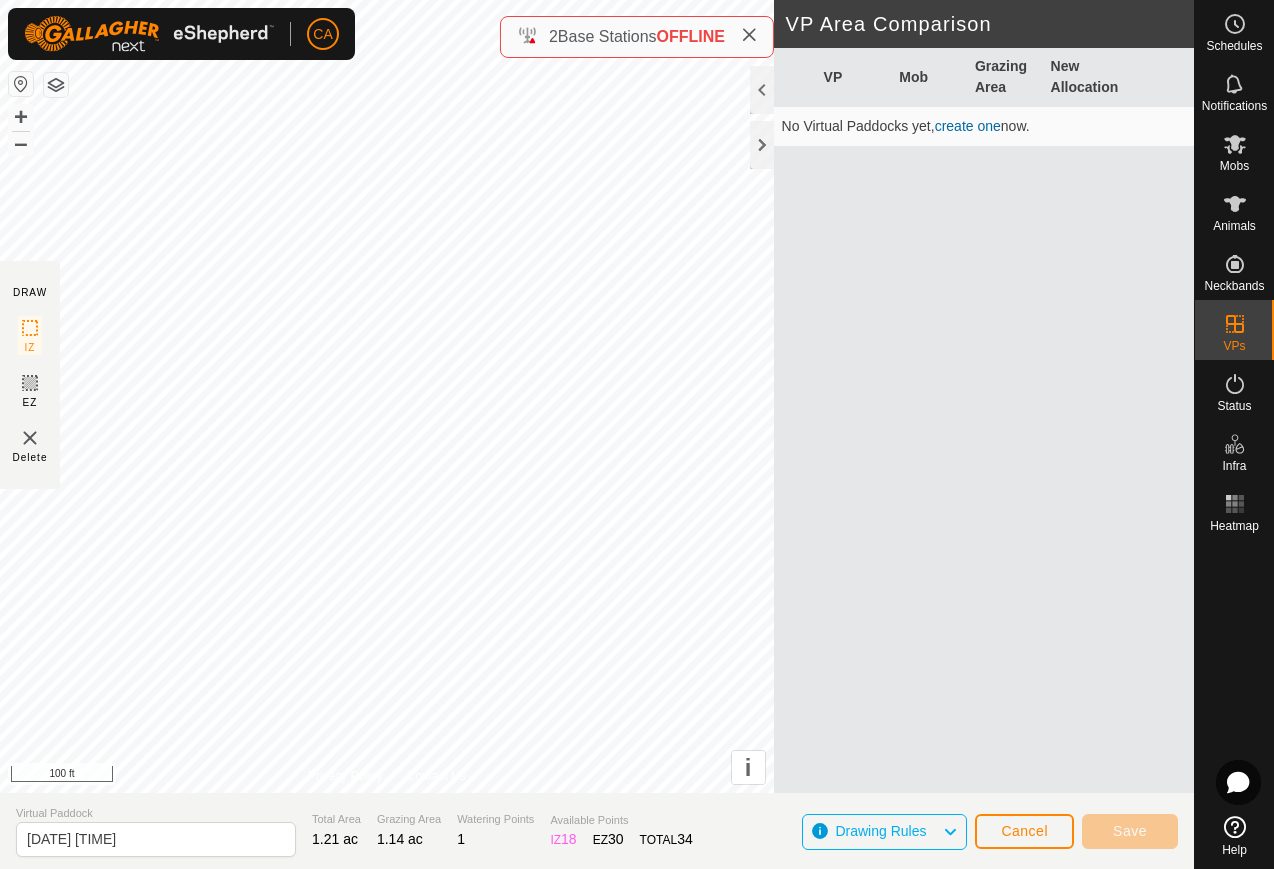 type on "[DATE] [TIME]" 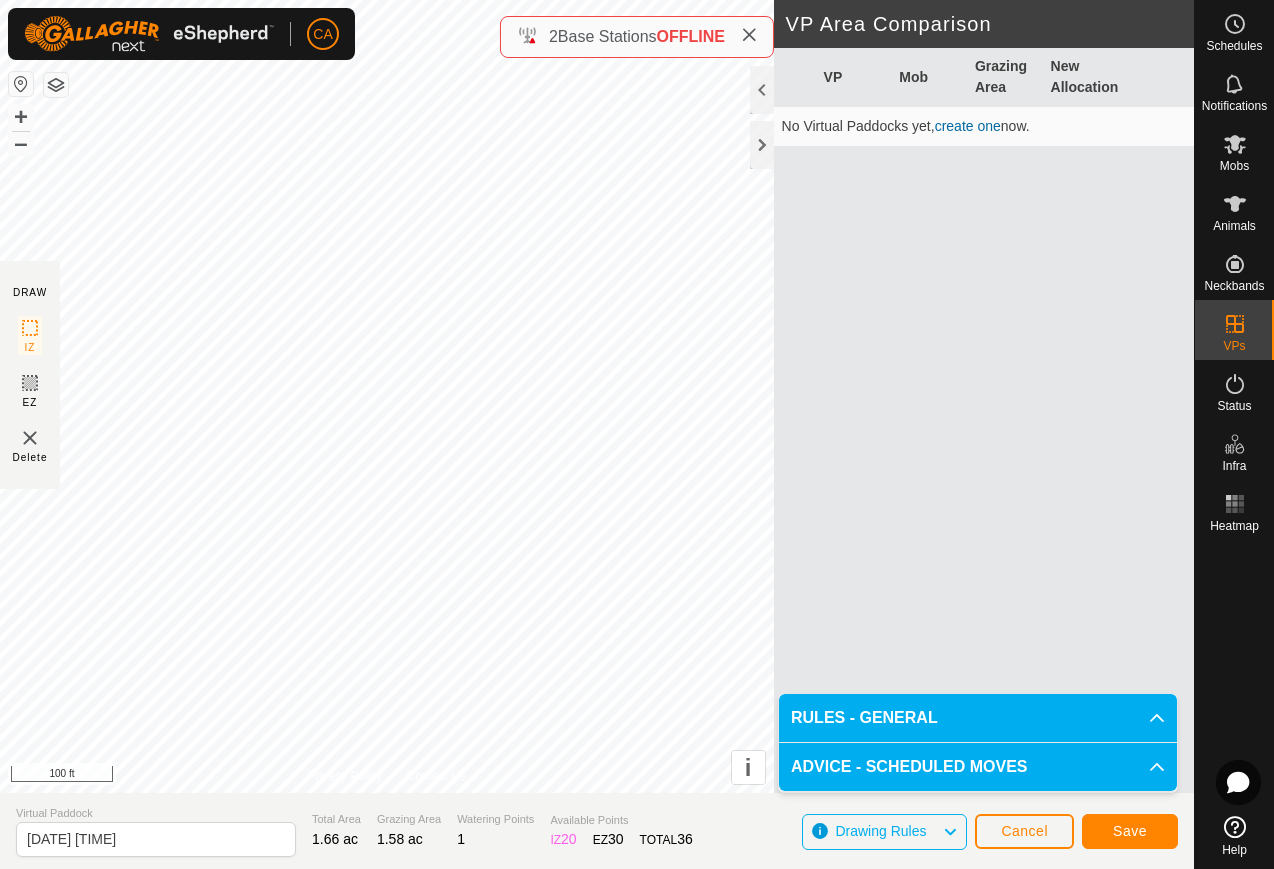 click on "Save" 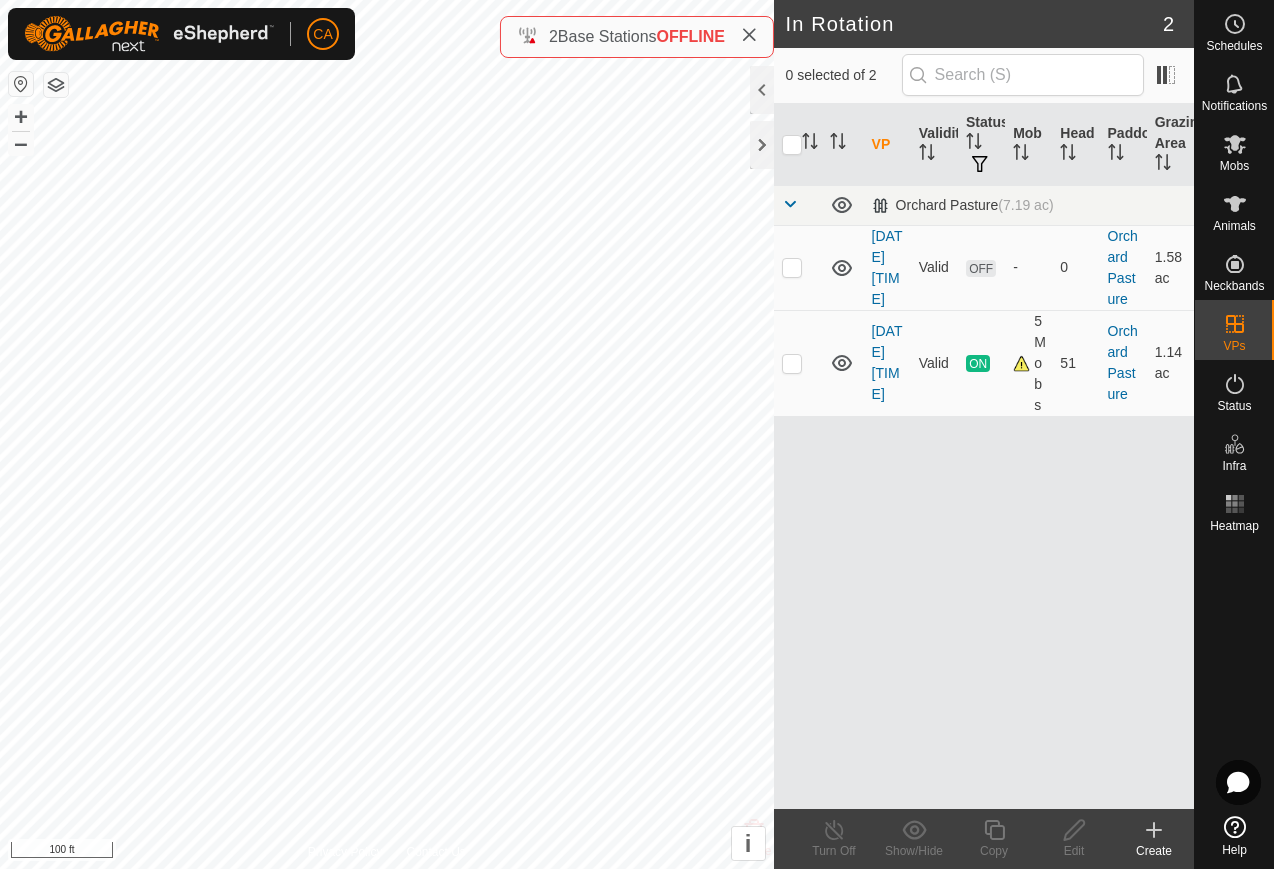 click at bounding box center [792, 267] 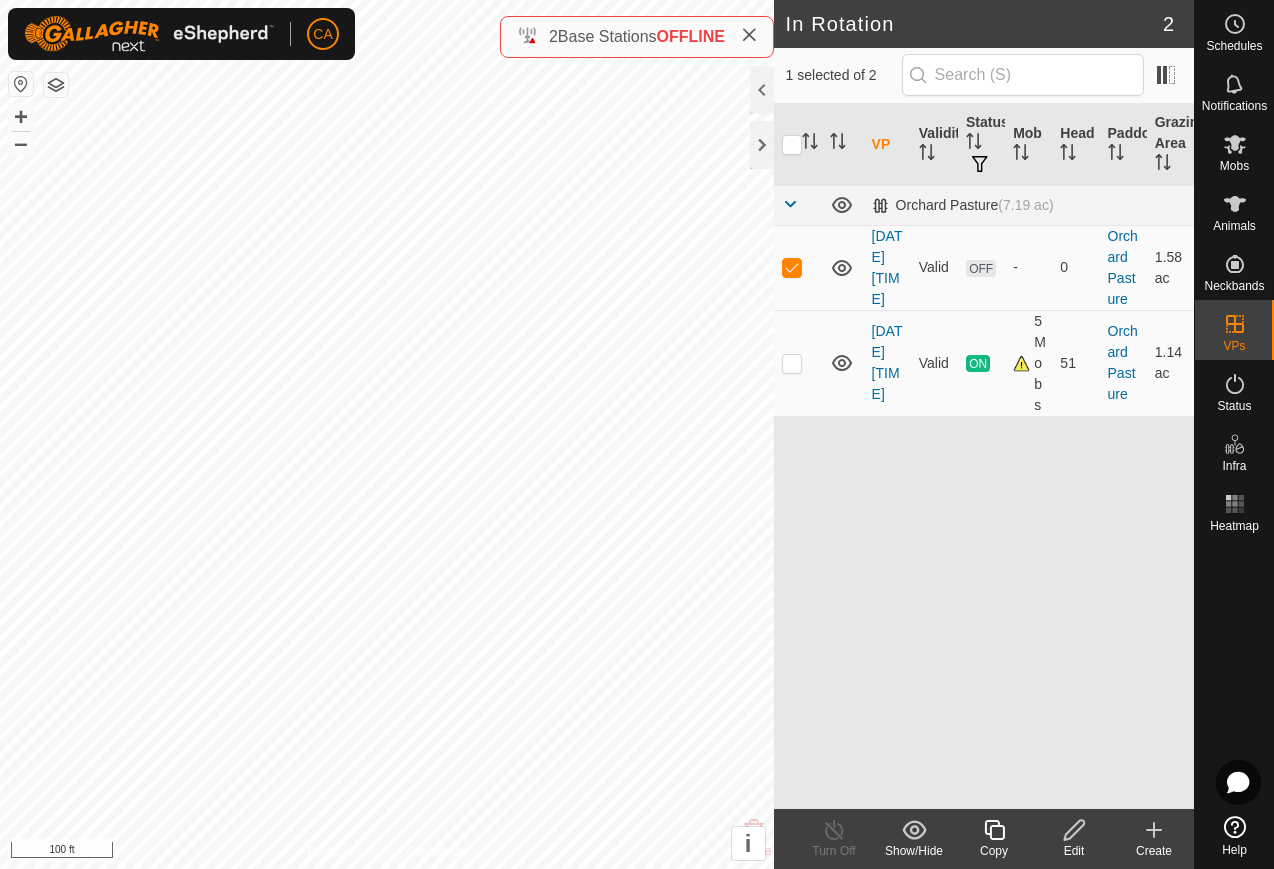 click 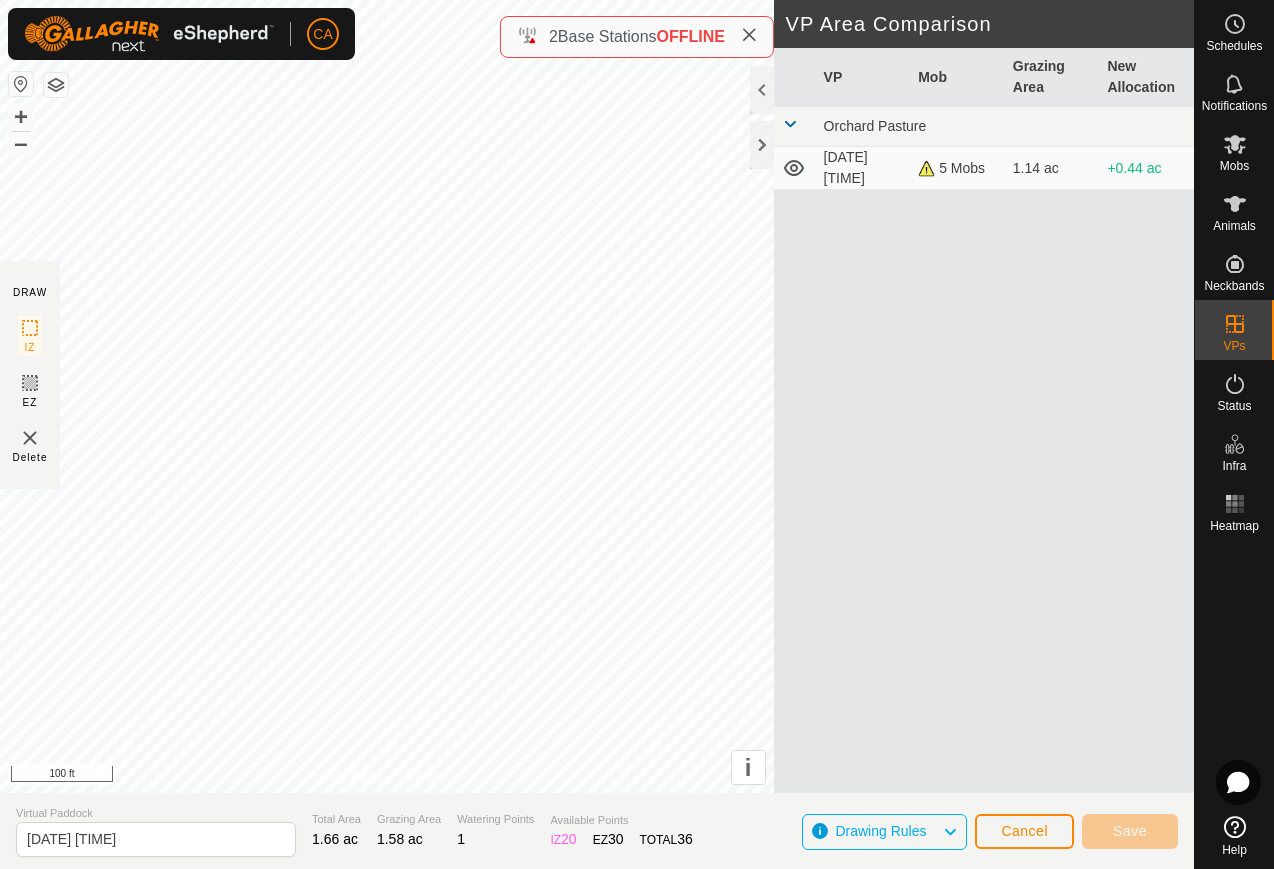 type on "[DATE] [TIME]" 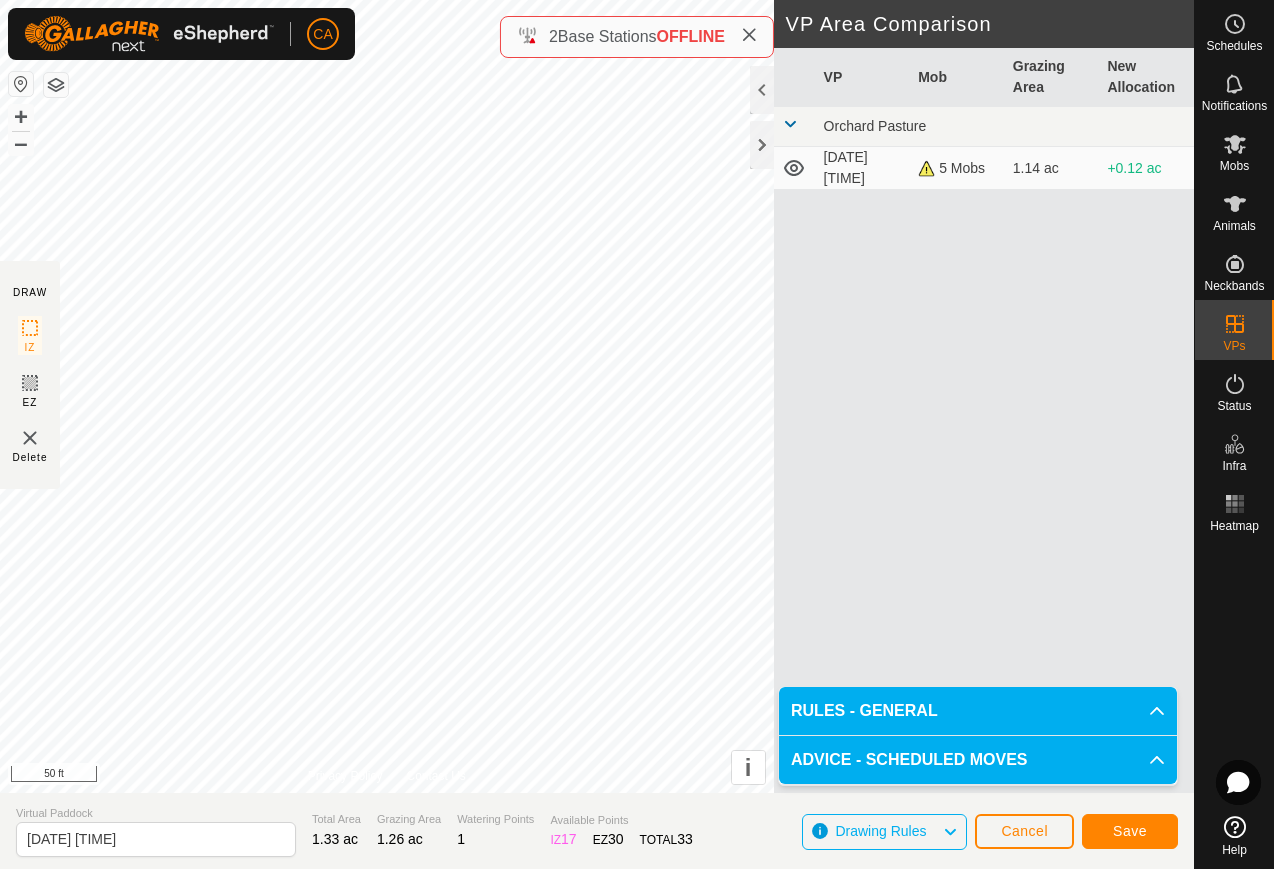 click on "Save" 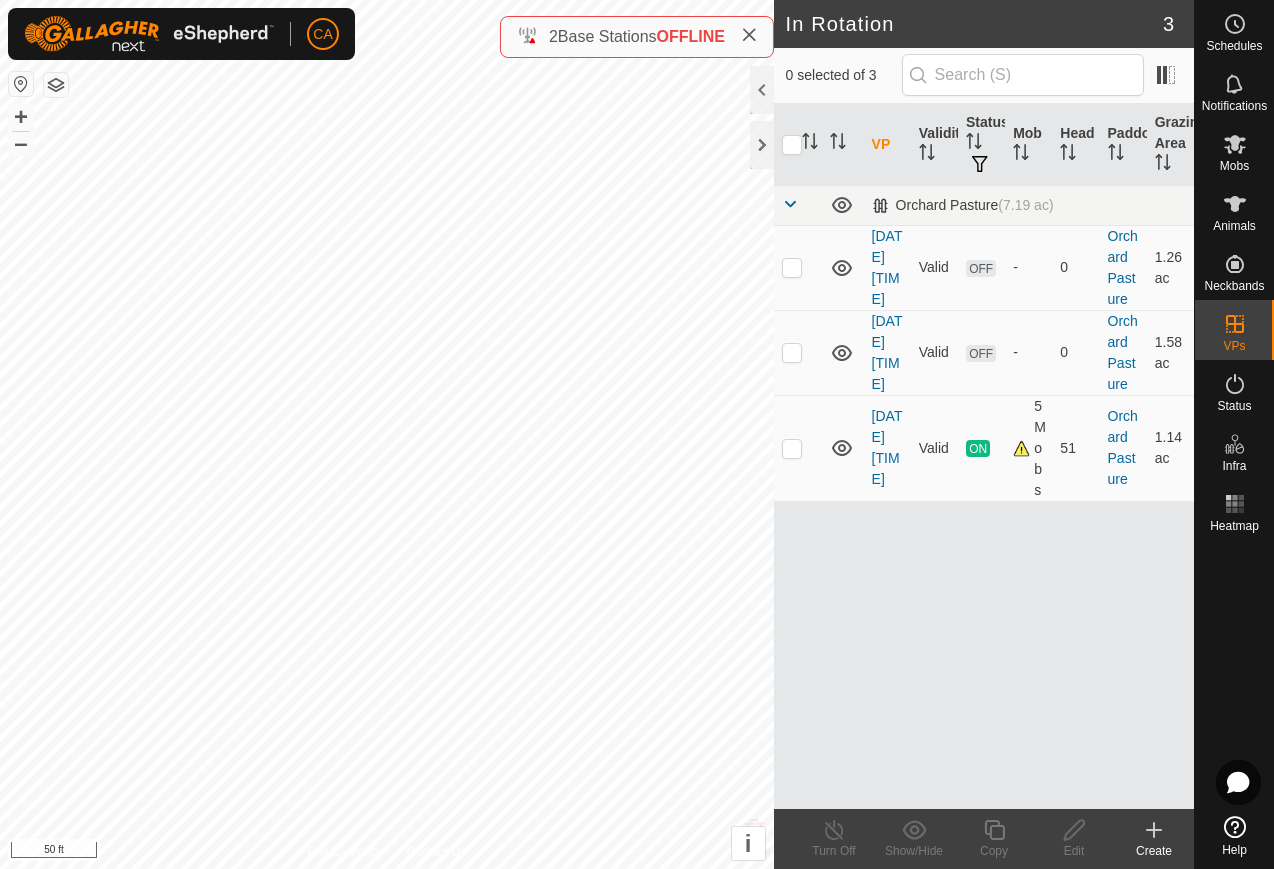click at bounding box center [798, 267] 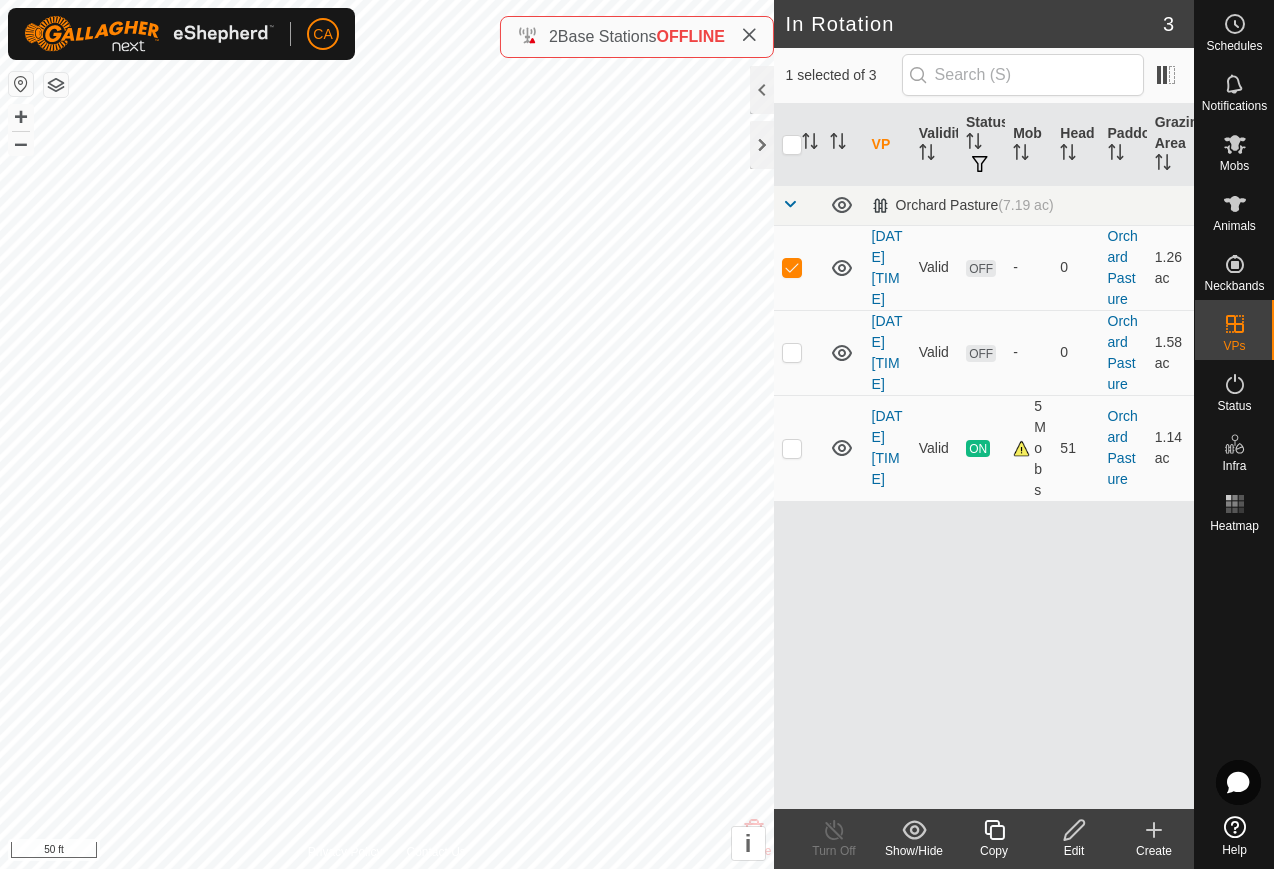 click 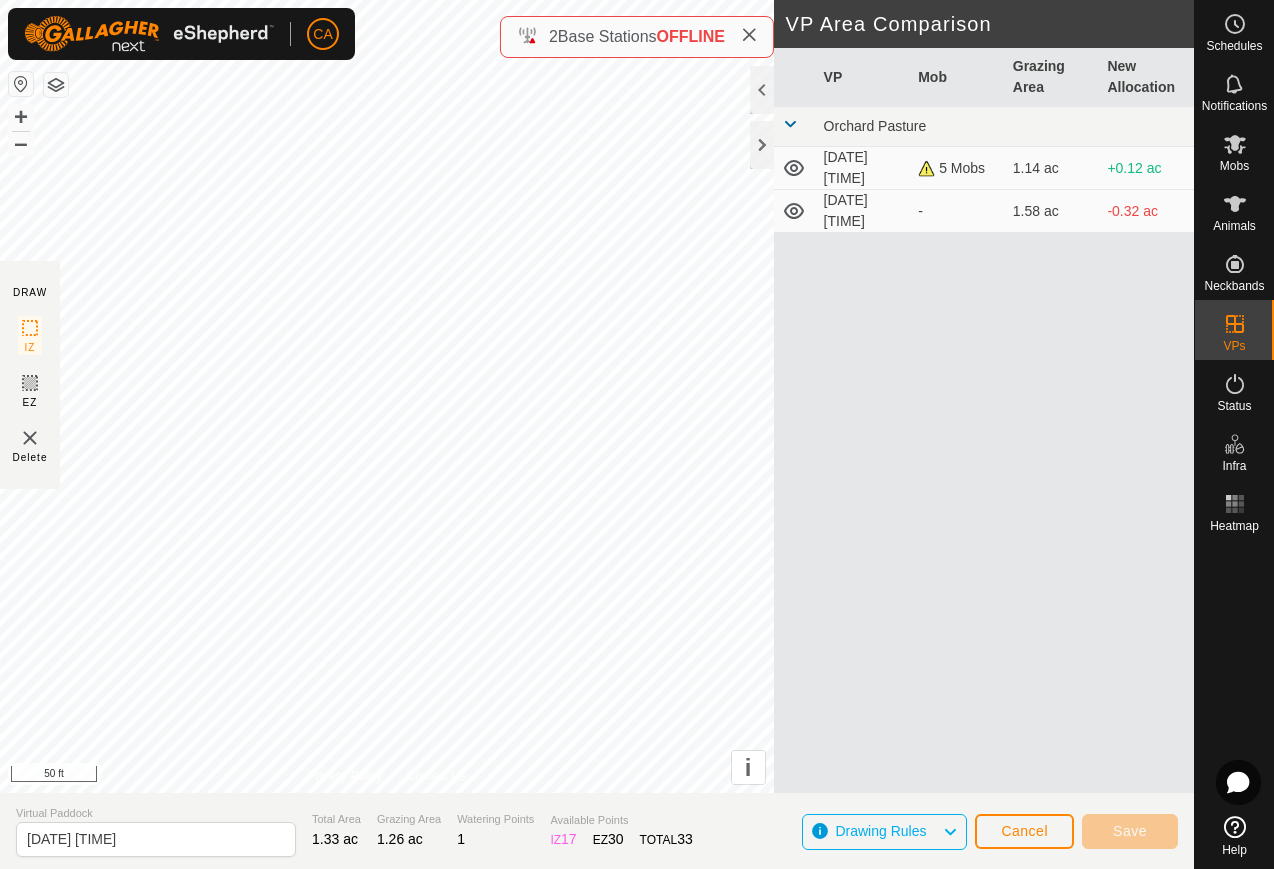 type on "[DATE] [TIME]" 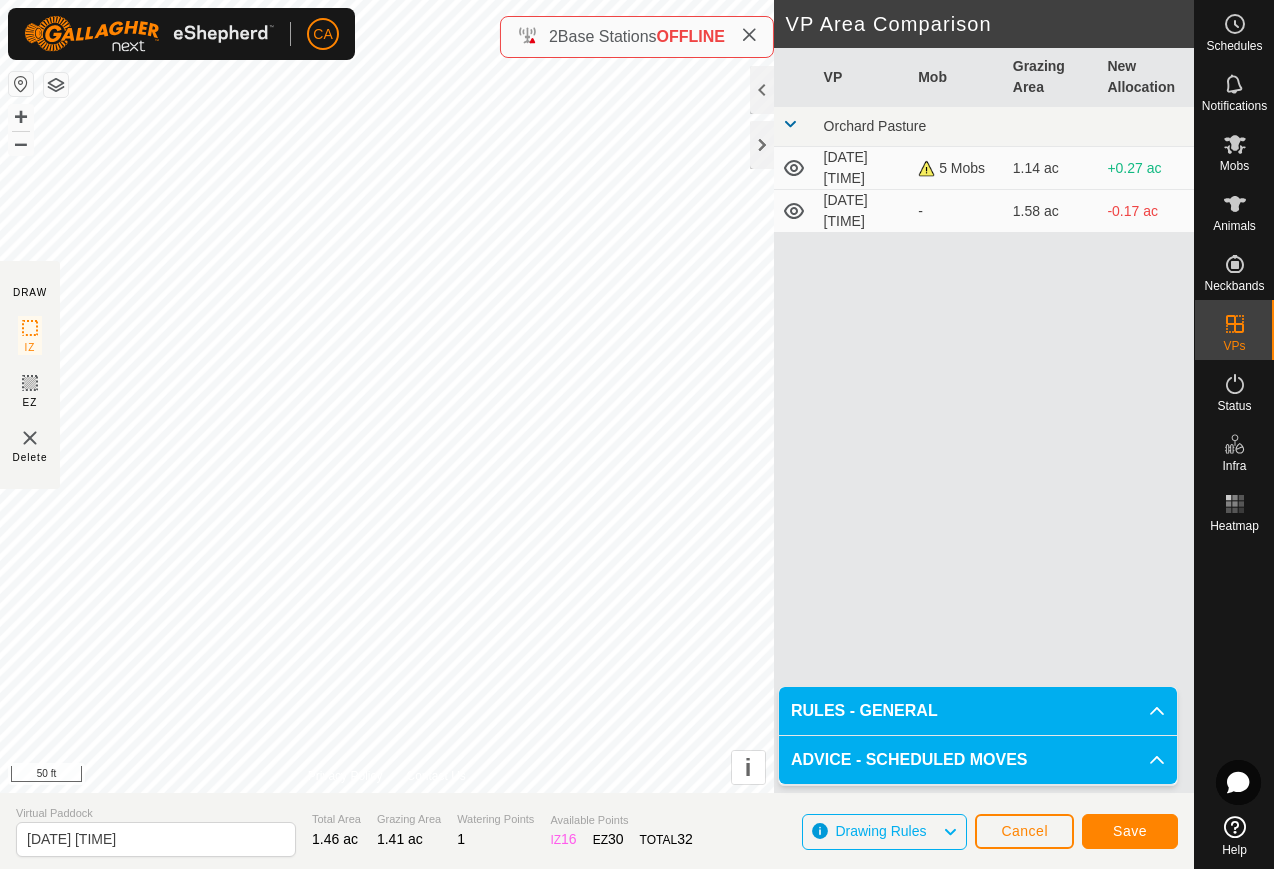 click on "Save" 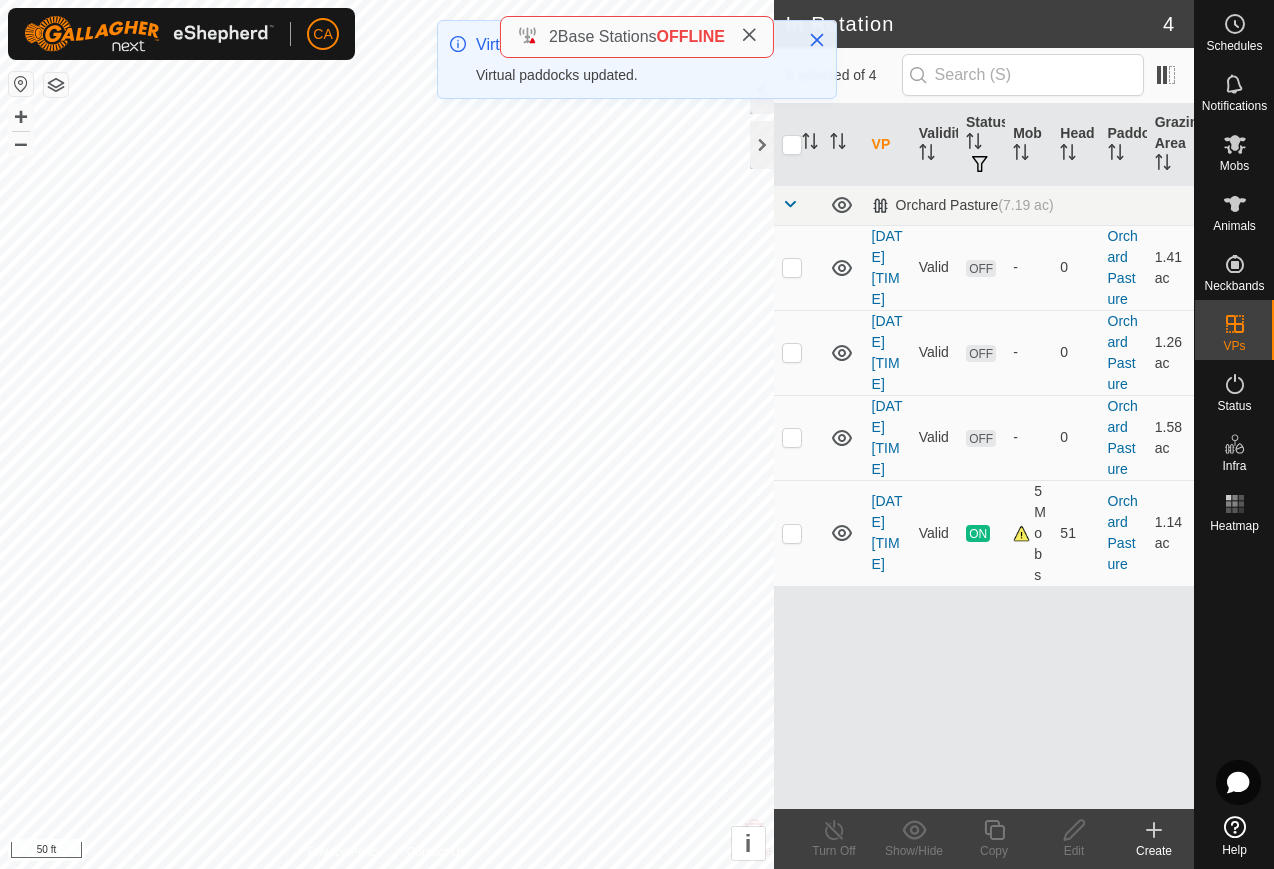 click at bounding box center (798, 533) 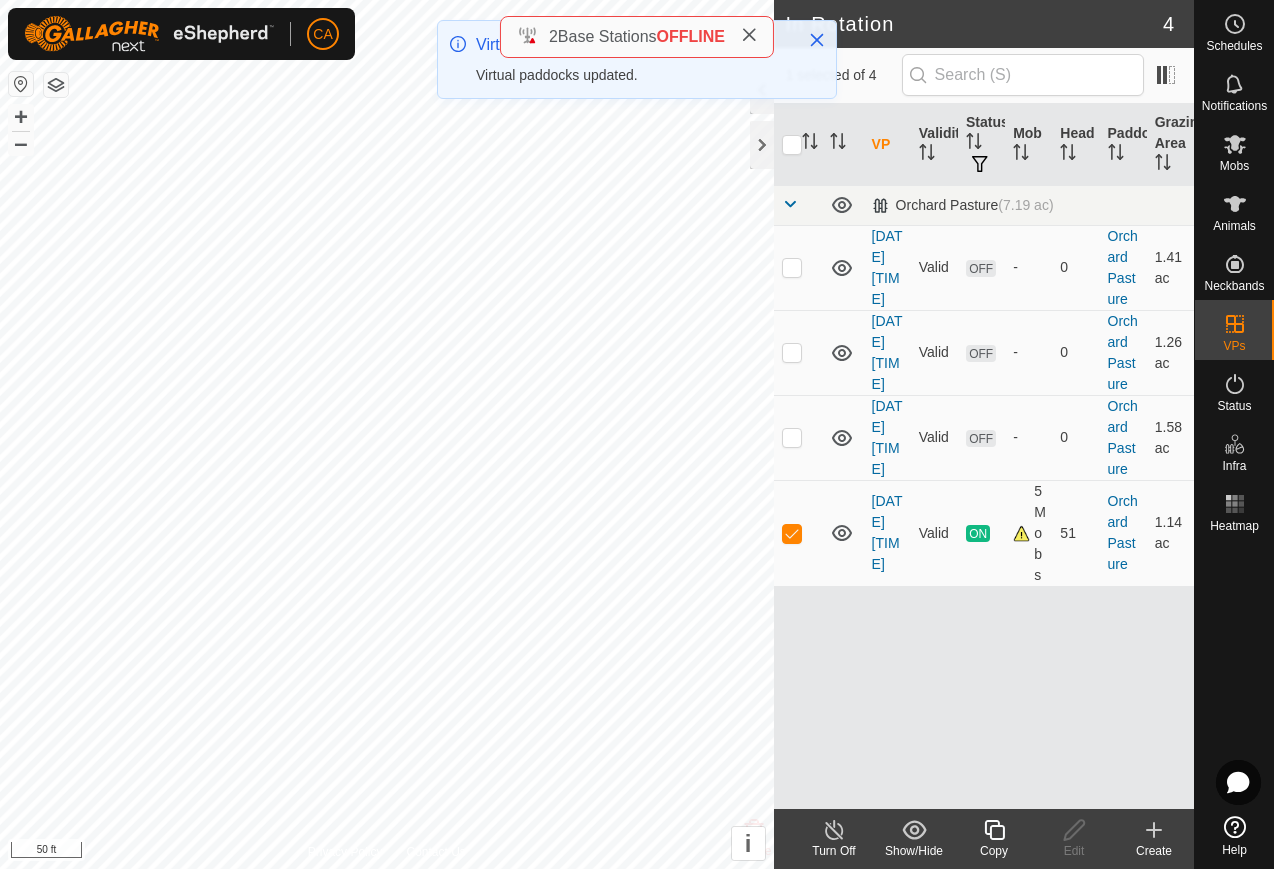 click at bounding box center (798, 533) 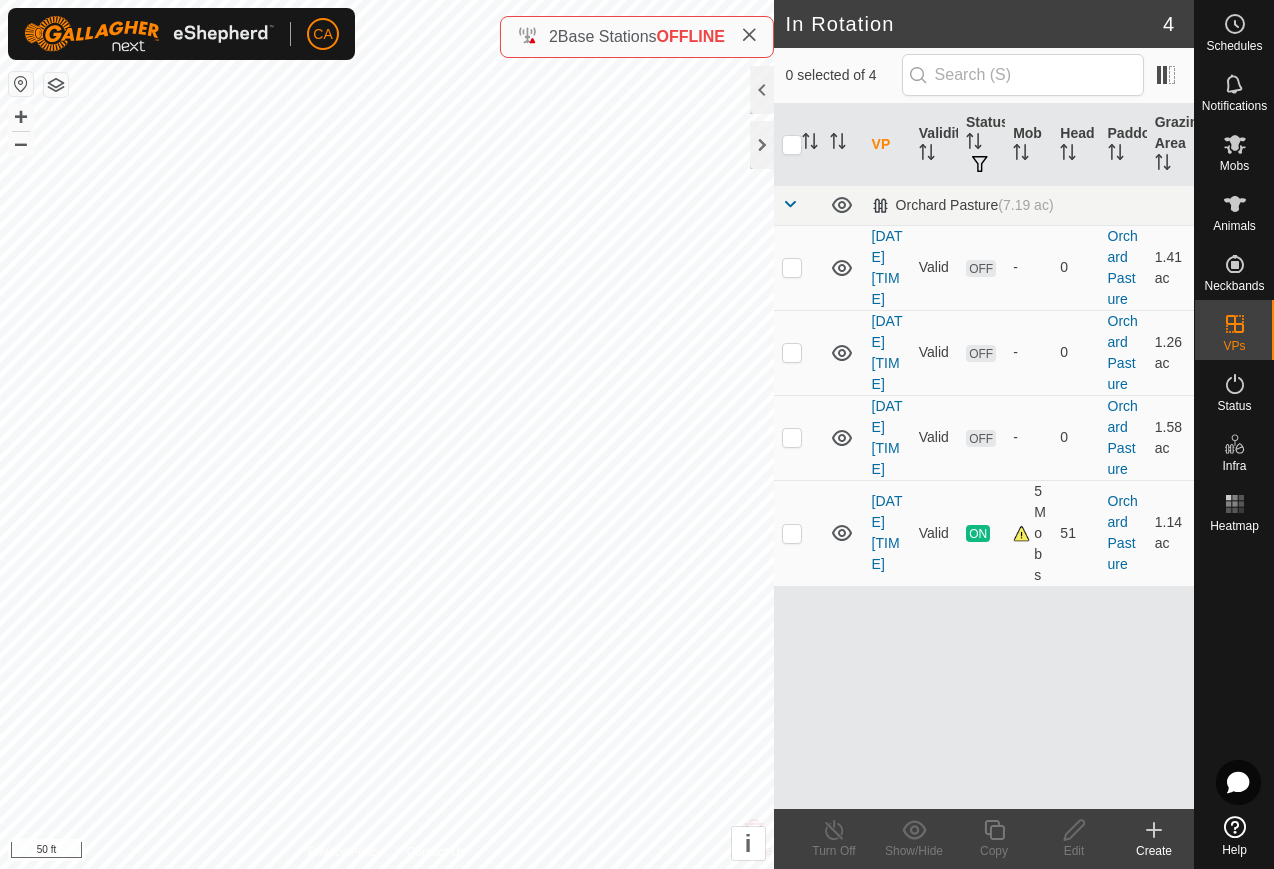 click at bounding box center (792, 437) 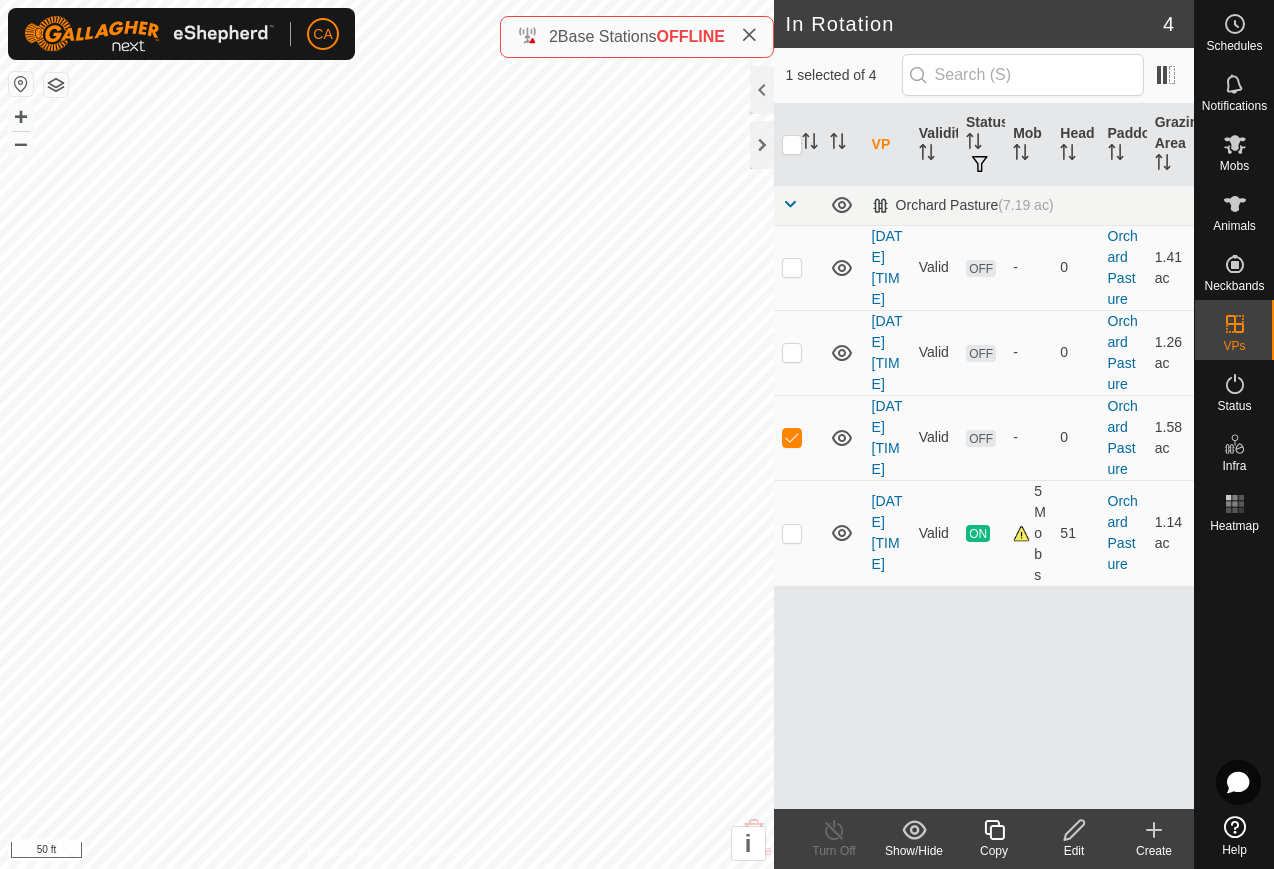 click at bounding box center [792, 437] 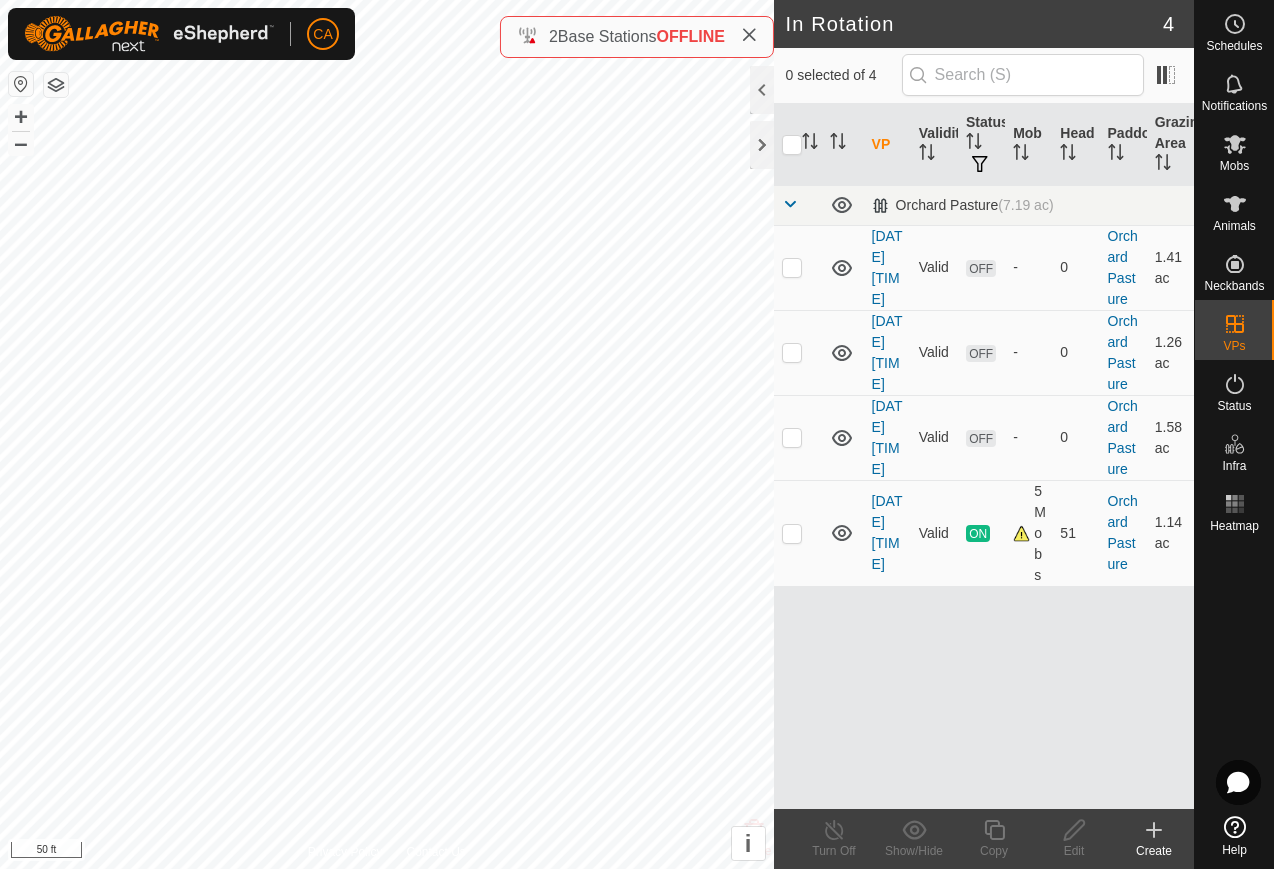 click at bounding box center [792, 267] 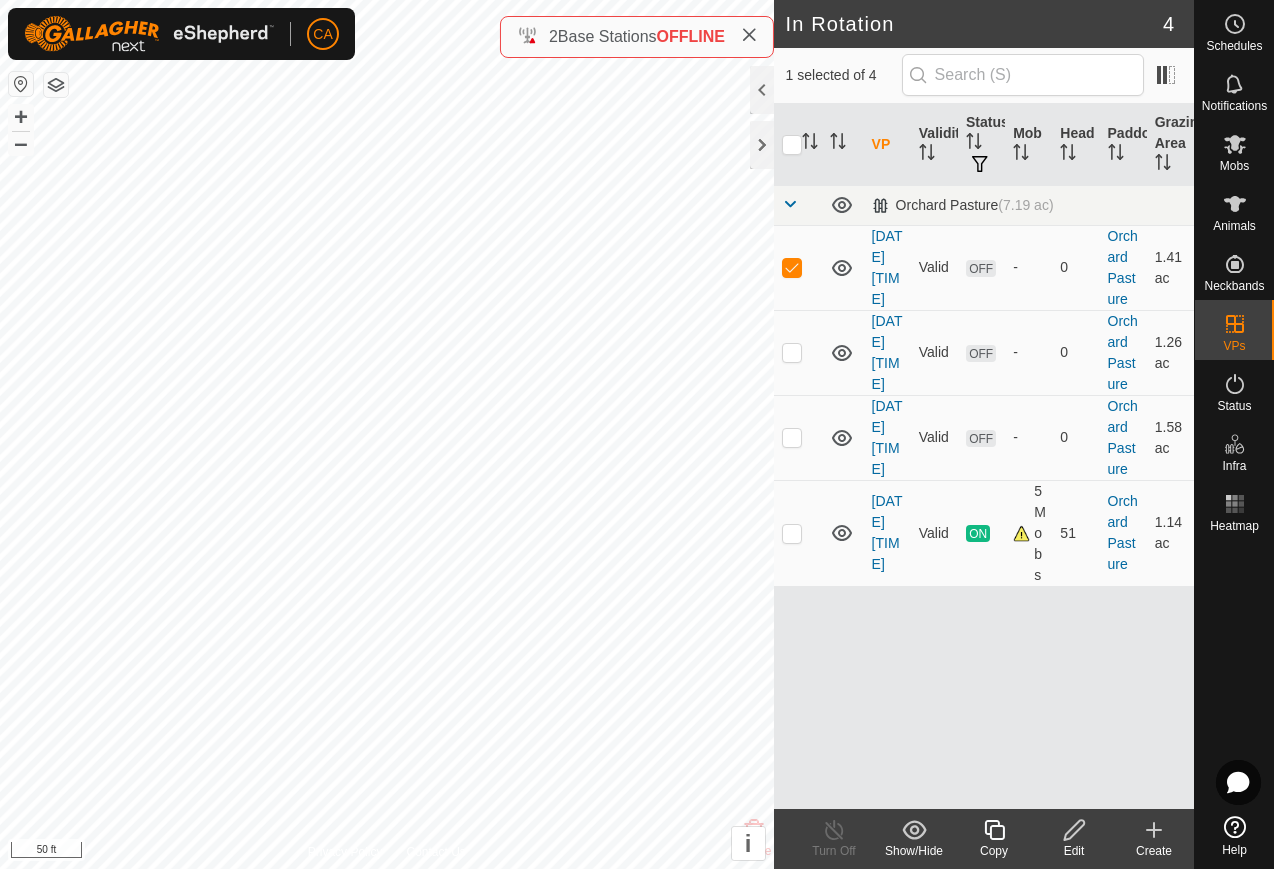 click 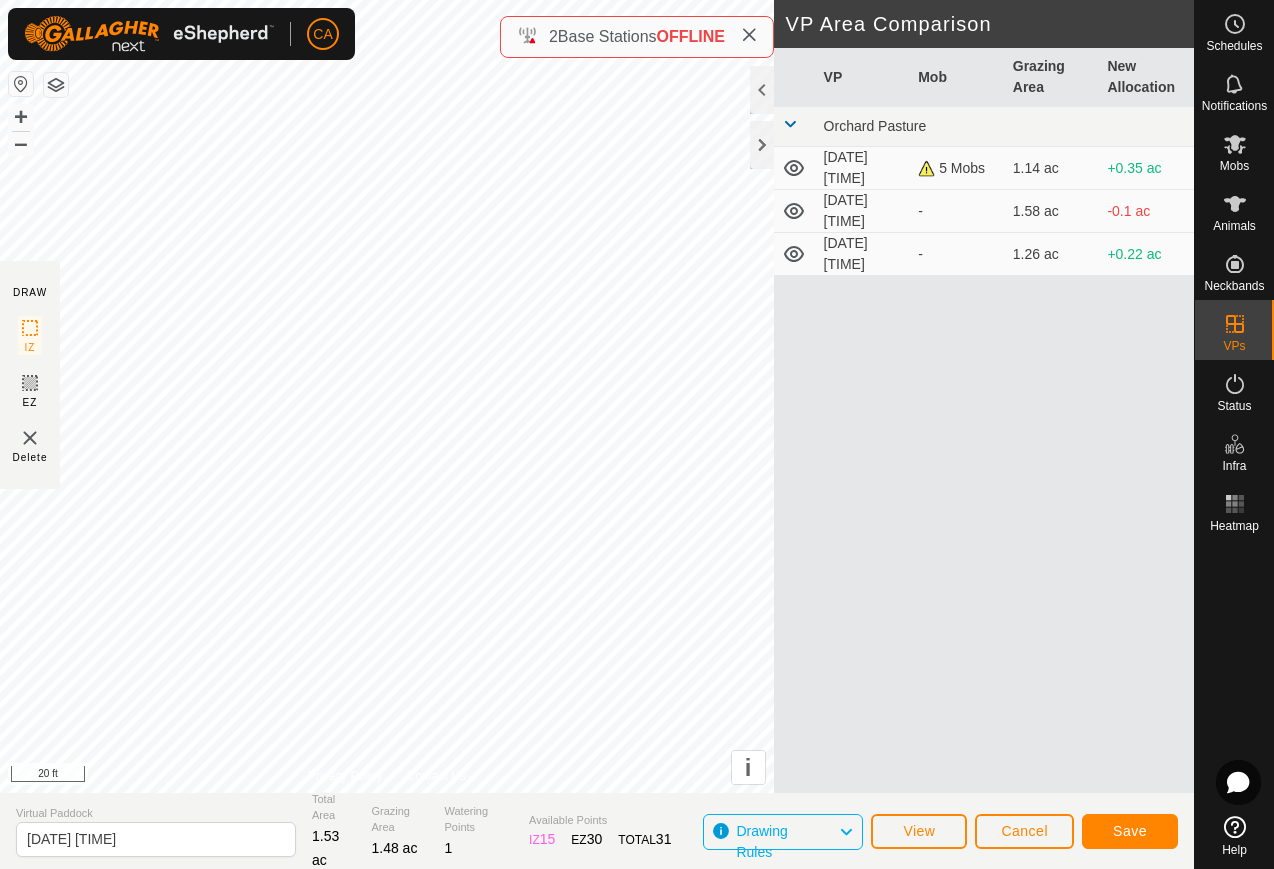 click on "Save" 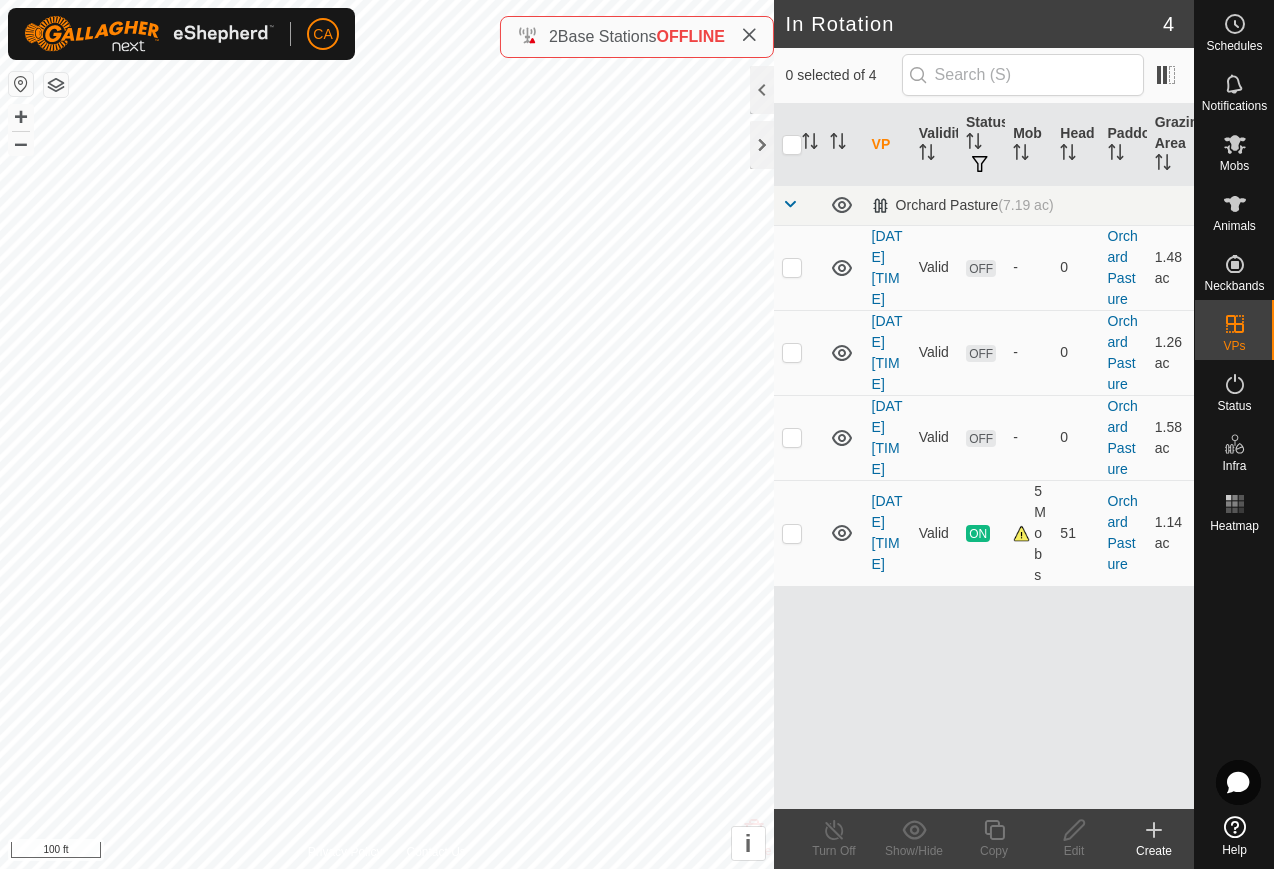 click at bounding box center [798, 437] 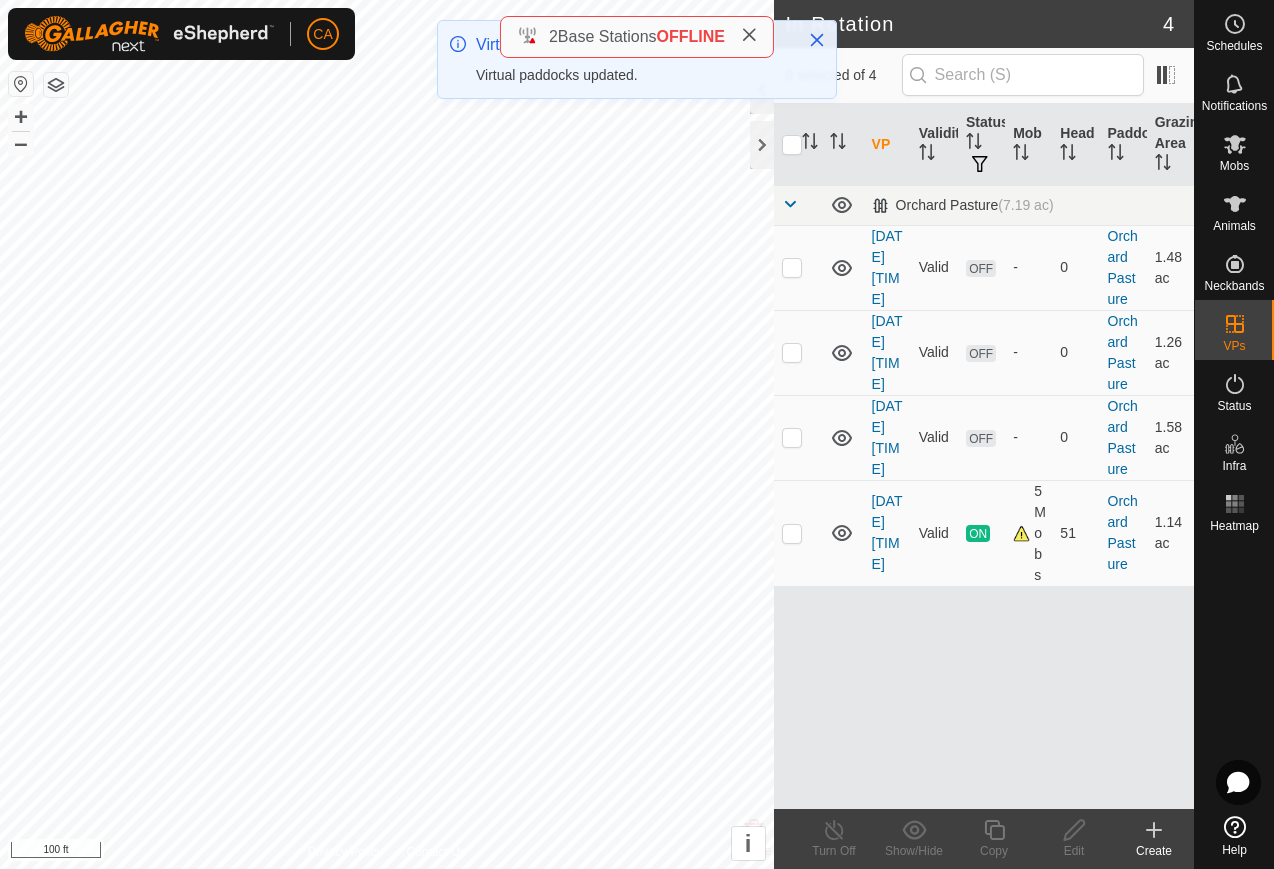 click at bounding box center (792, 352) 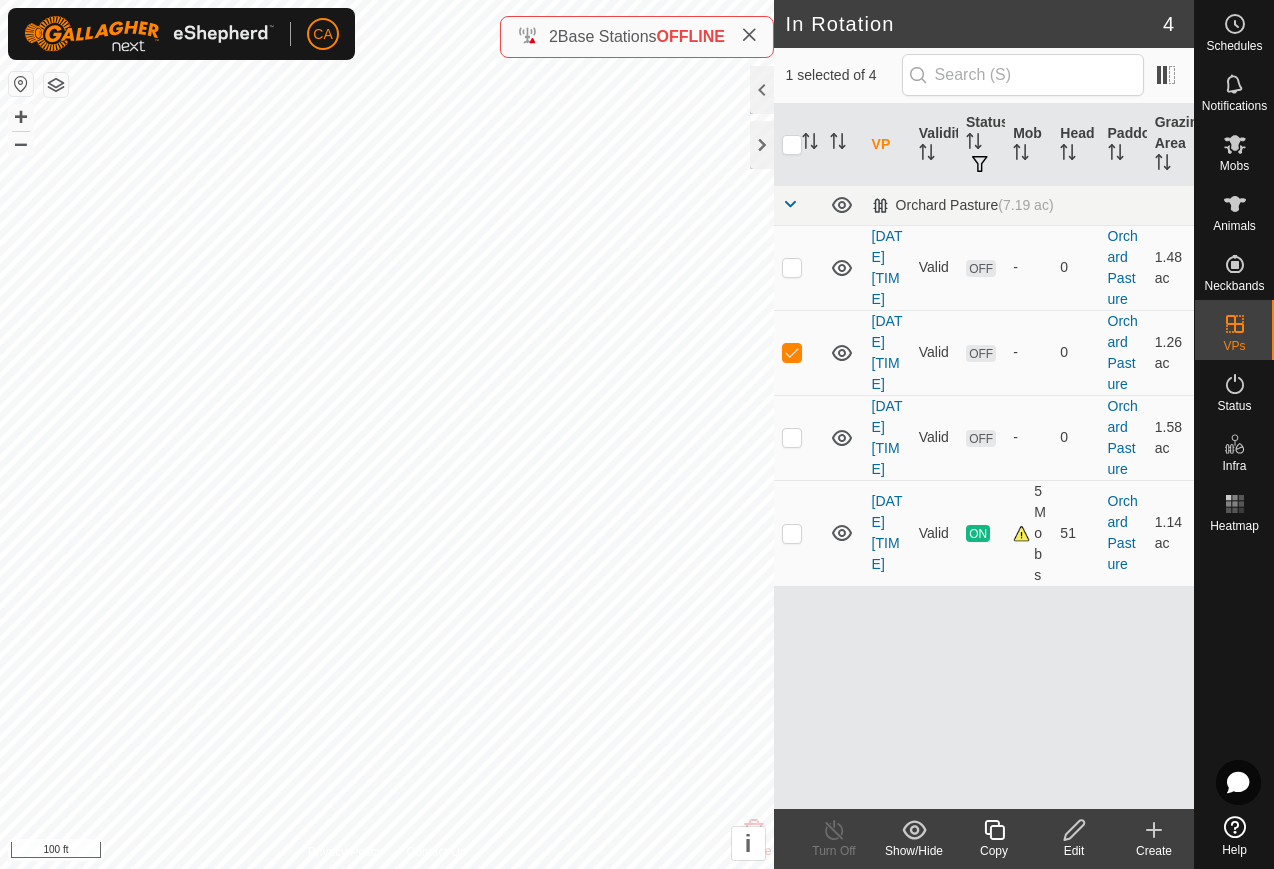 click 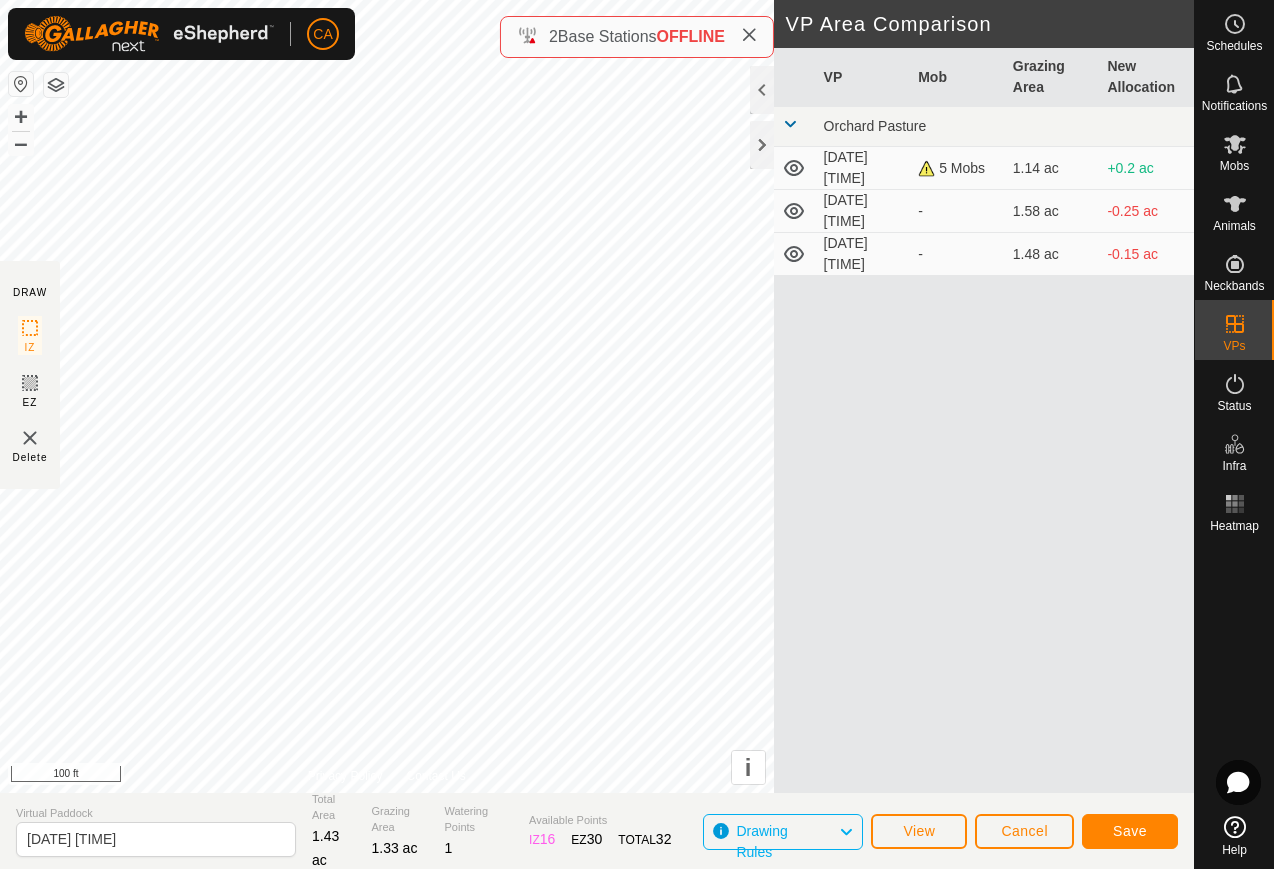 click on "Save" 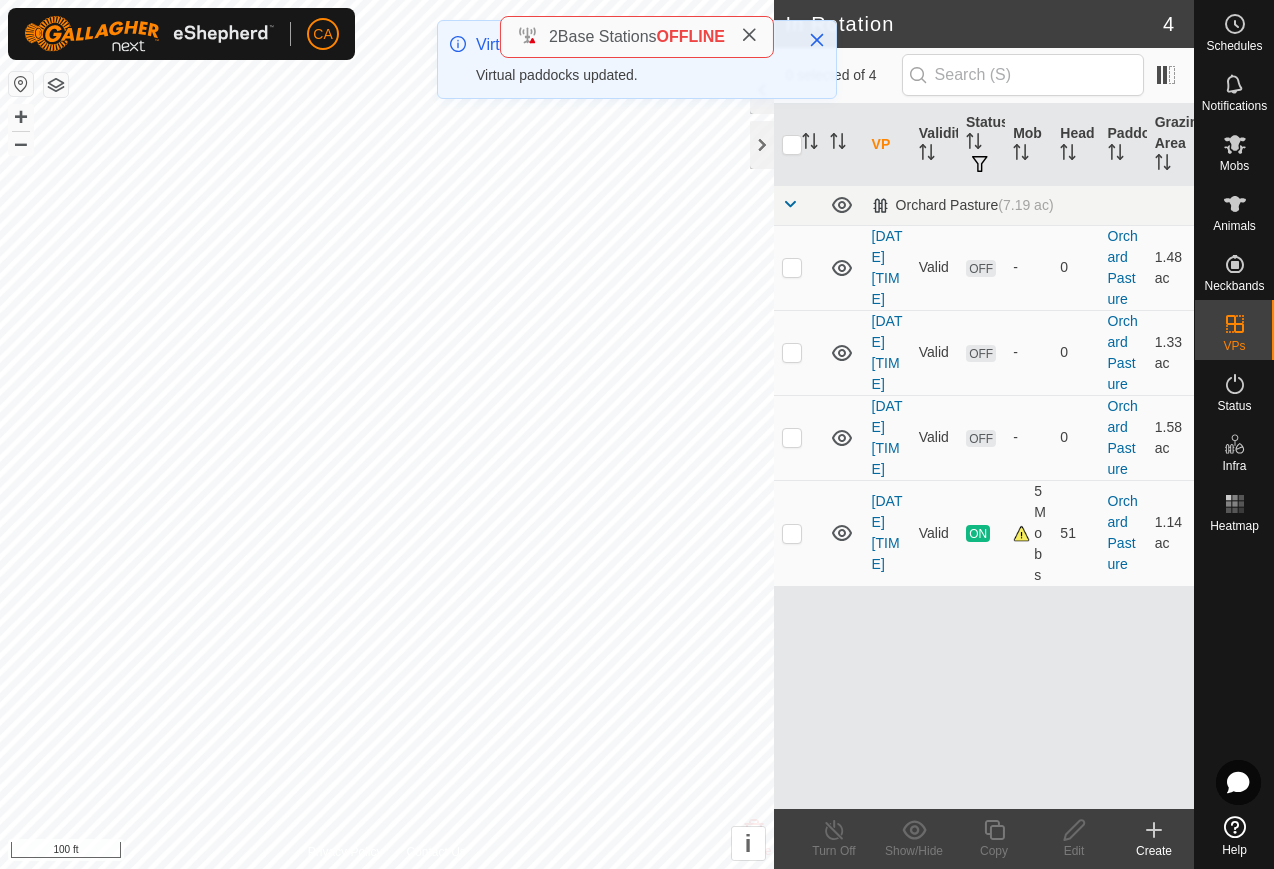click at bounding box center [798, 437] 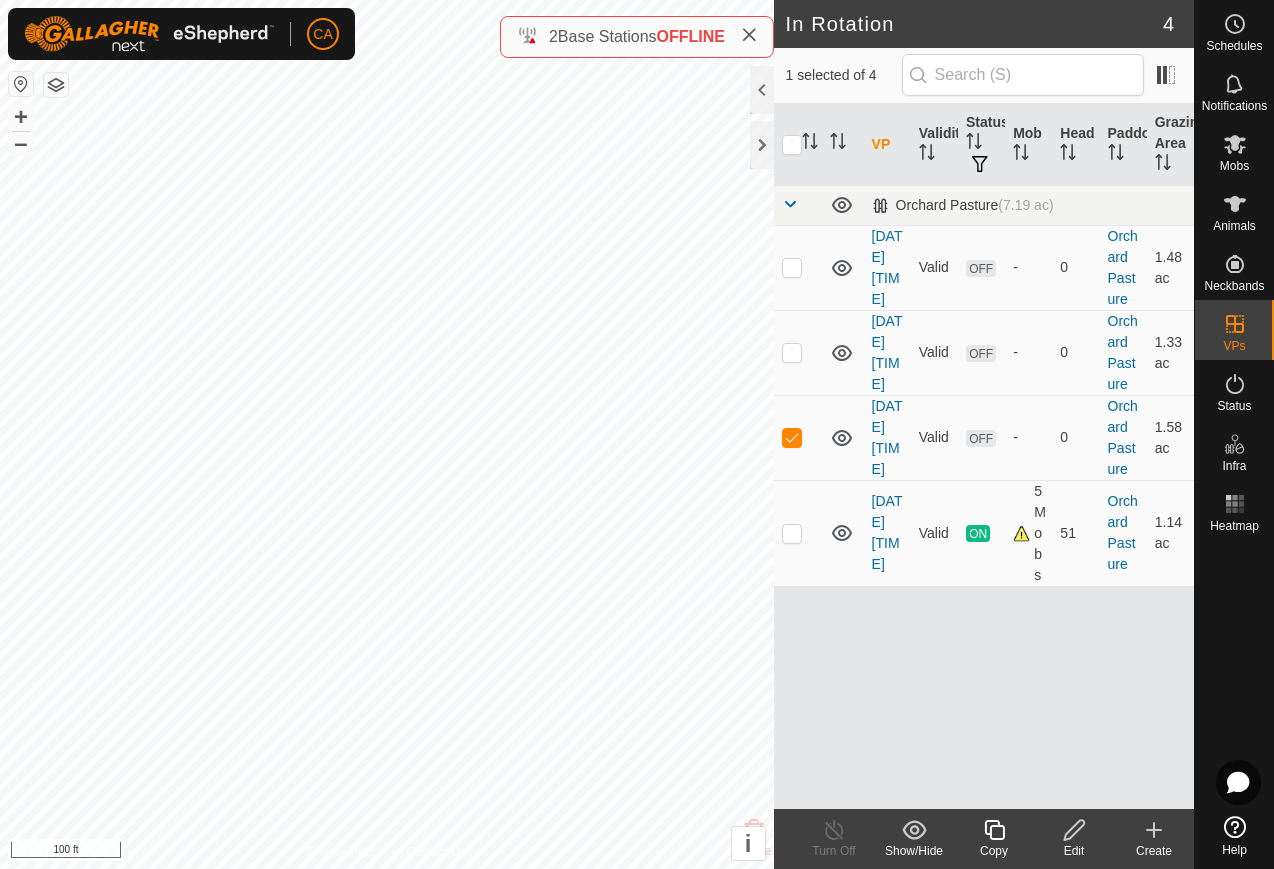 click 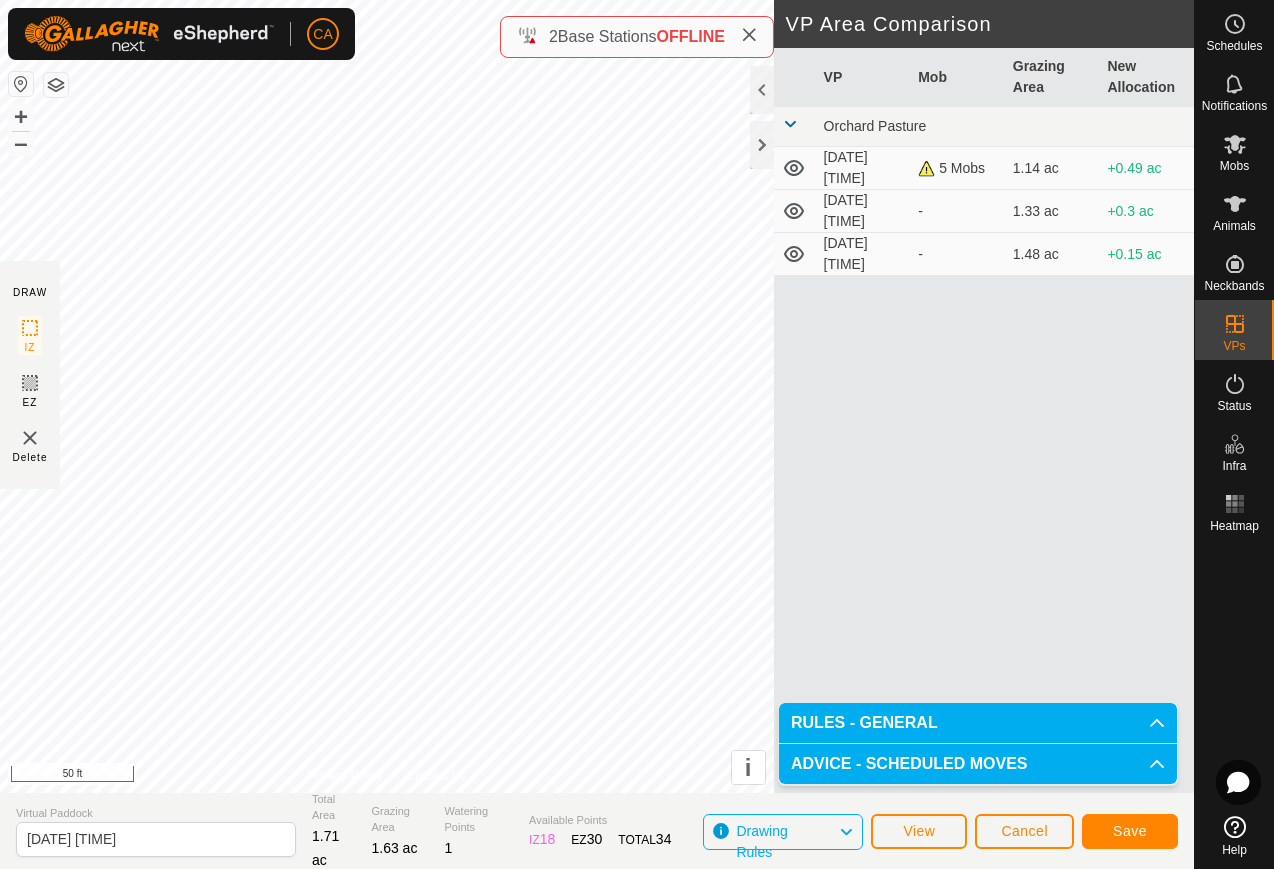 click on "Save" 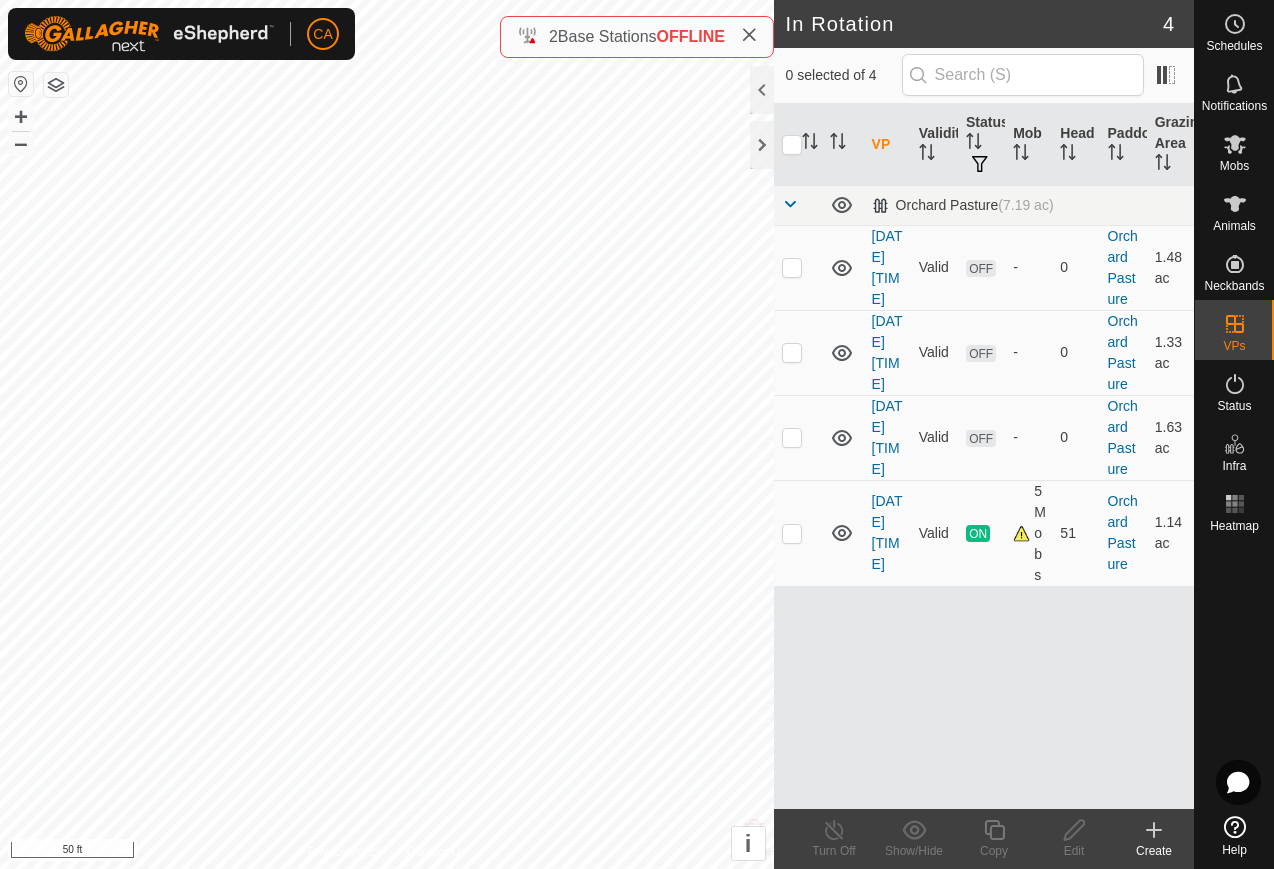 click at bounding box center (792, 437) 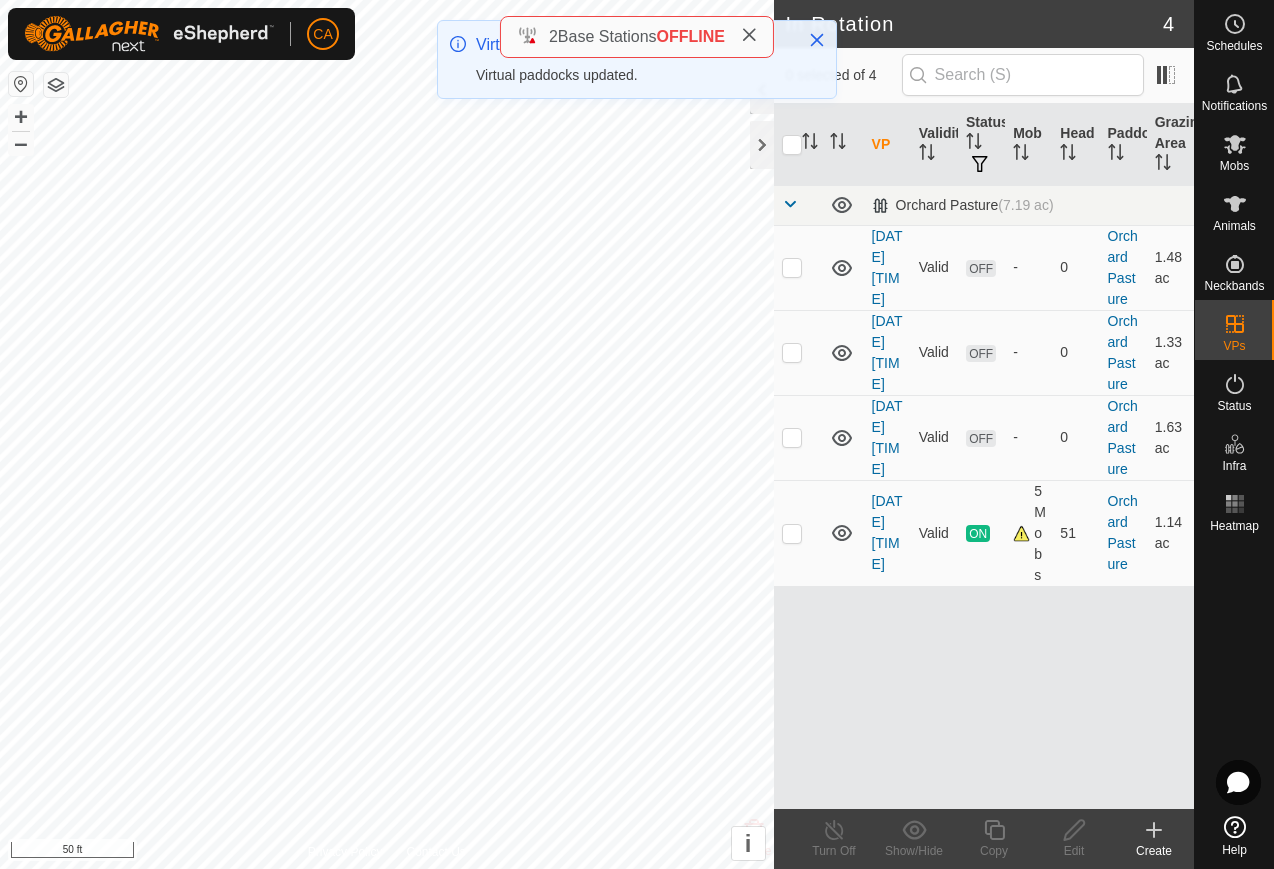 click at bounding box center (792, 352) 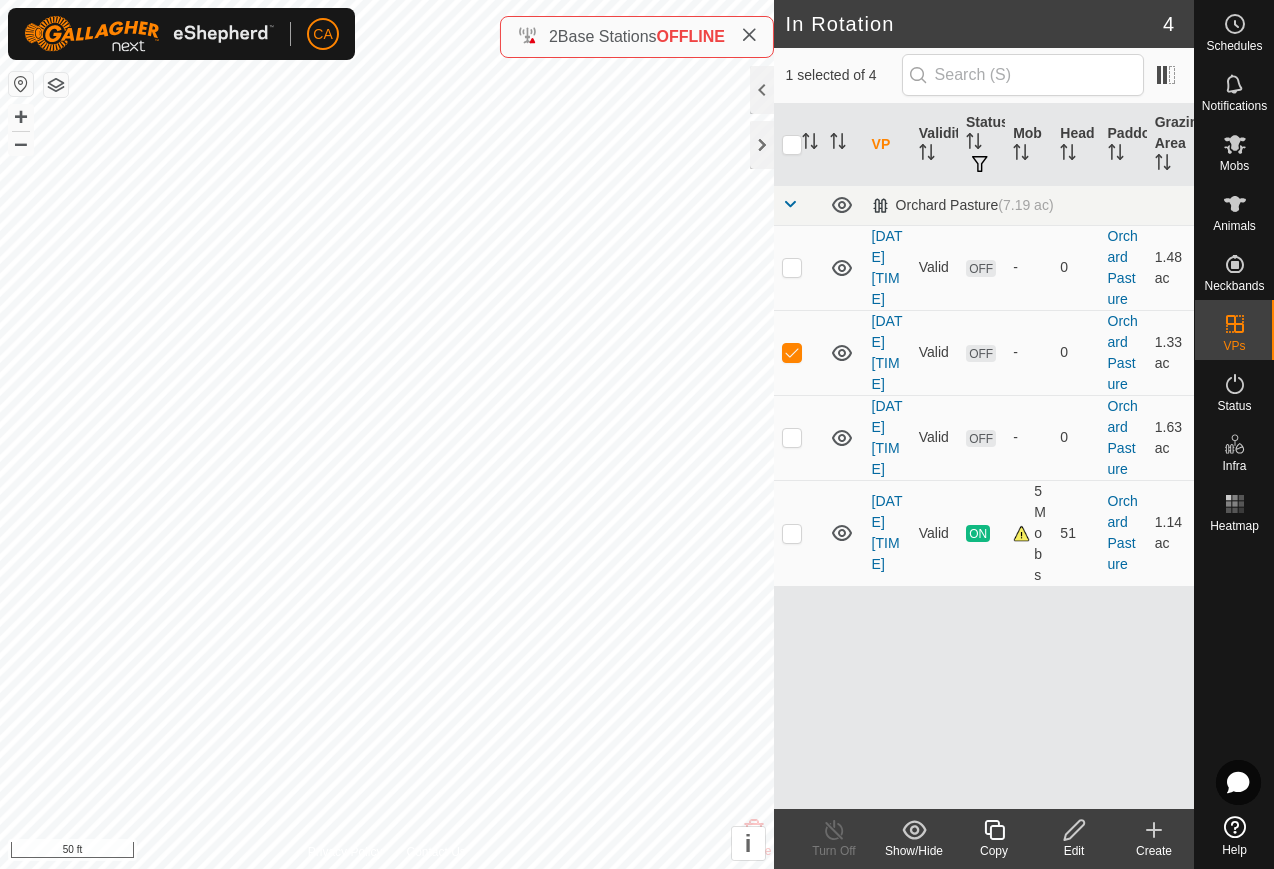 click 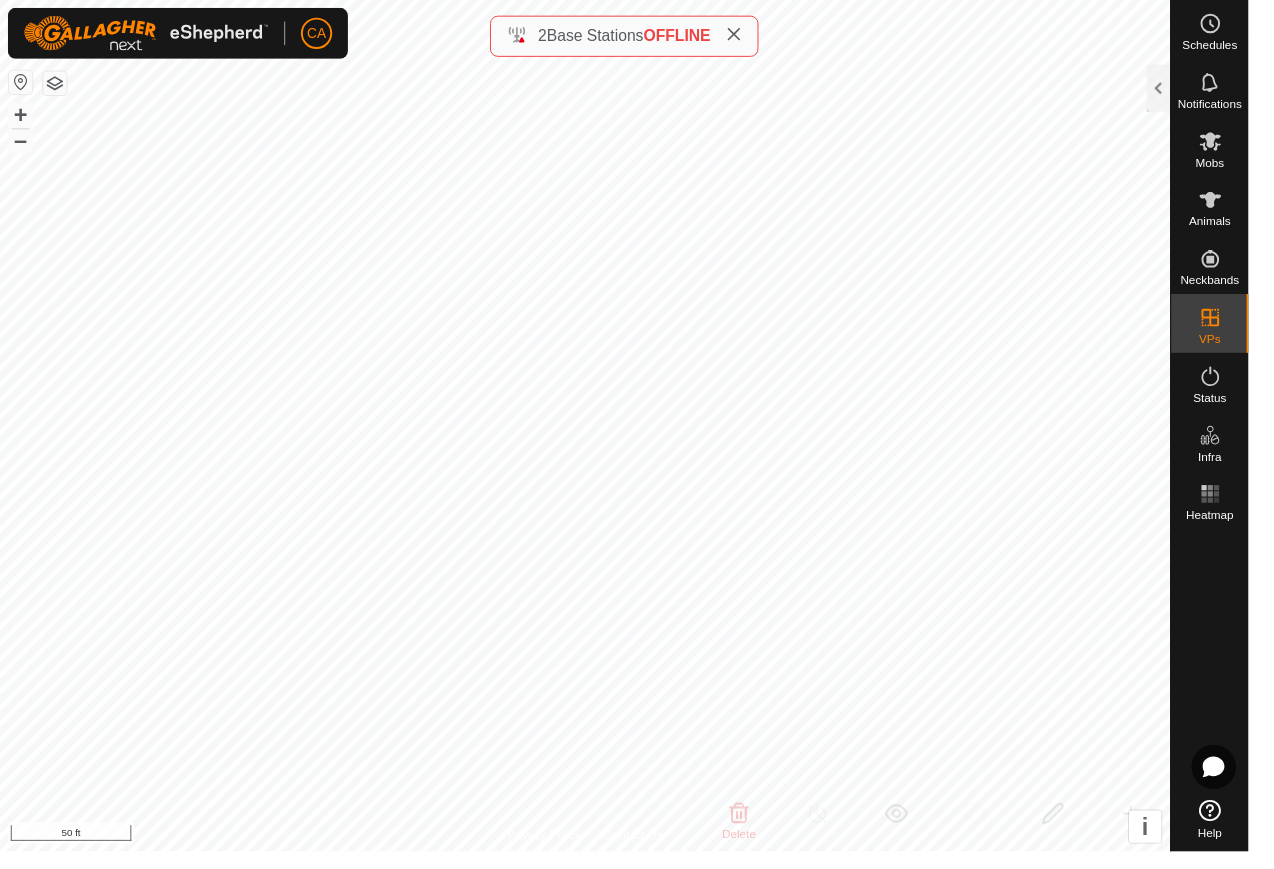 click 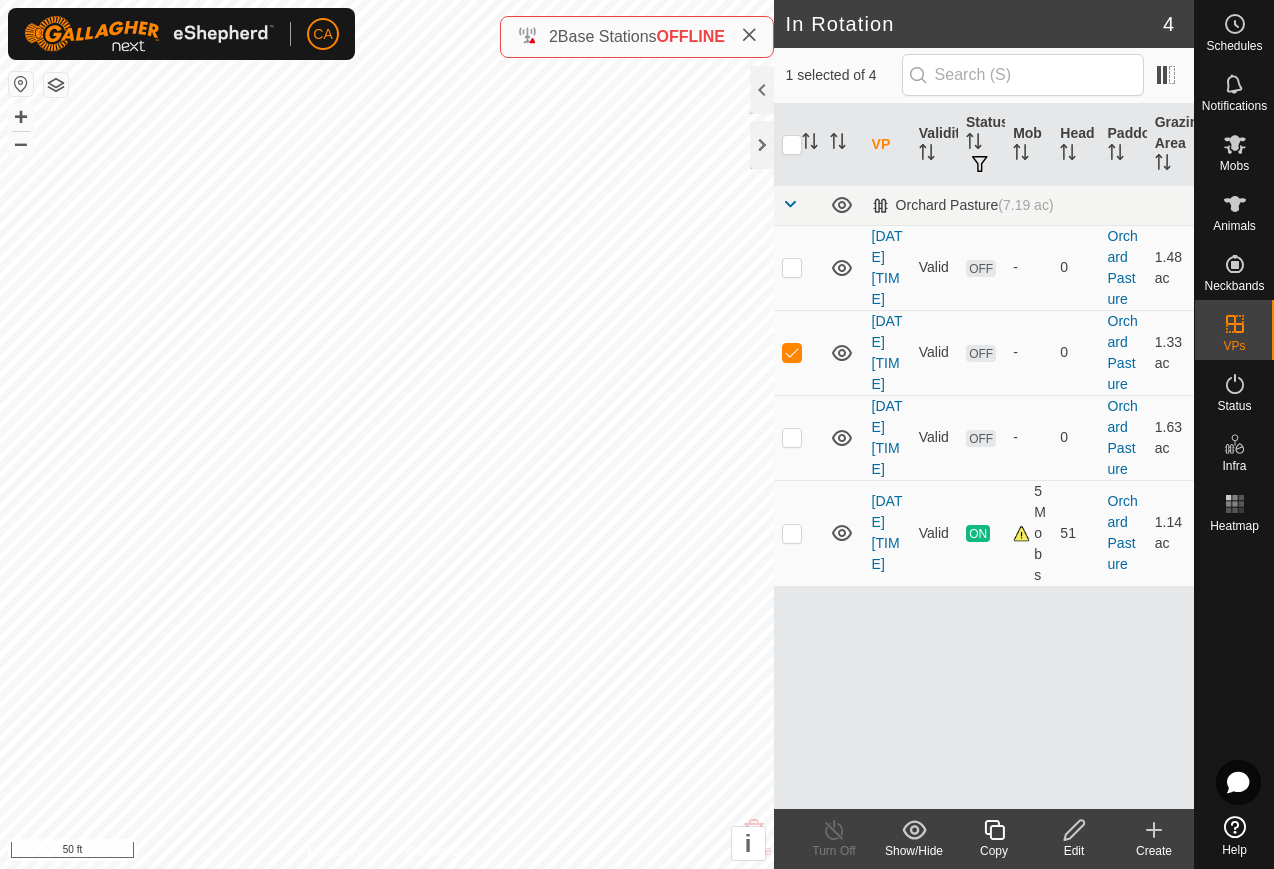 click 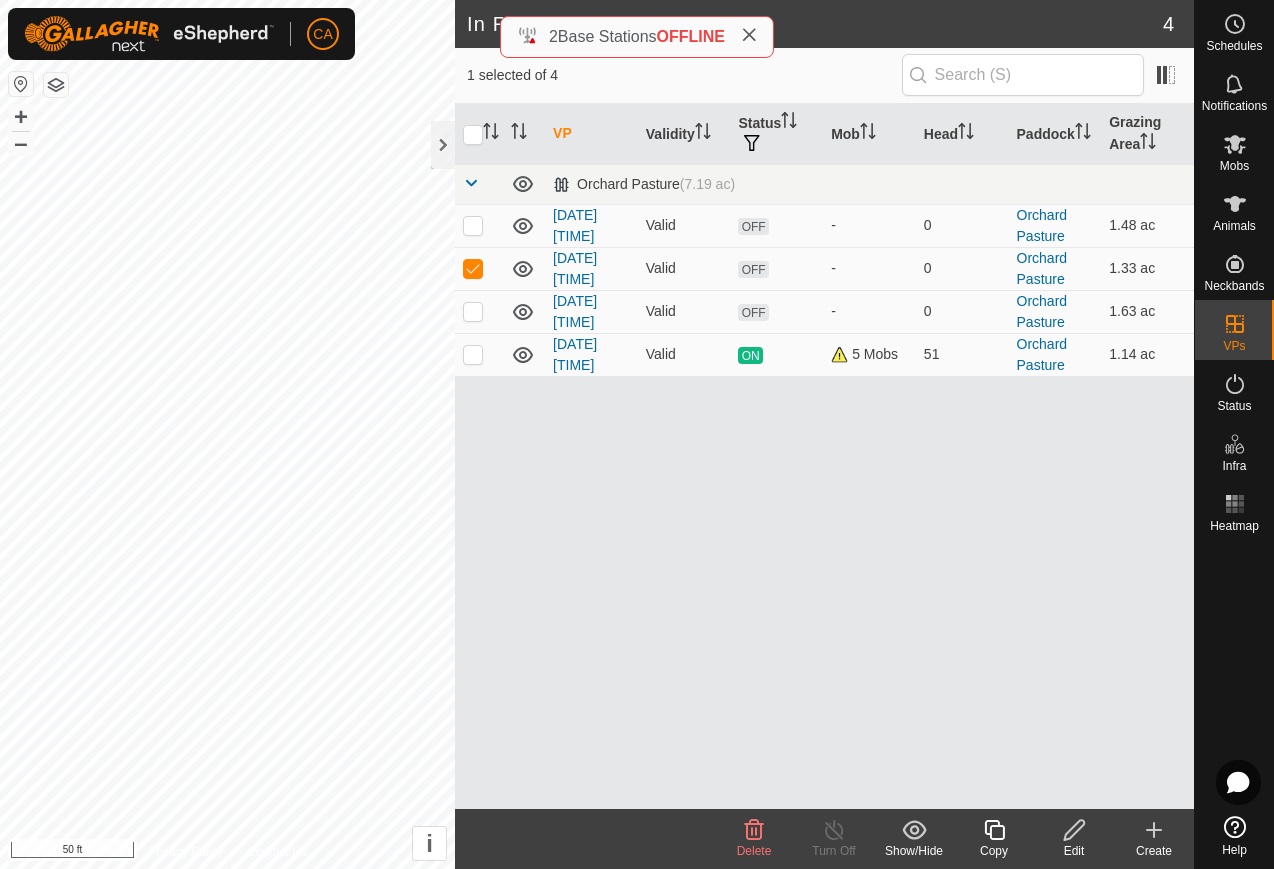 click 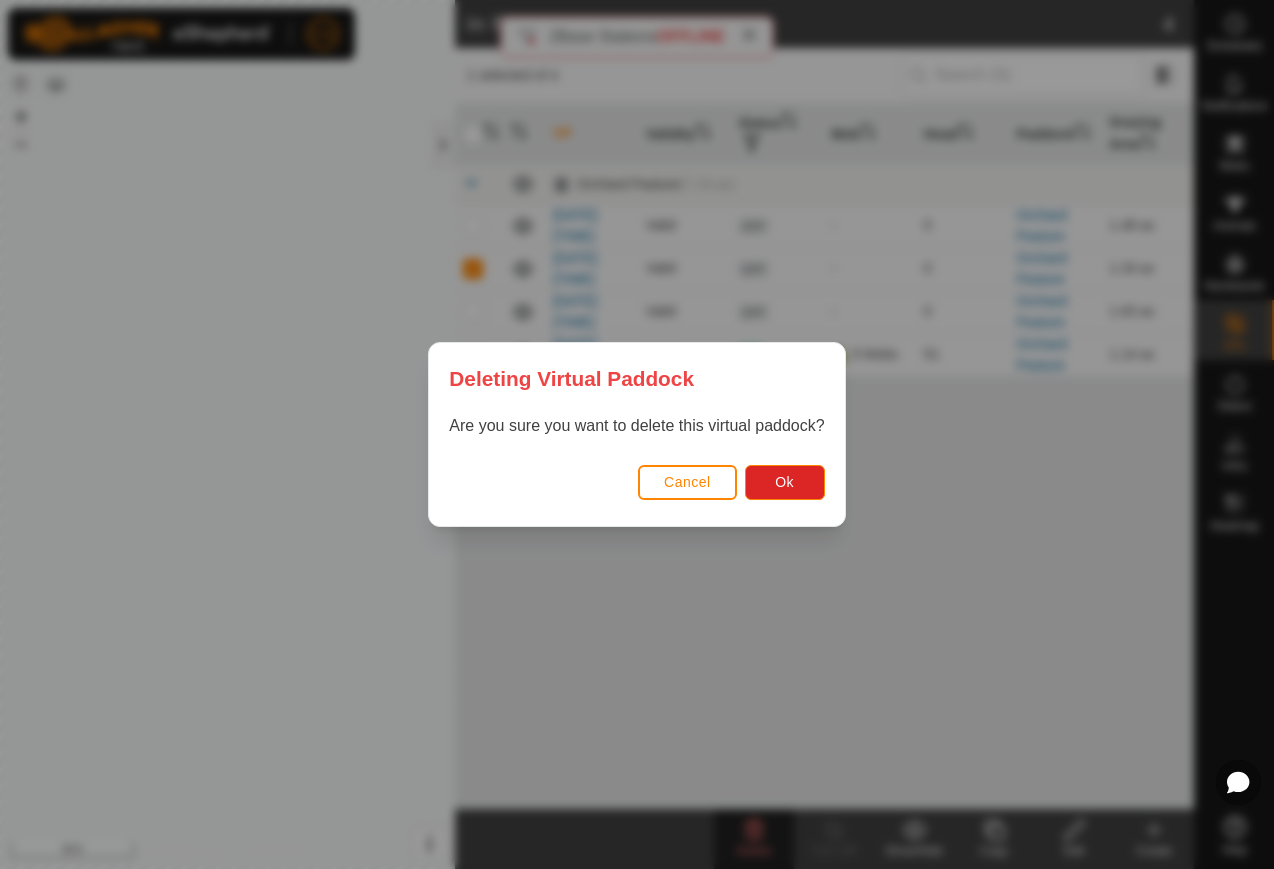 click on "Ok" at bounding box center [785, 482] 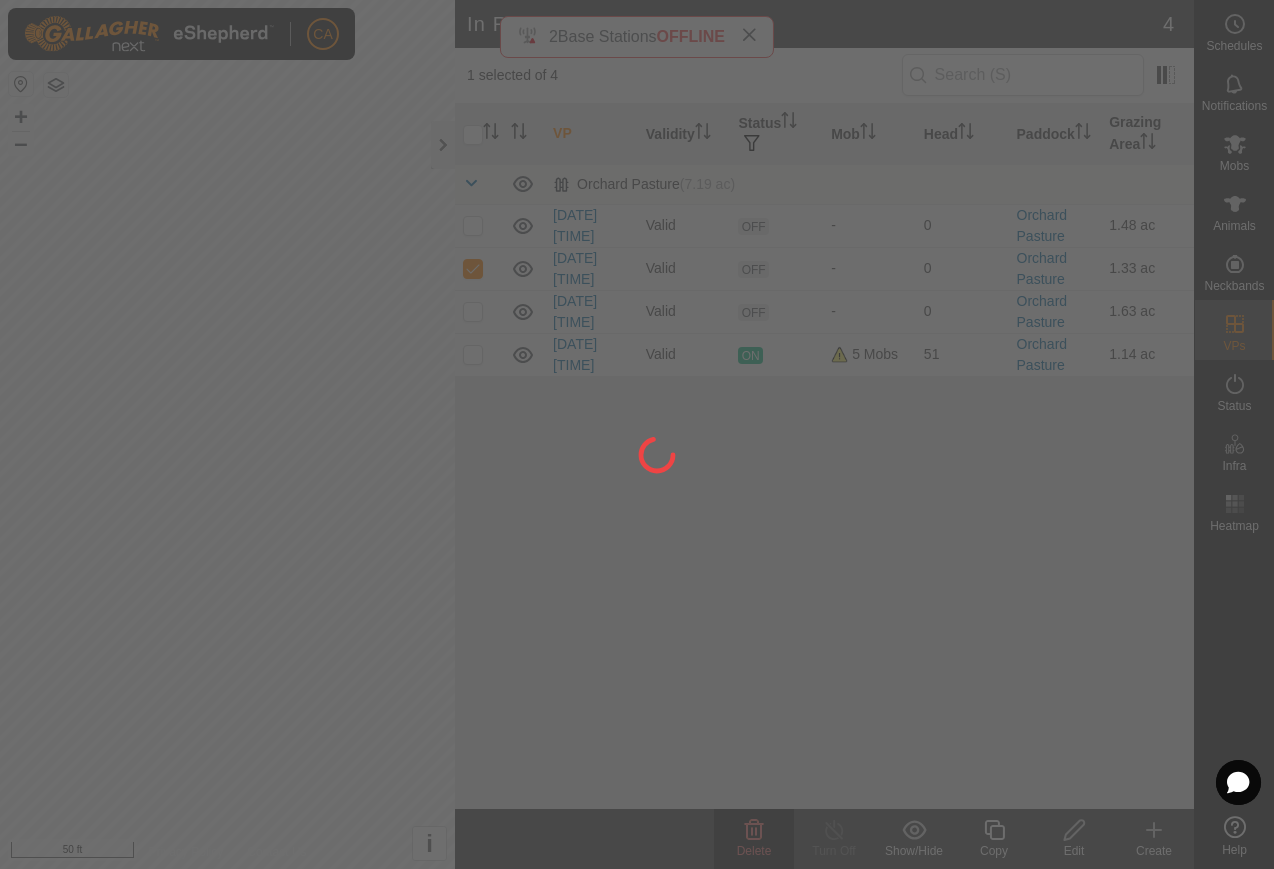 checkbox on "false" 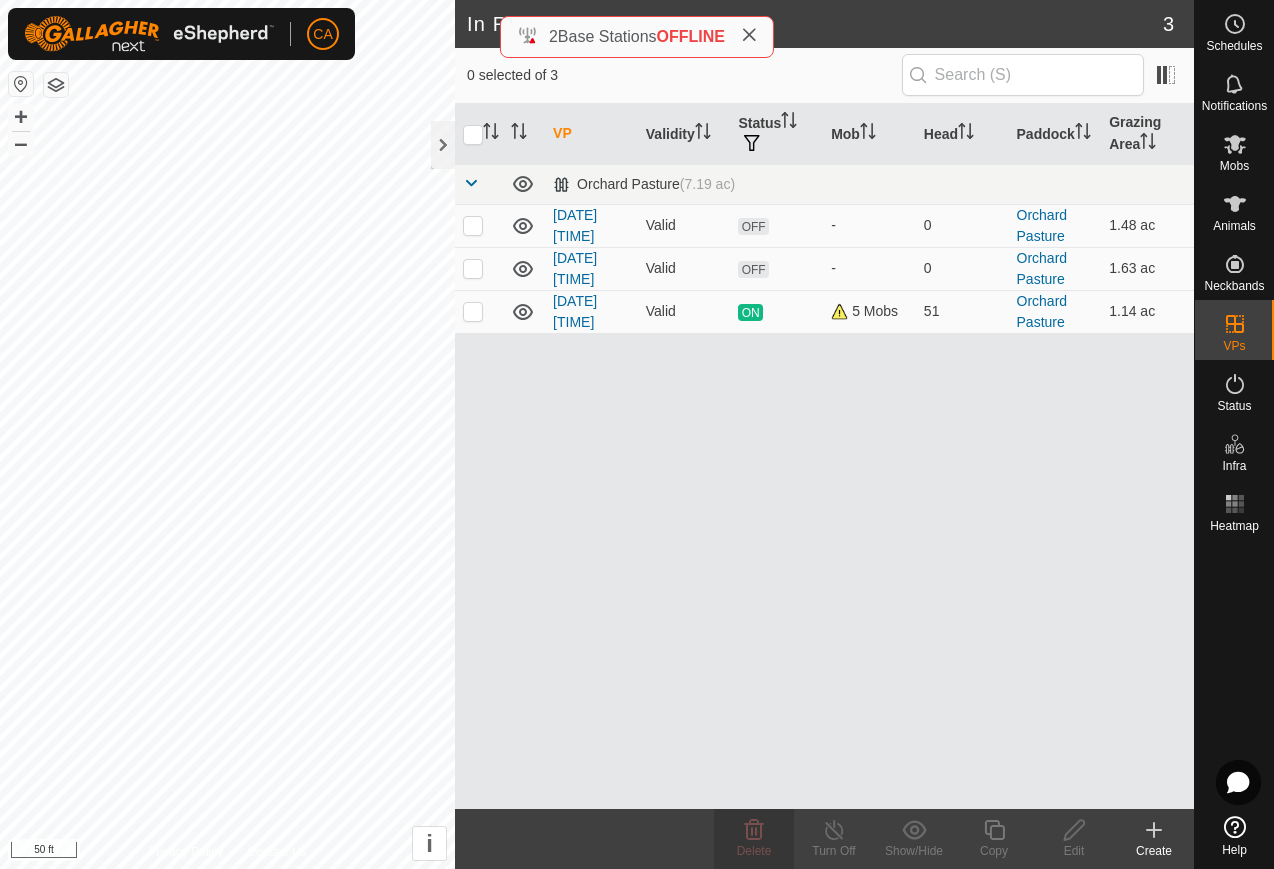click at bounding box center [473, 268] 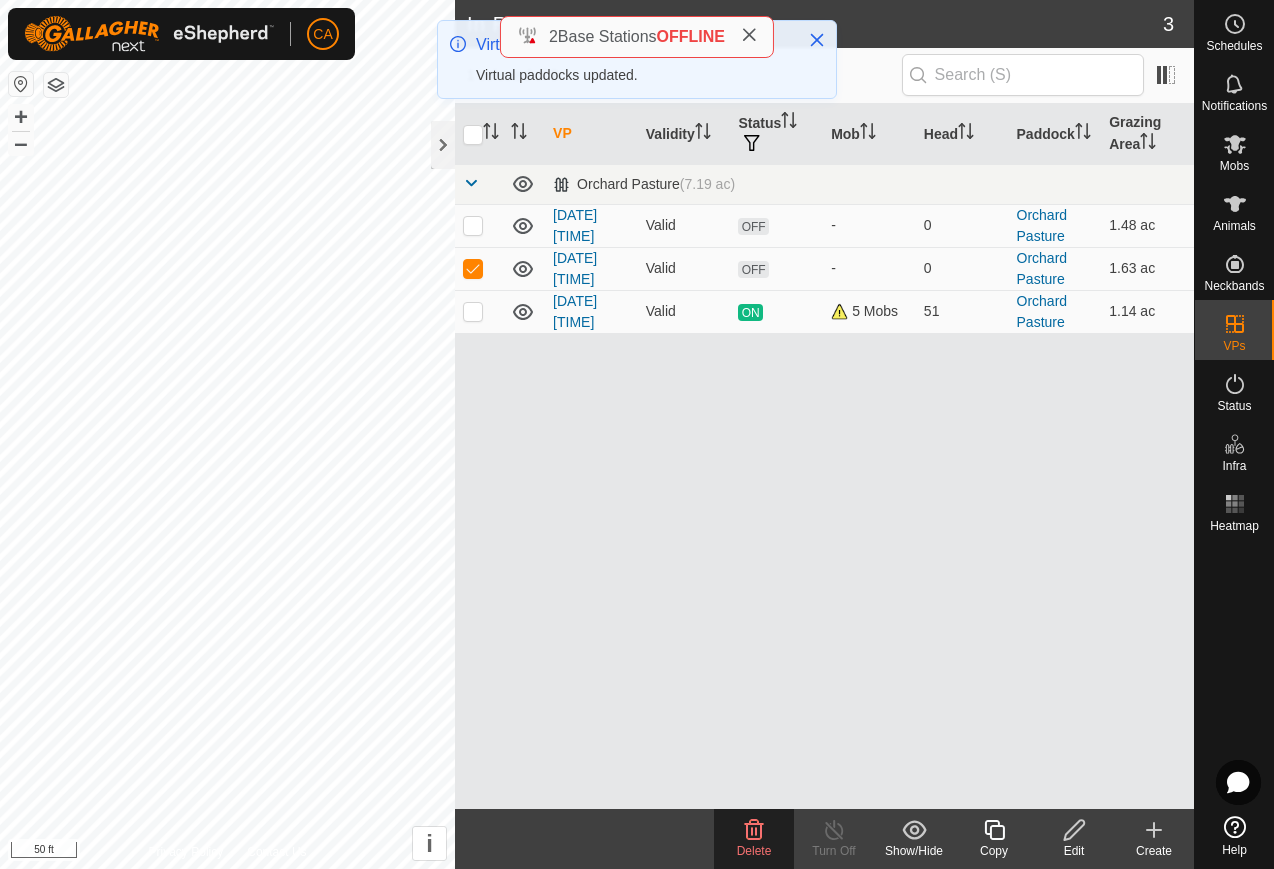 click at bounding box center [473, 268] 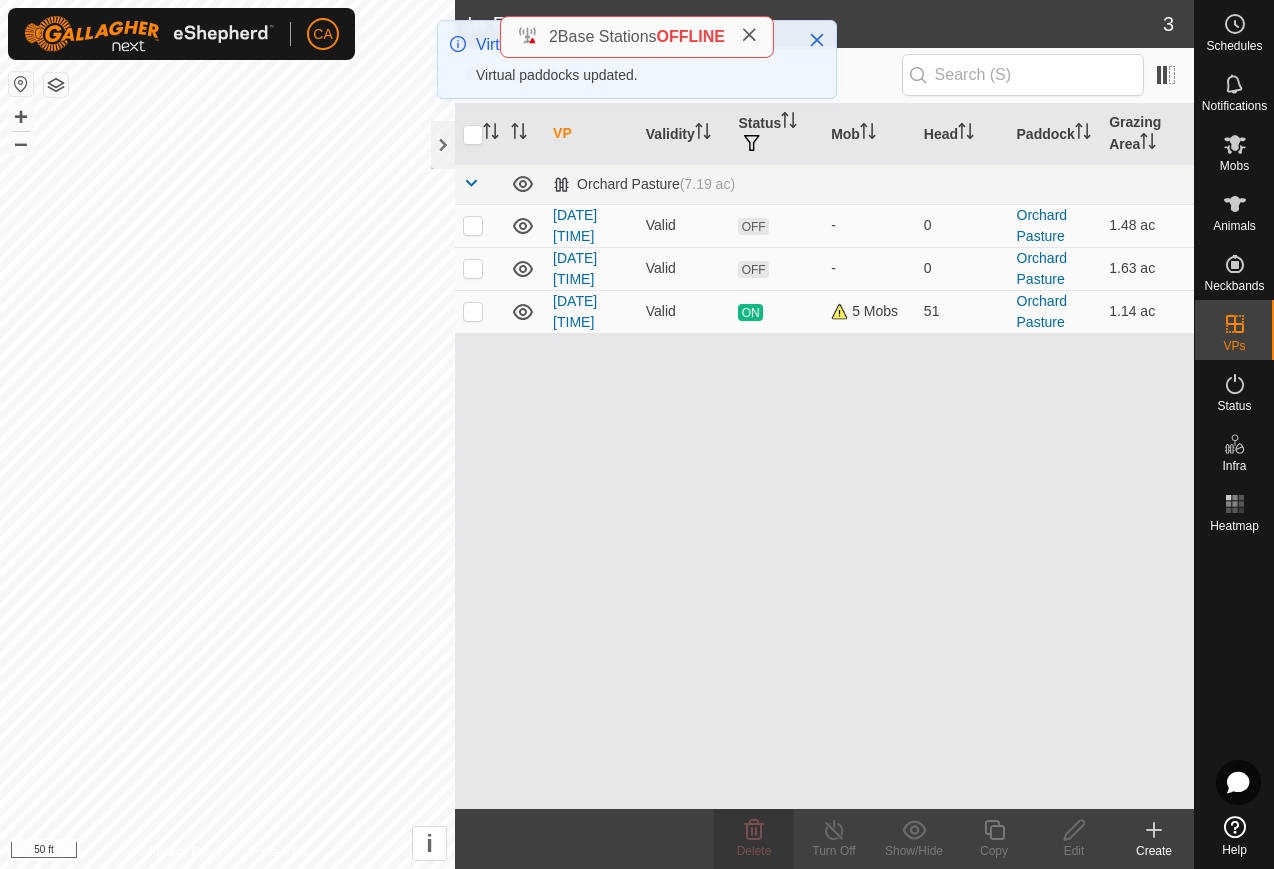 click at bounding box center (473, 225) 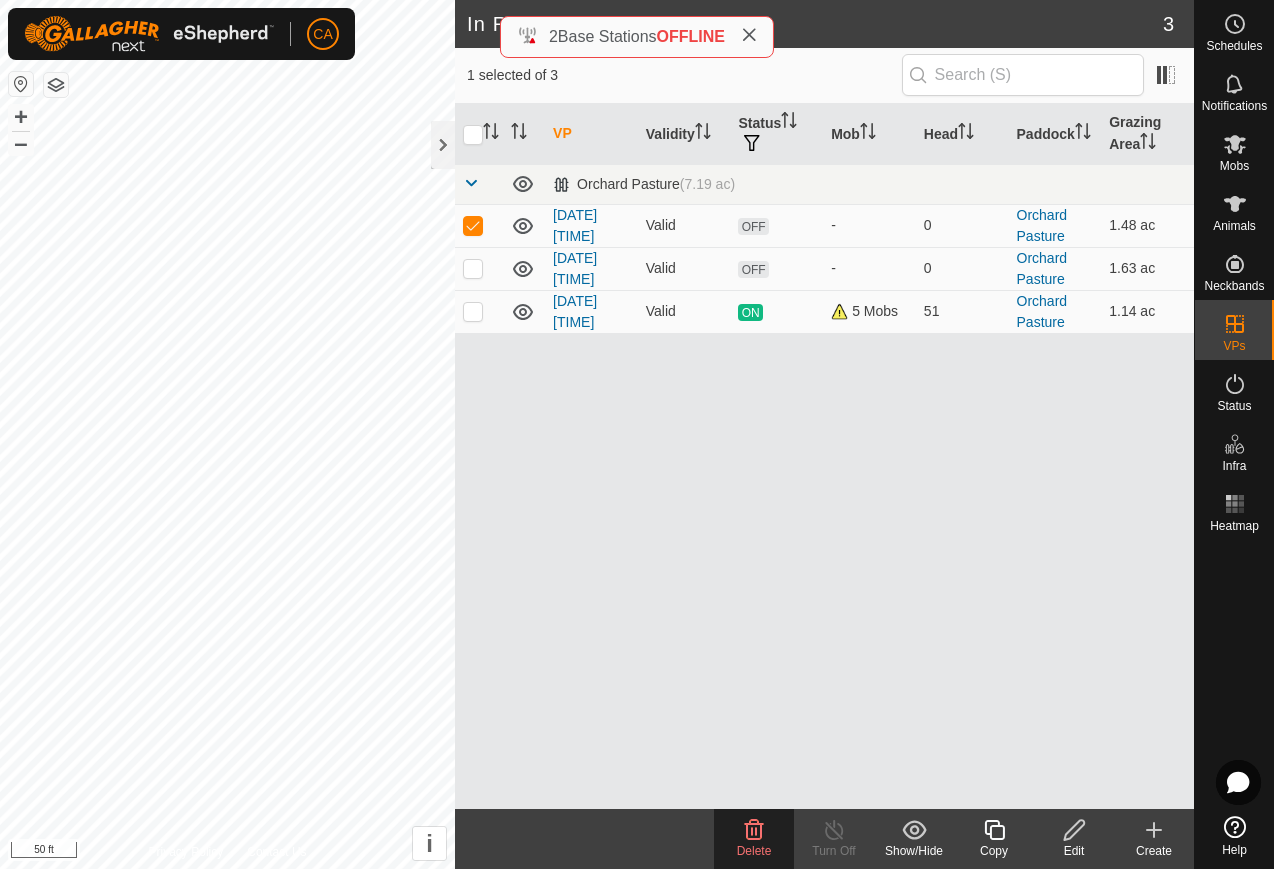 click 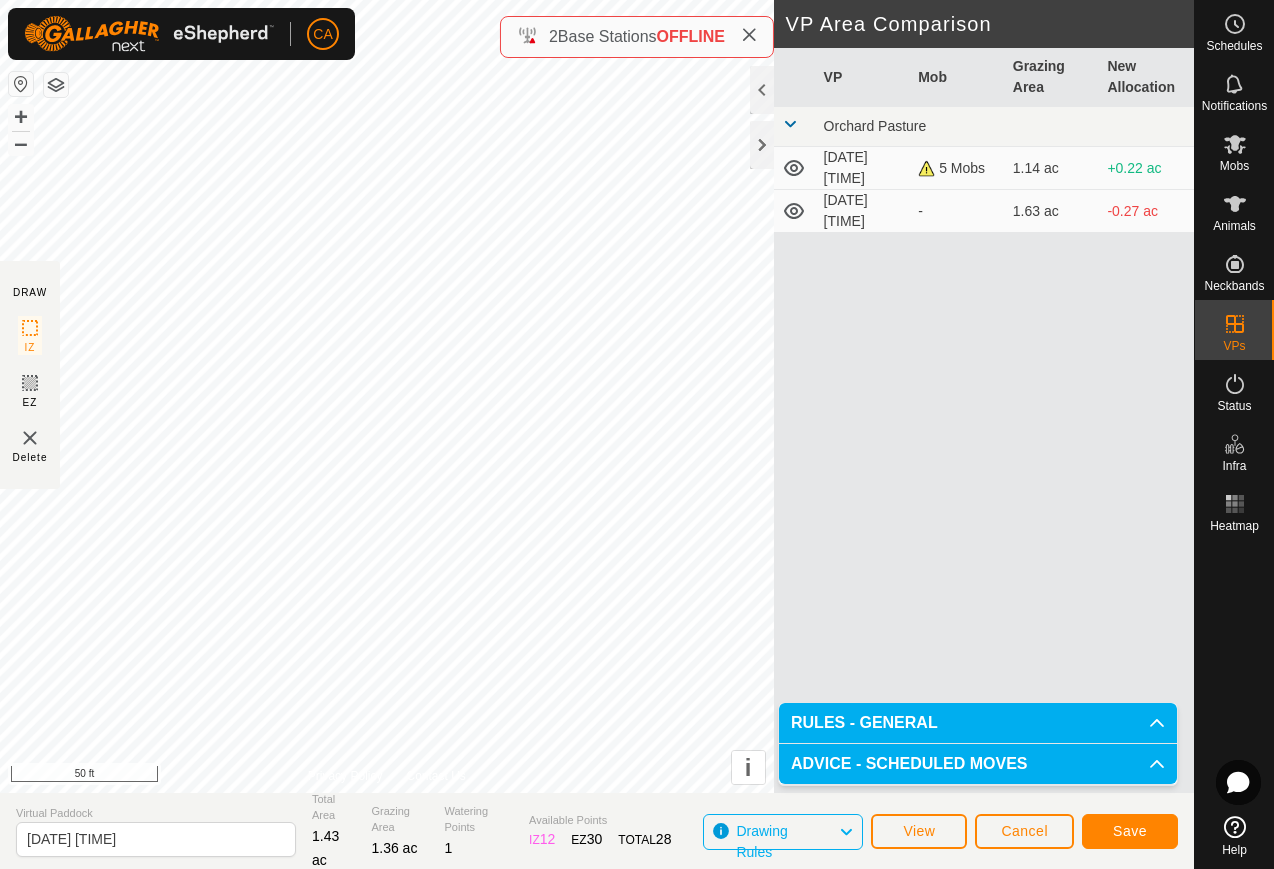 click on "Save" 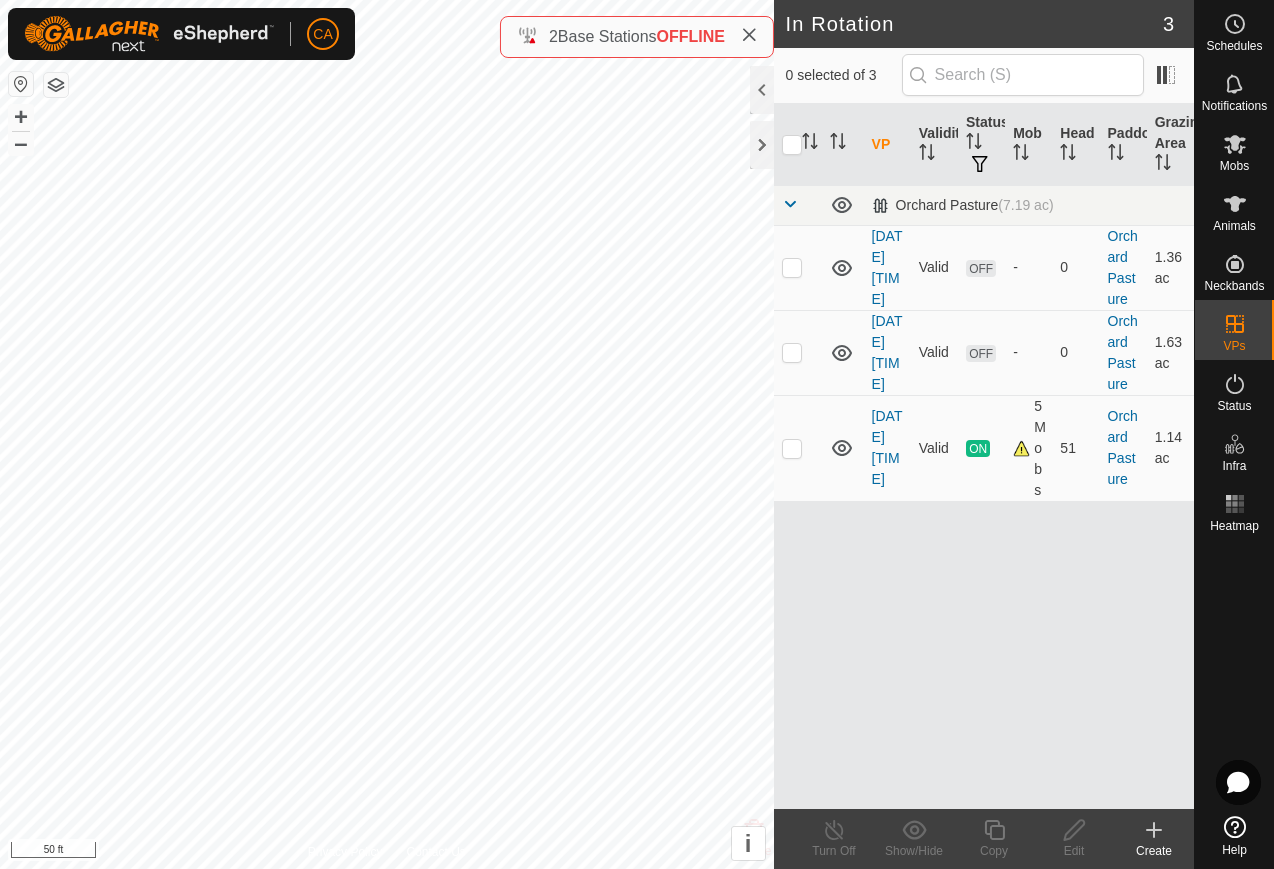 click at bounding box center (798, 267) 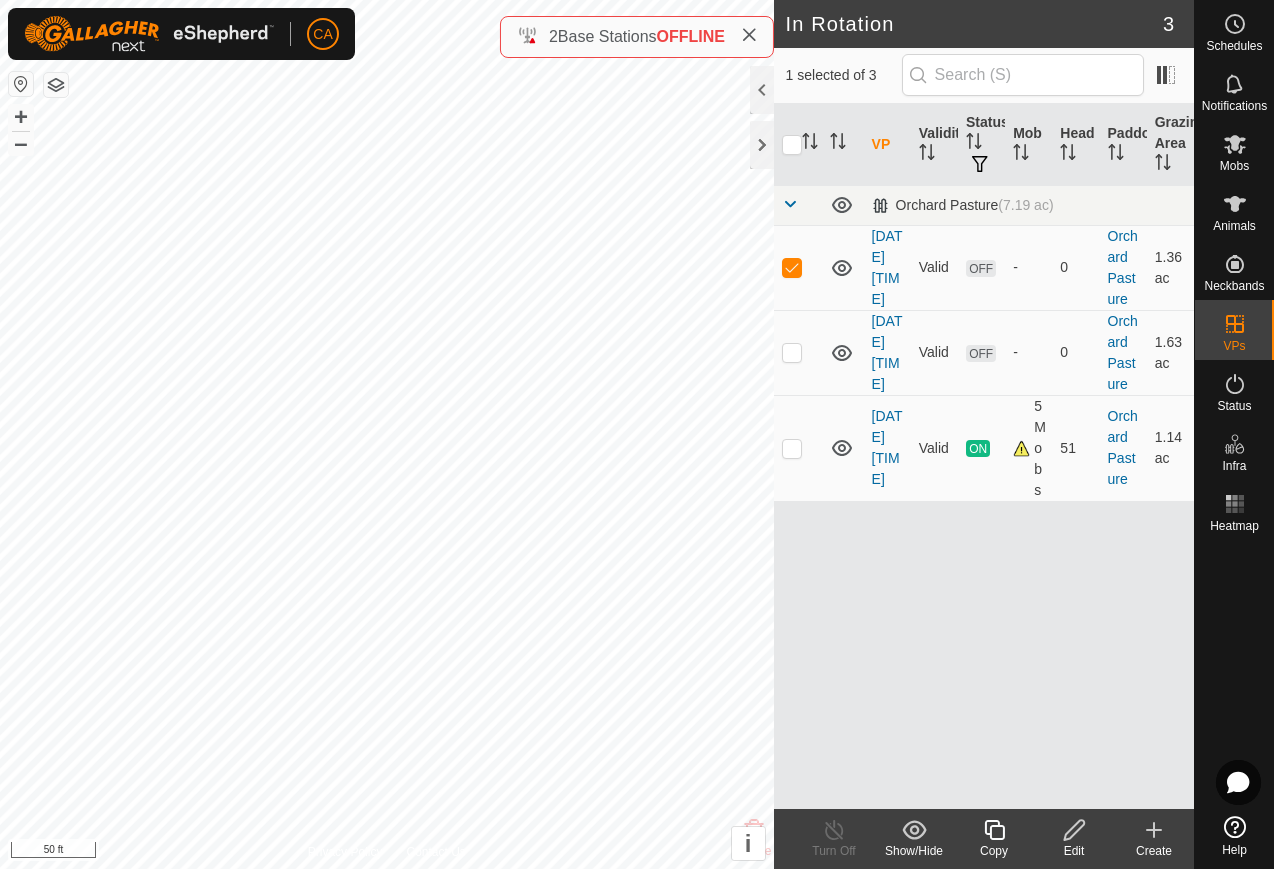 click 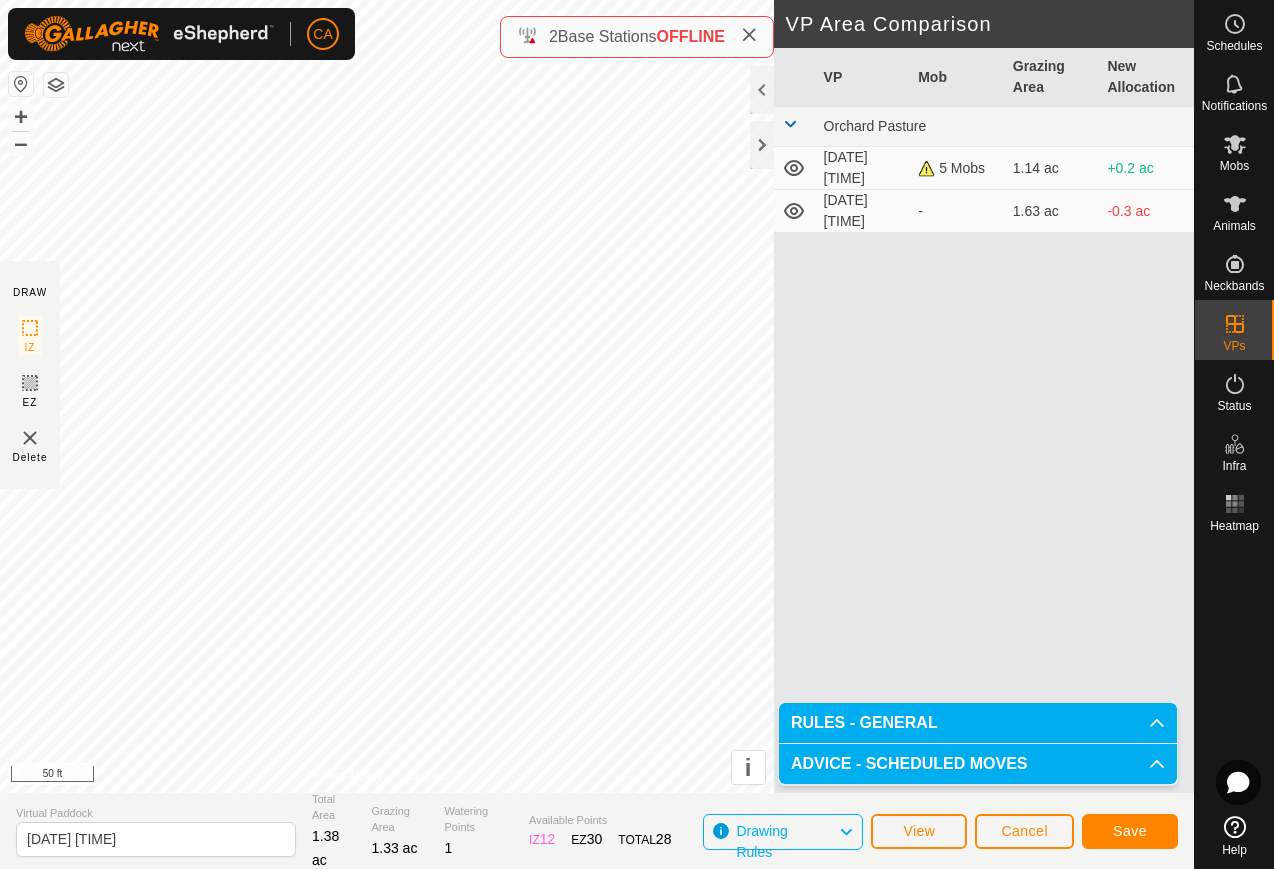 click on "Save" 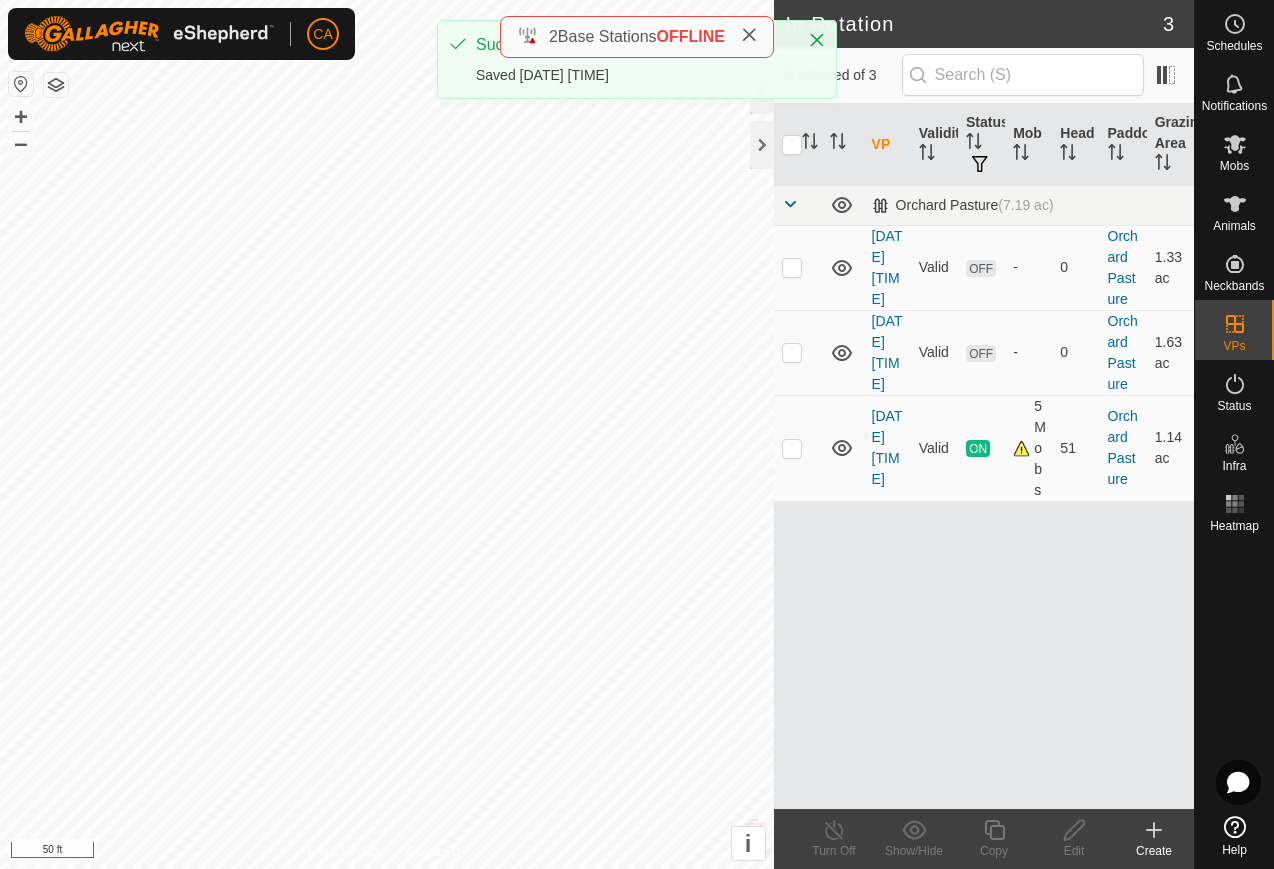 click at bounding box center (798, 267) 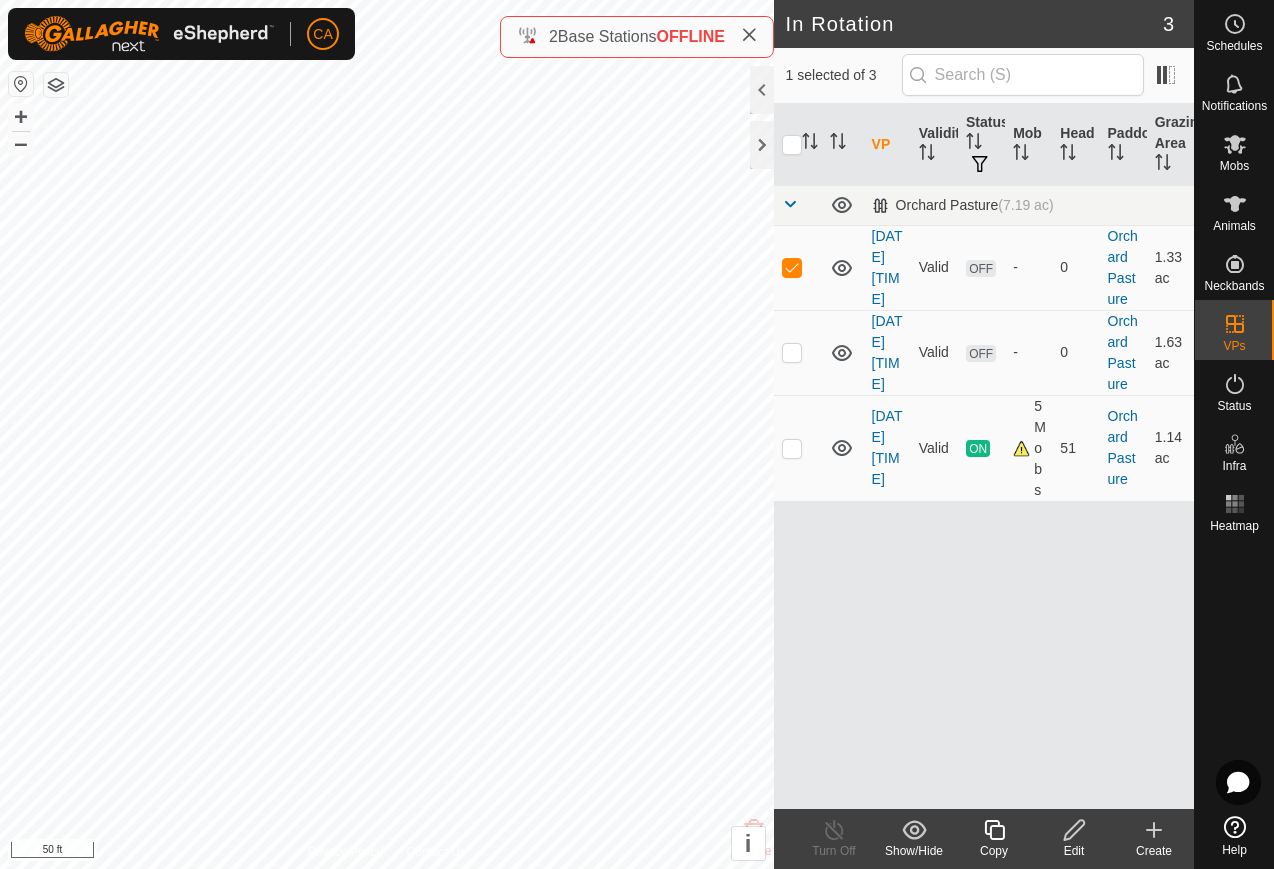 click at bounding box center (798, 267) 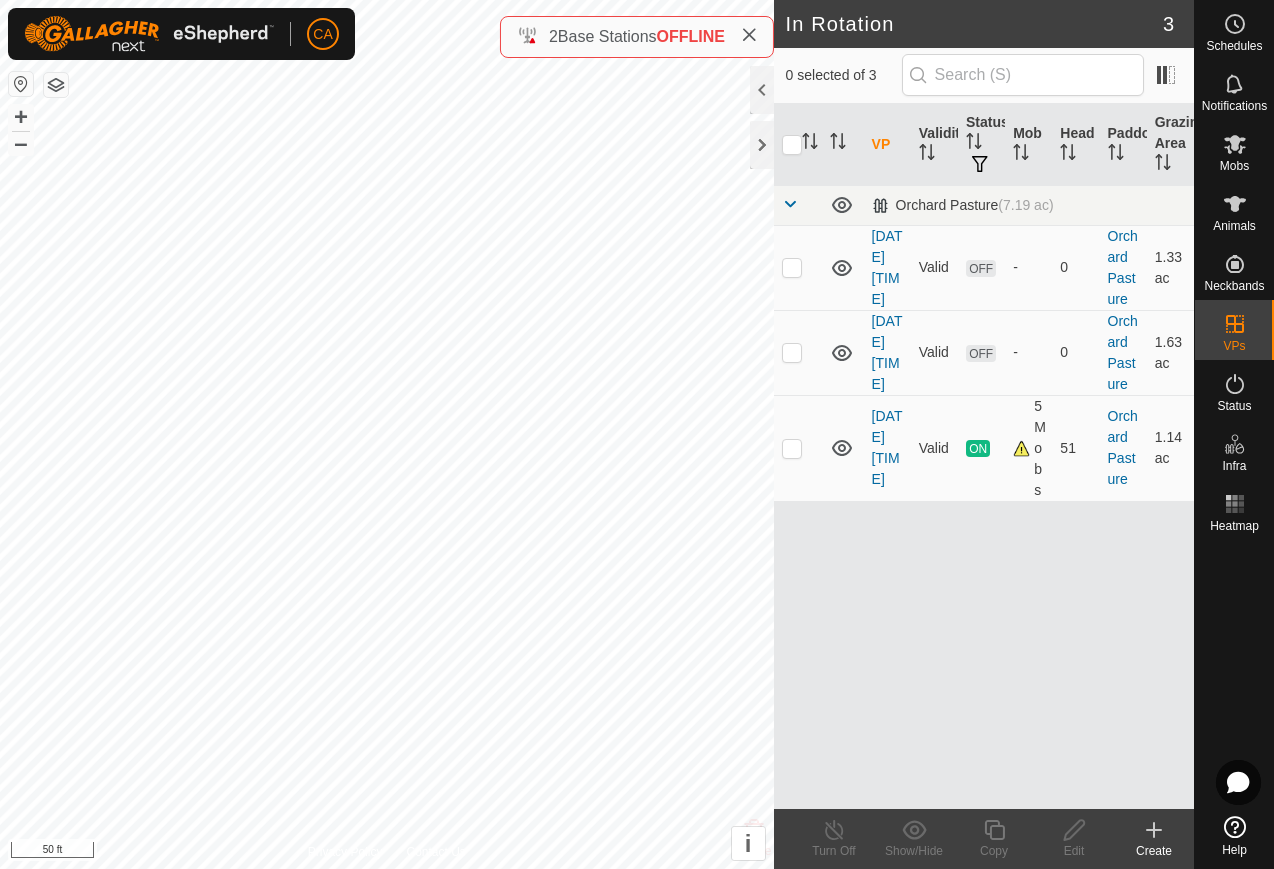click at bounding box center [792, 267] 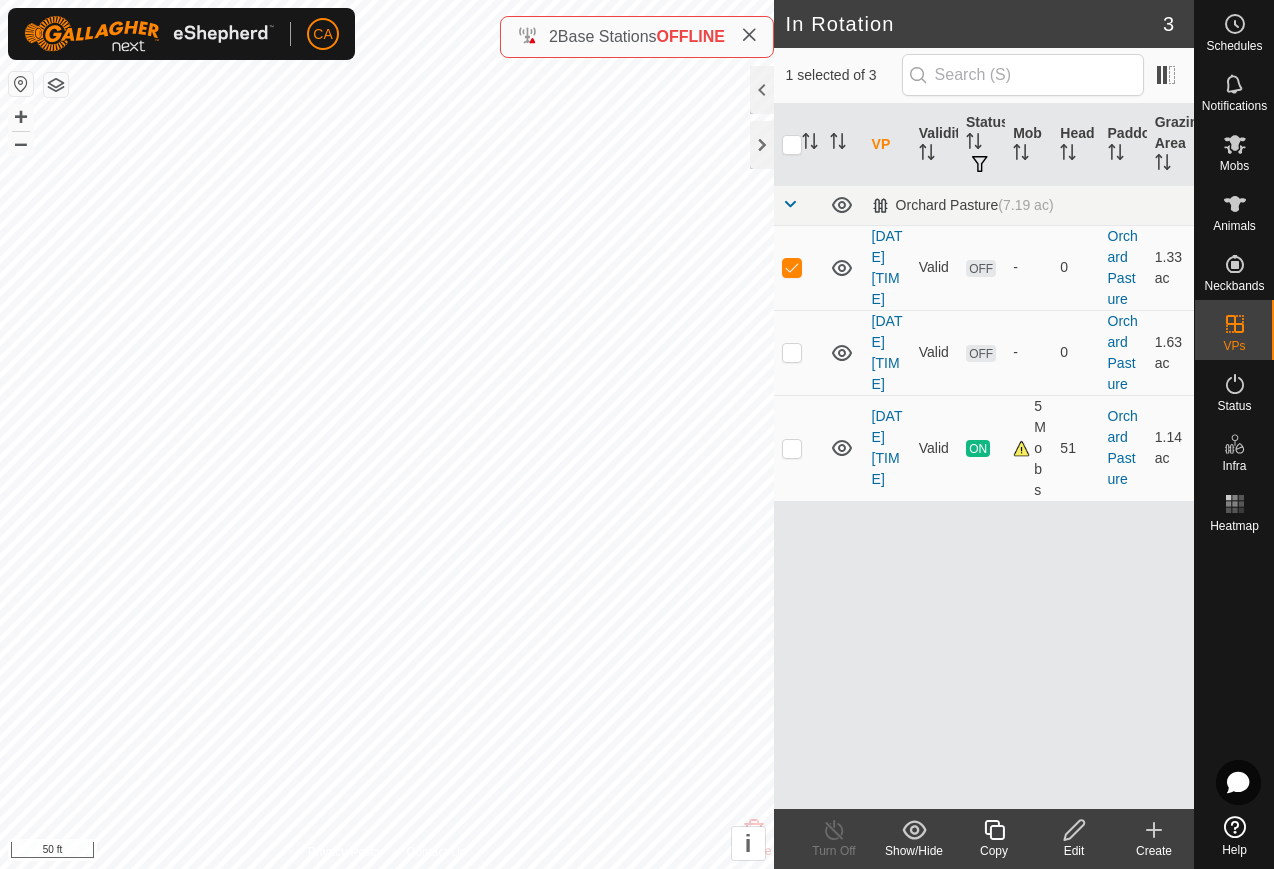 click at bounding box center (792, 267) 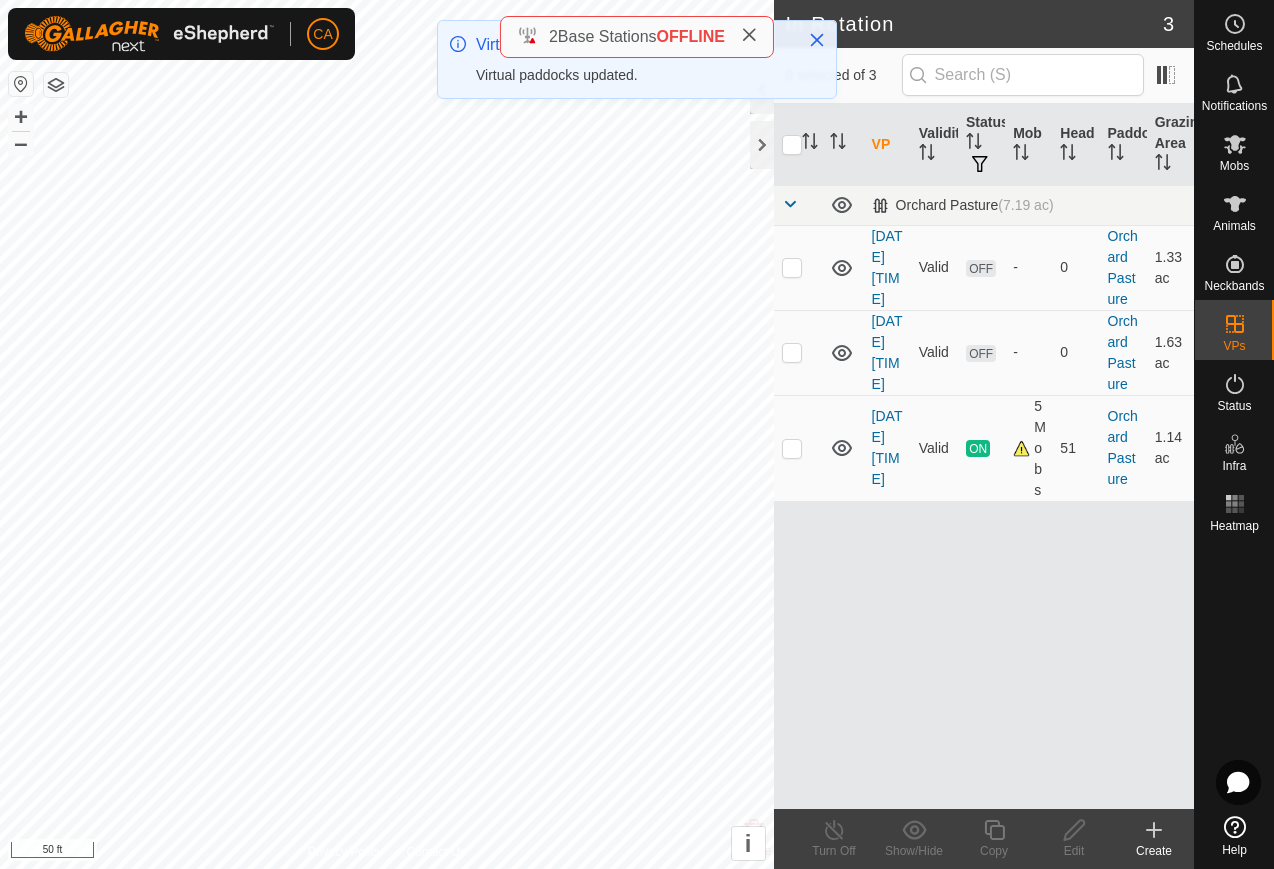 click at bounding box center [792, 448] 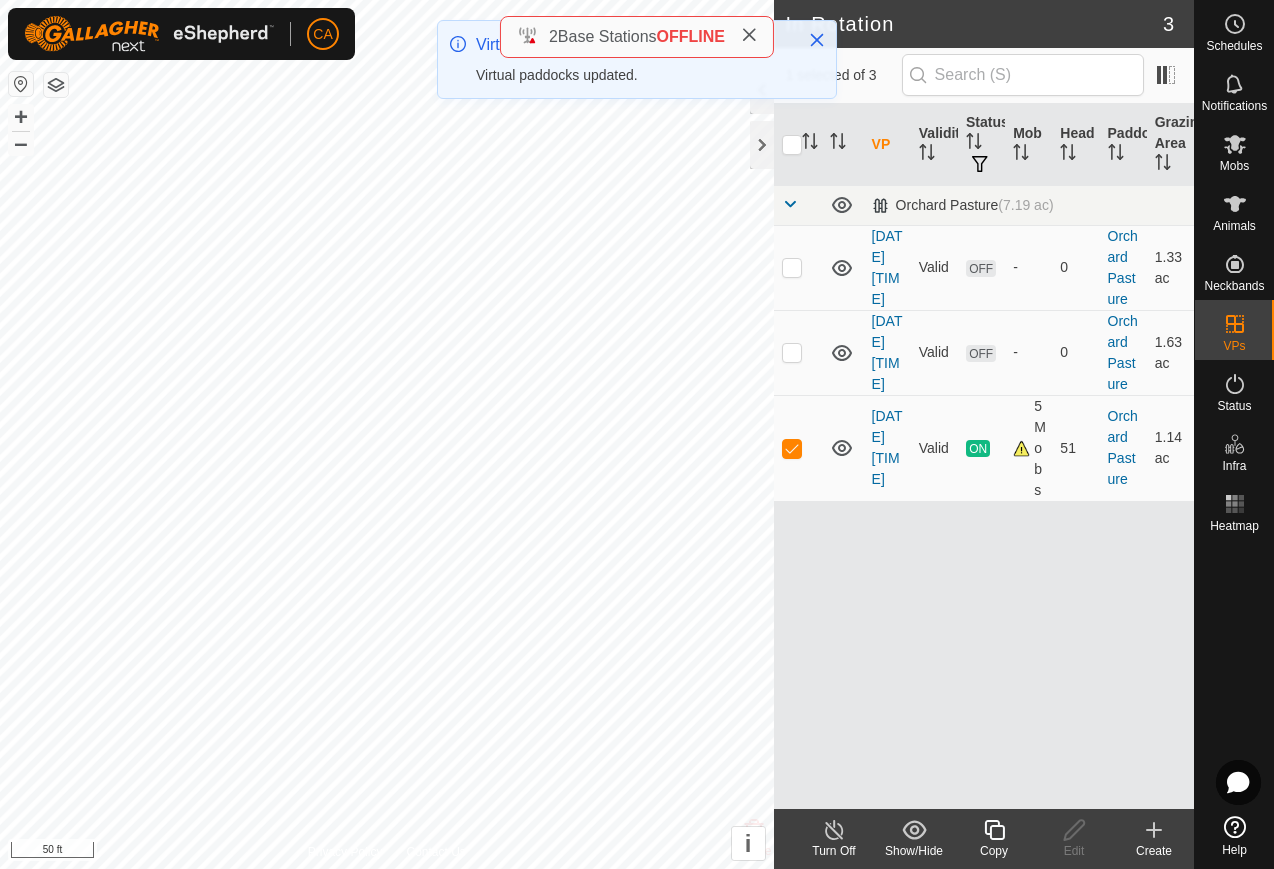 click at bounding box center (798, 448) 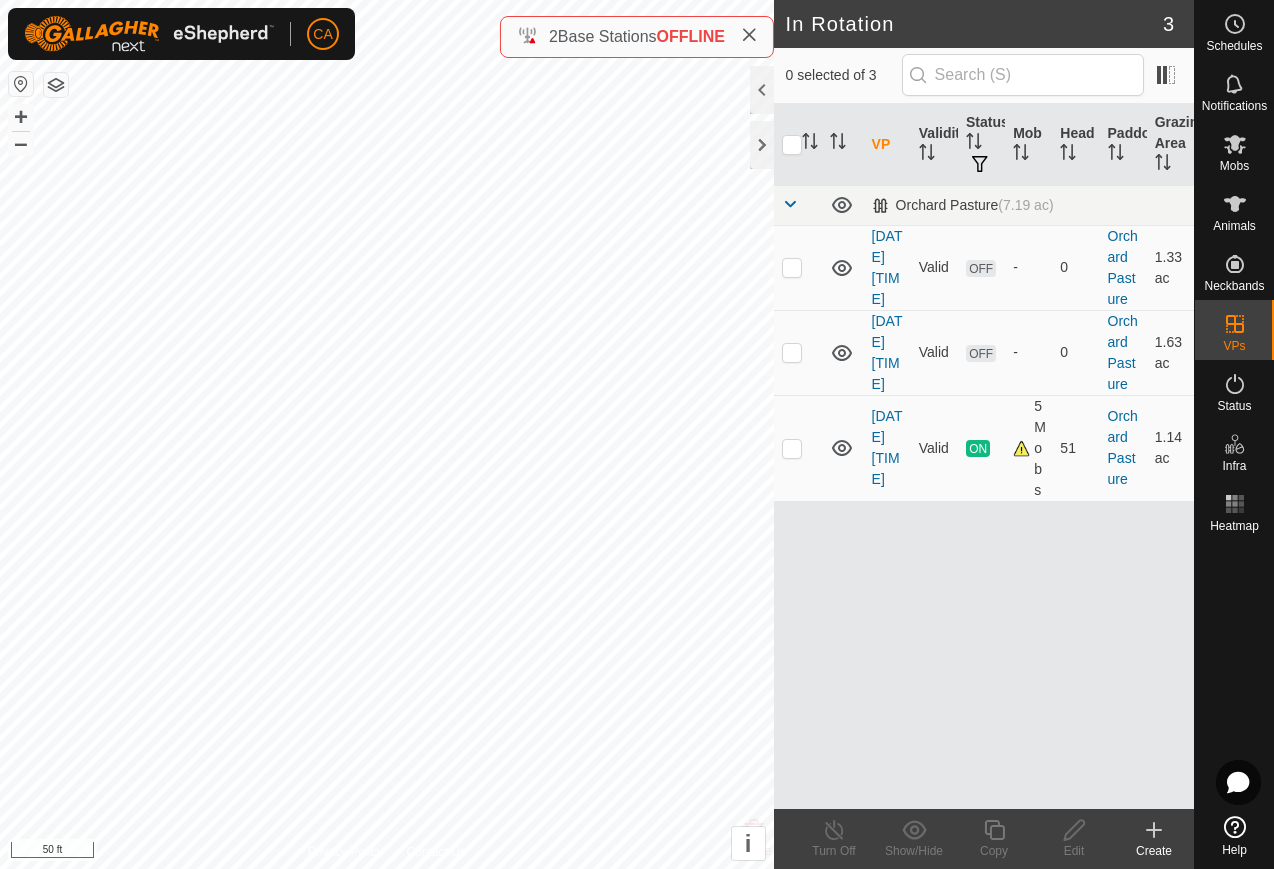 click at bounding box center [798, 267] 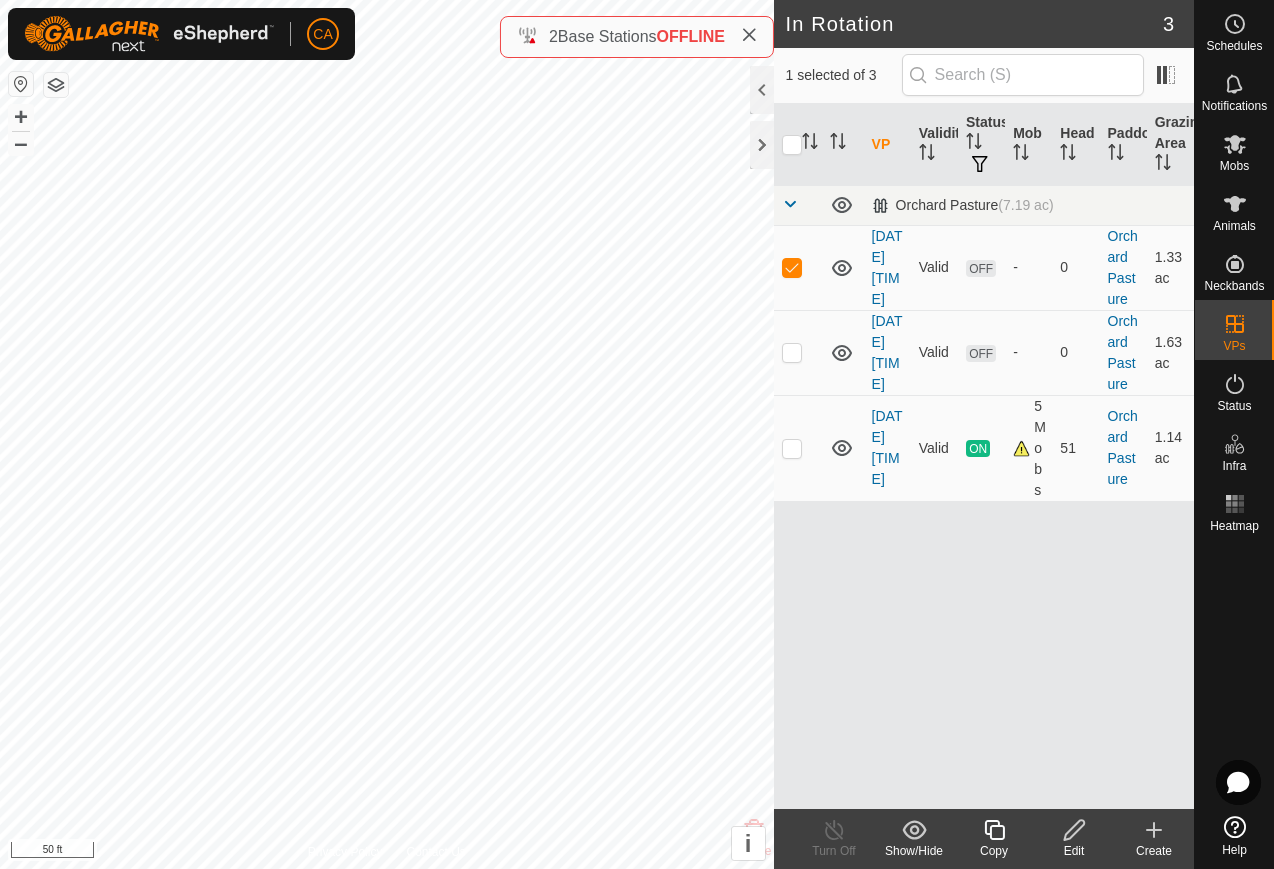 click at bounding box center (792, 267) 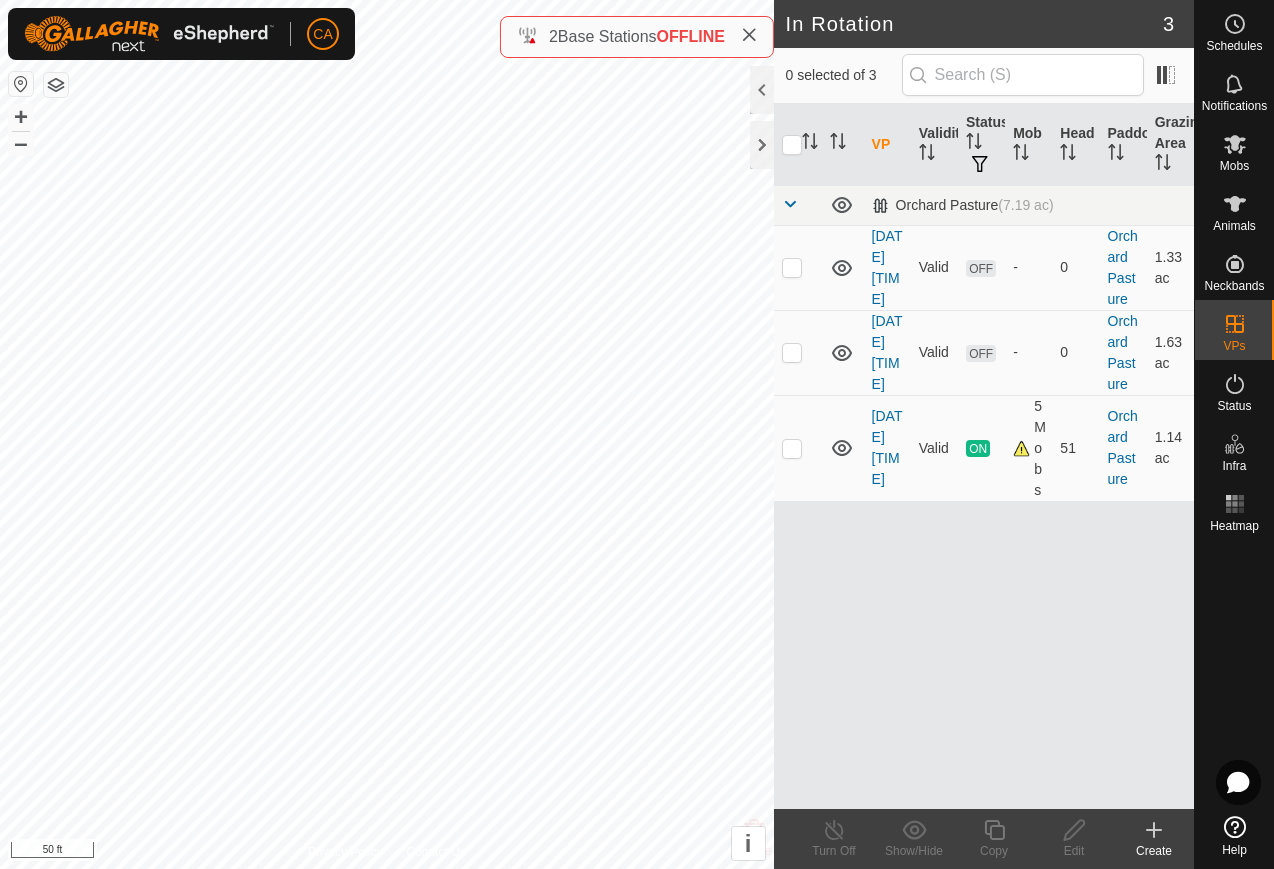 click at bounding box center (798, 352) 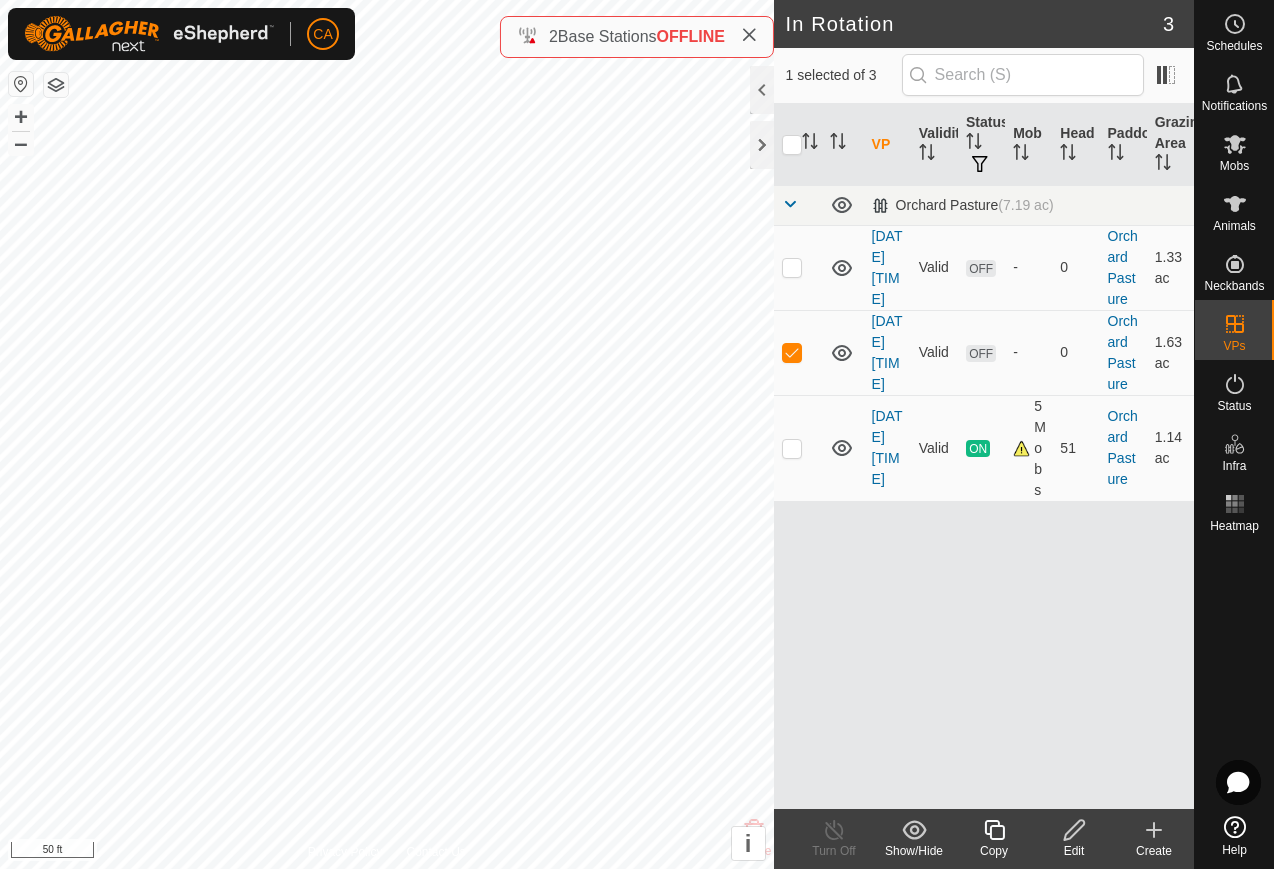 click at bounding box center [792, 352] 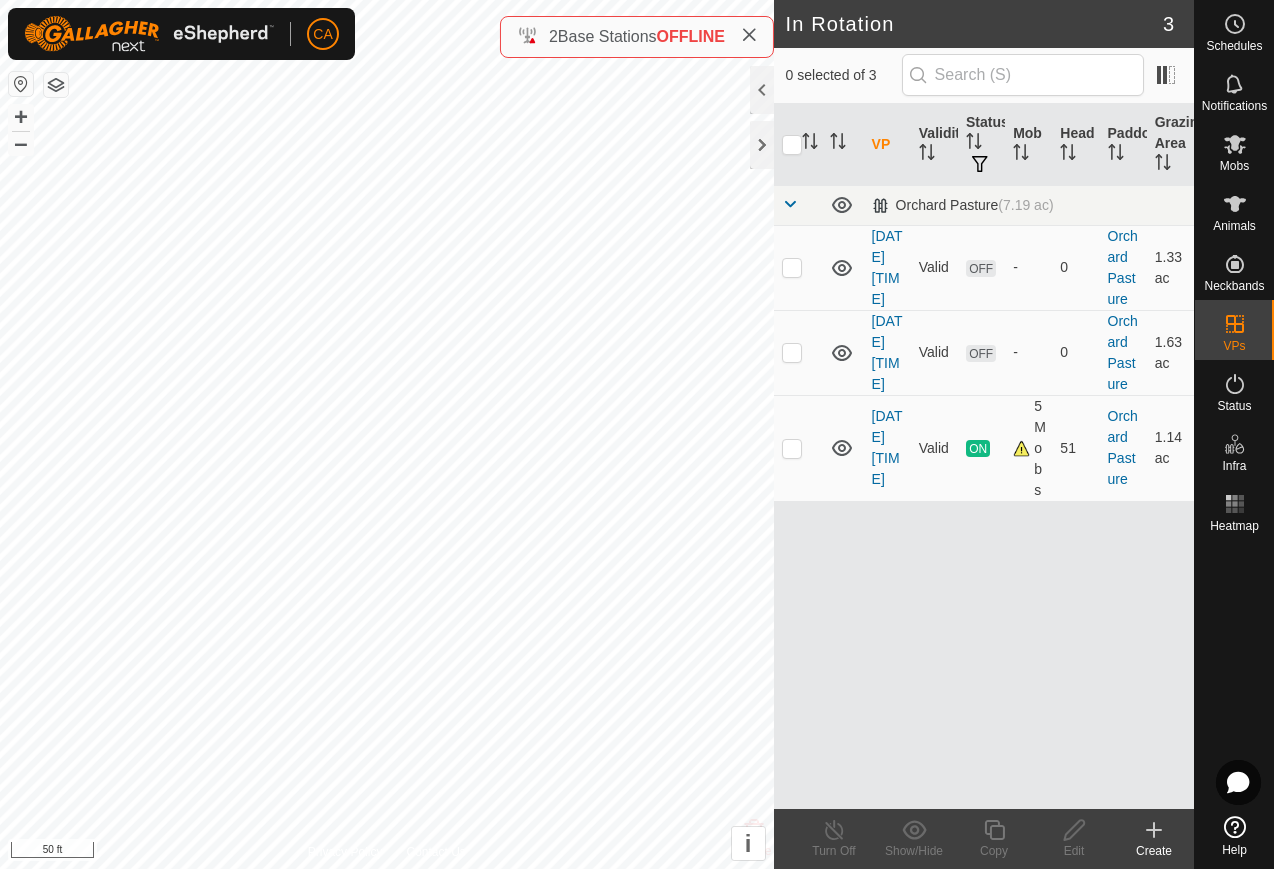 click at bounding box center [792, 267] 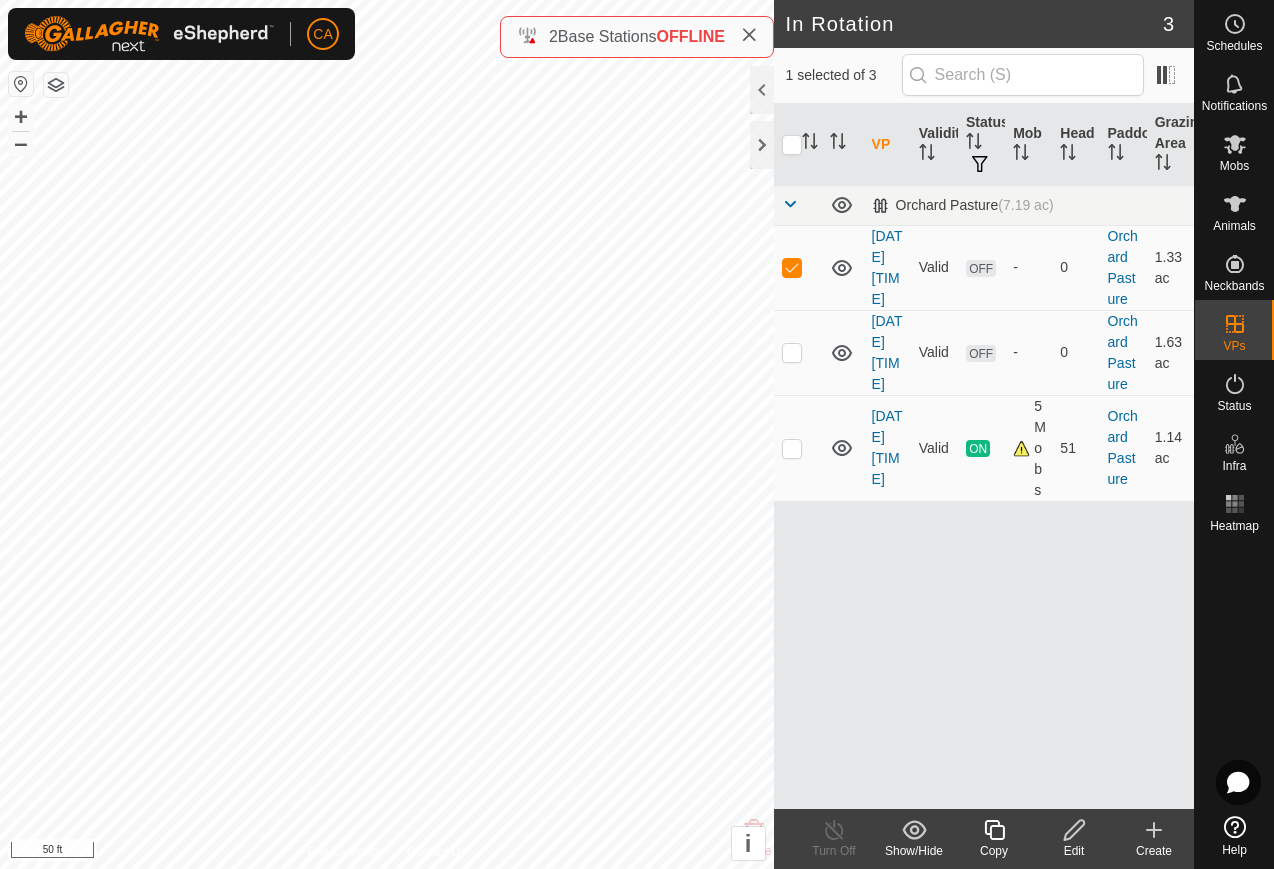 click at bounding box center (792, 267) 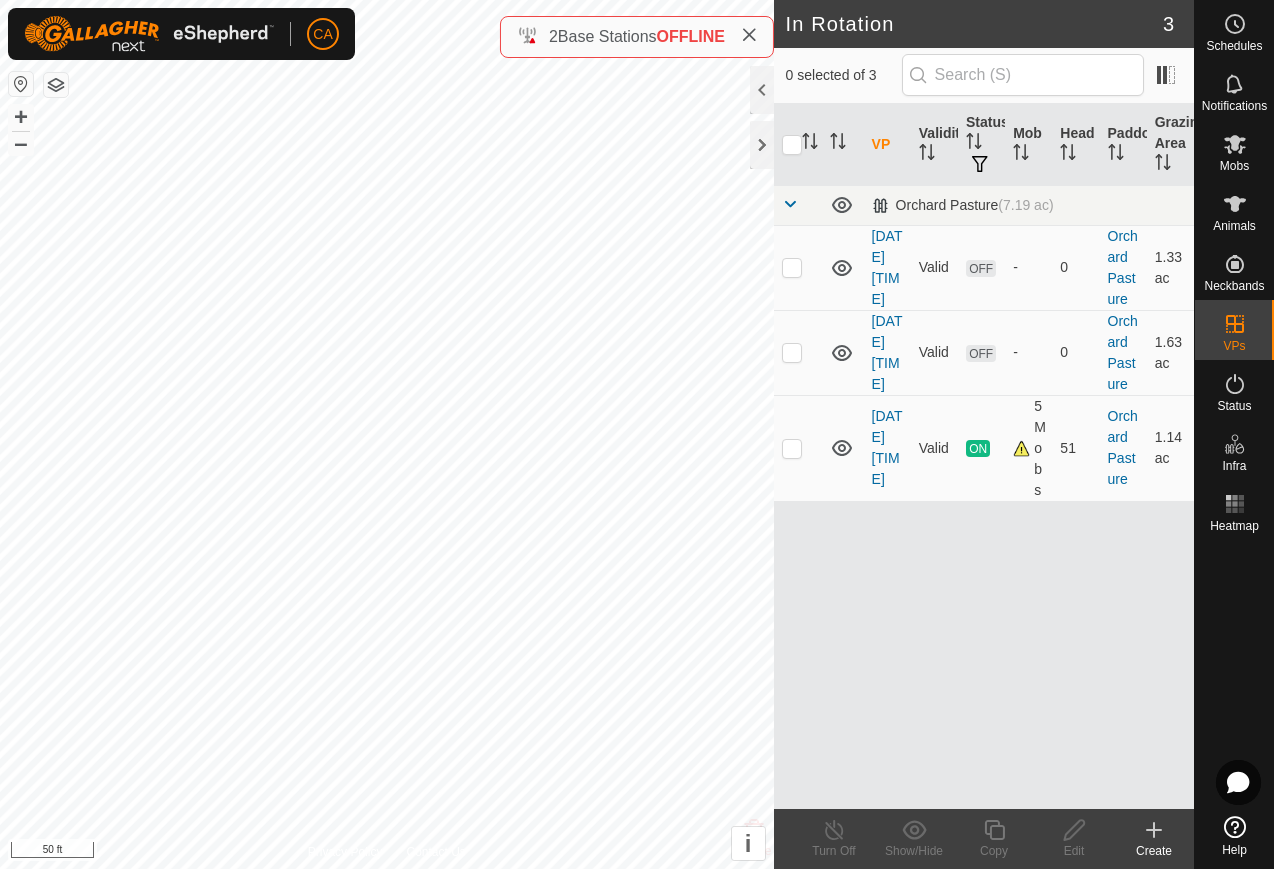 click at bounding box center (798, 267) 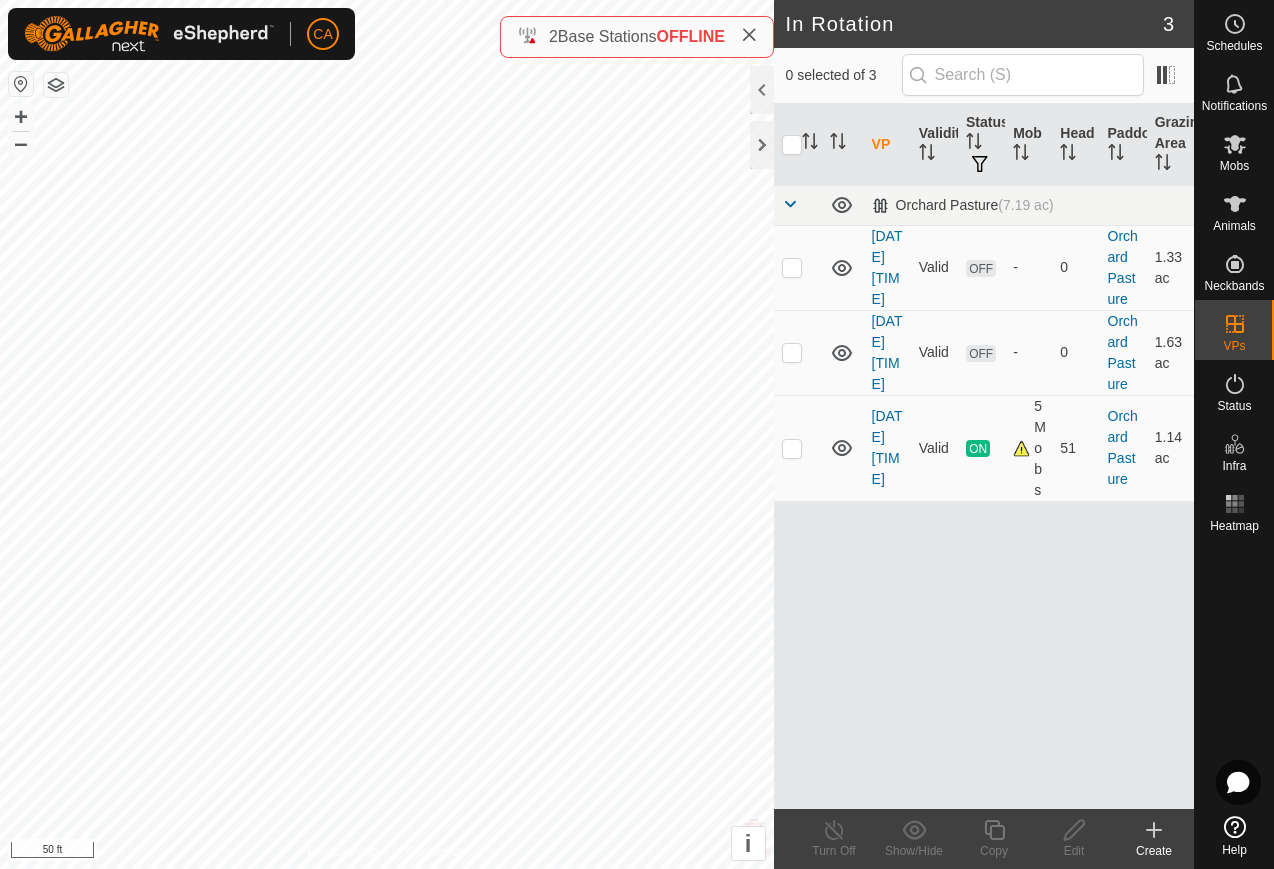 checkbox on "true" 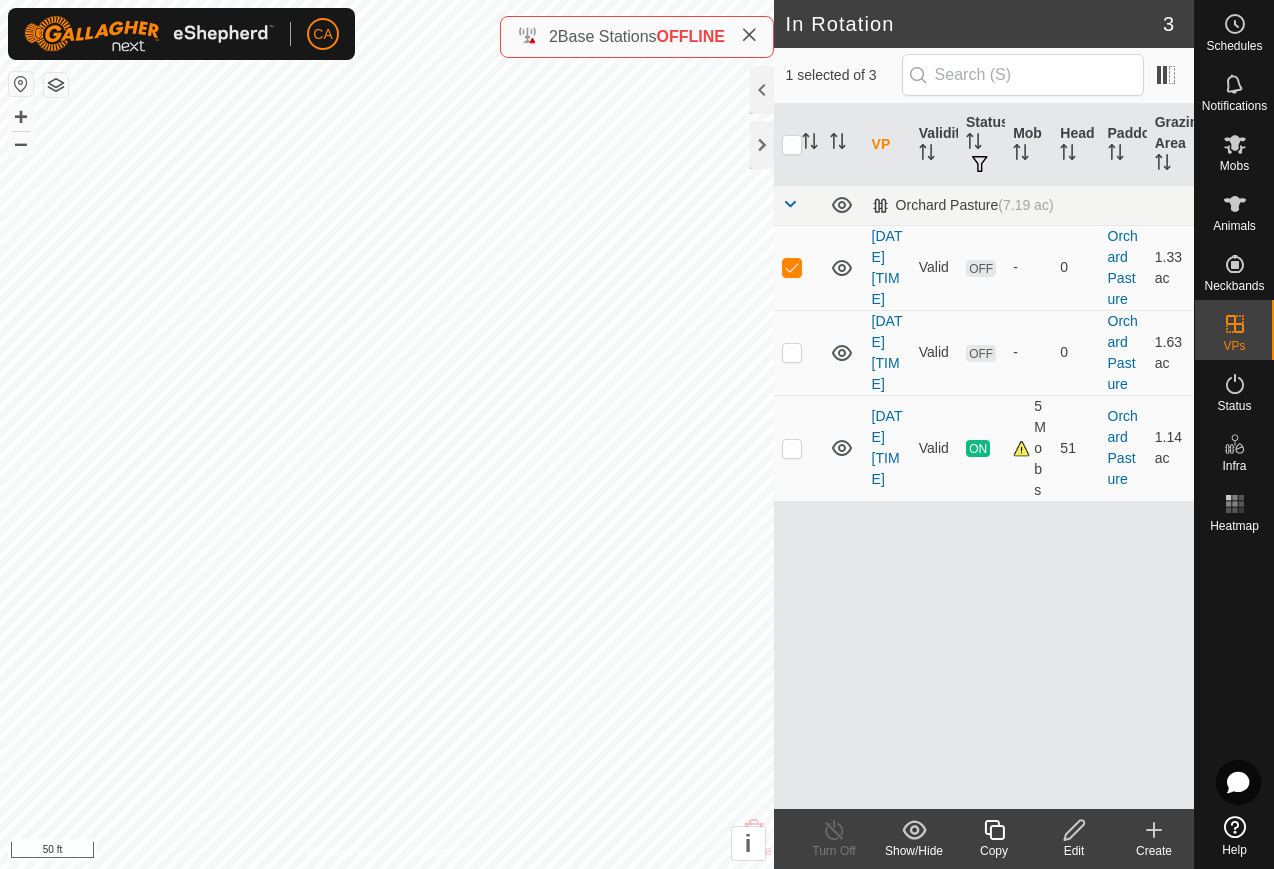 click on "Copy" 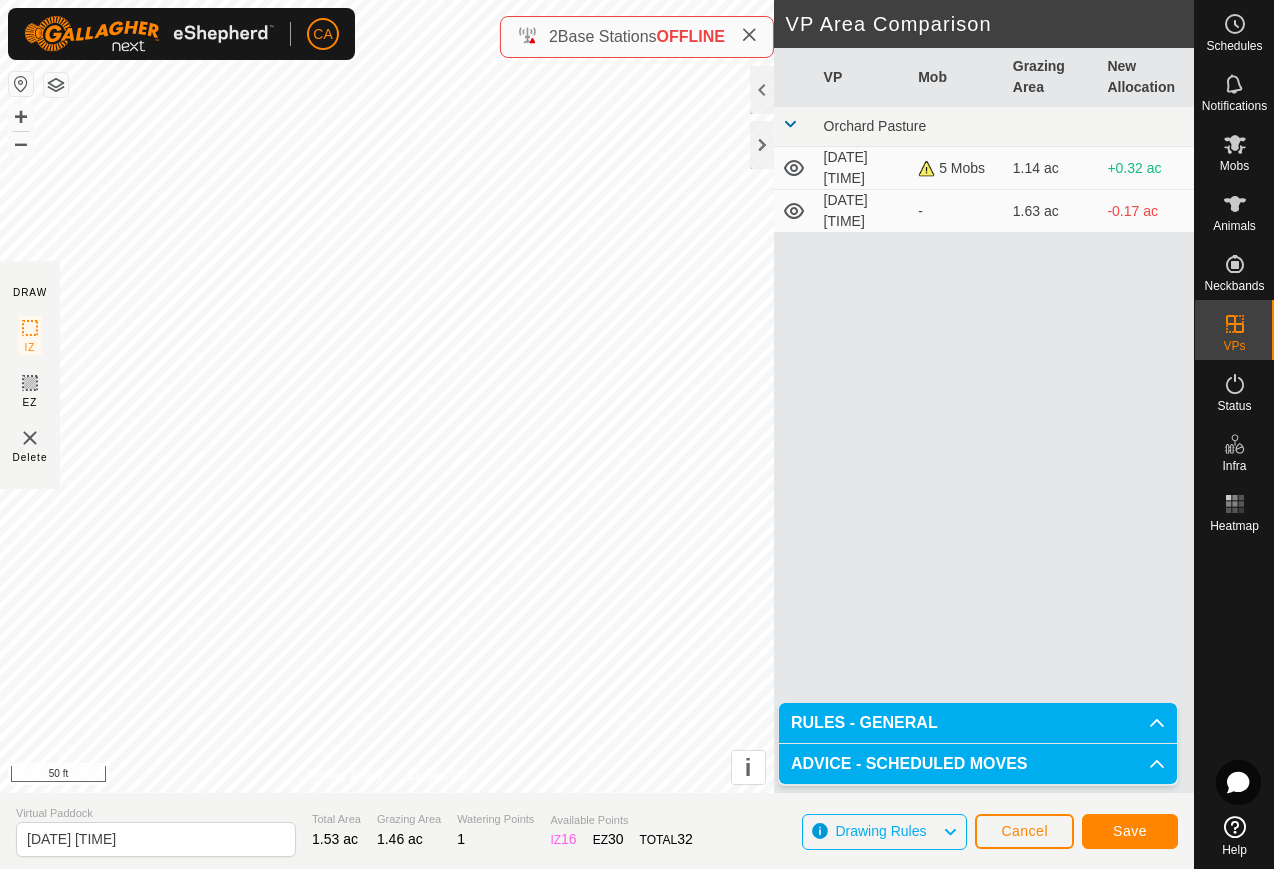 click on "Save" 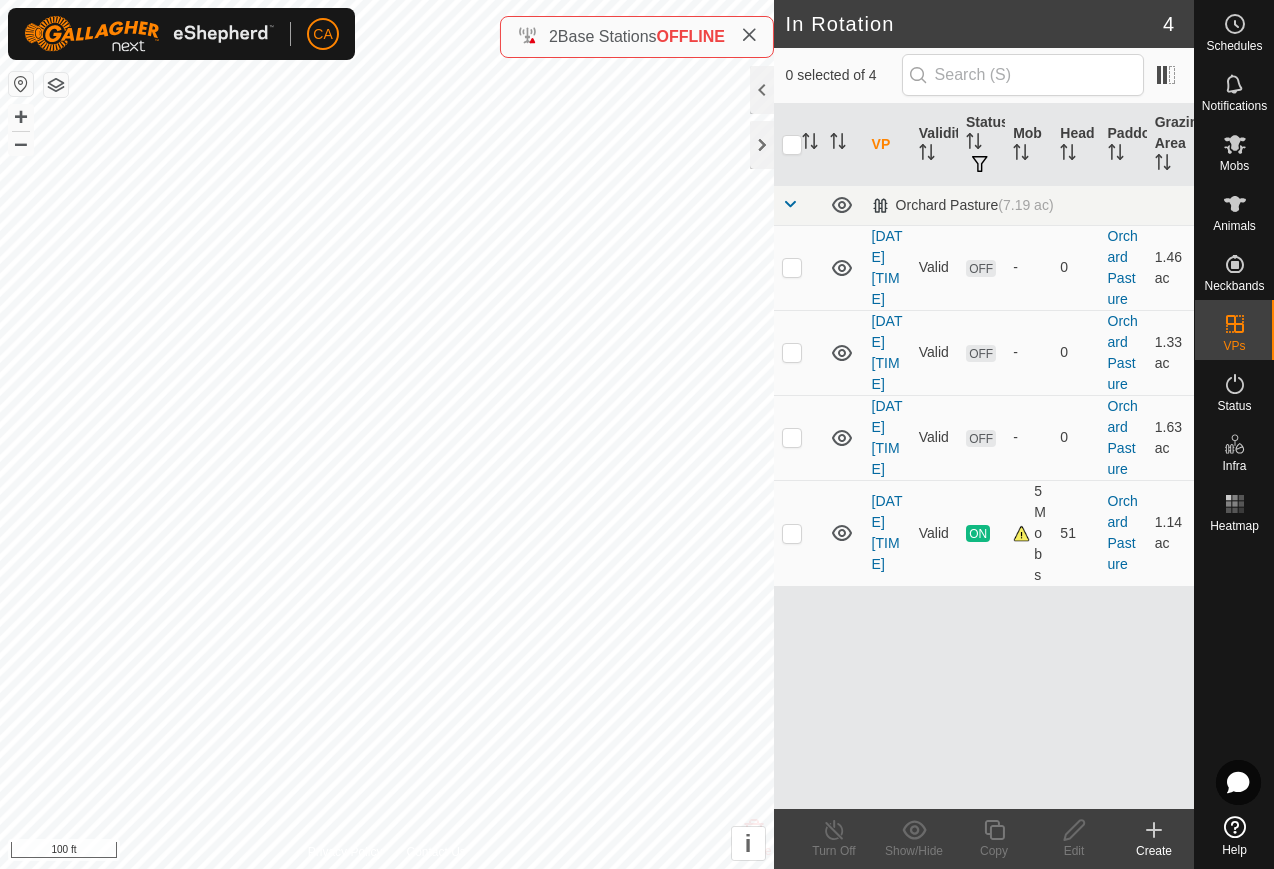click at bounding box center [792, 267] 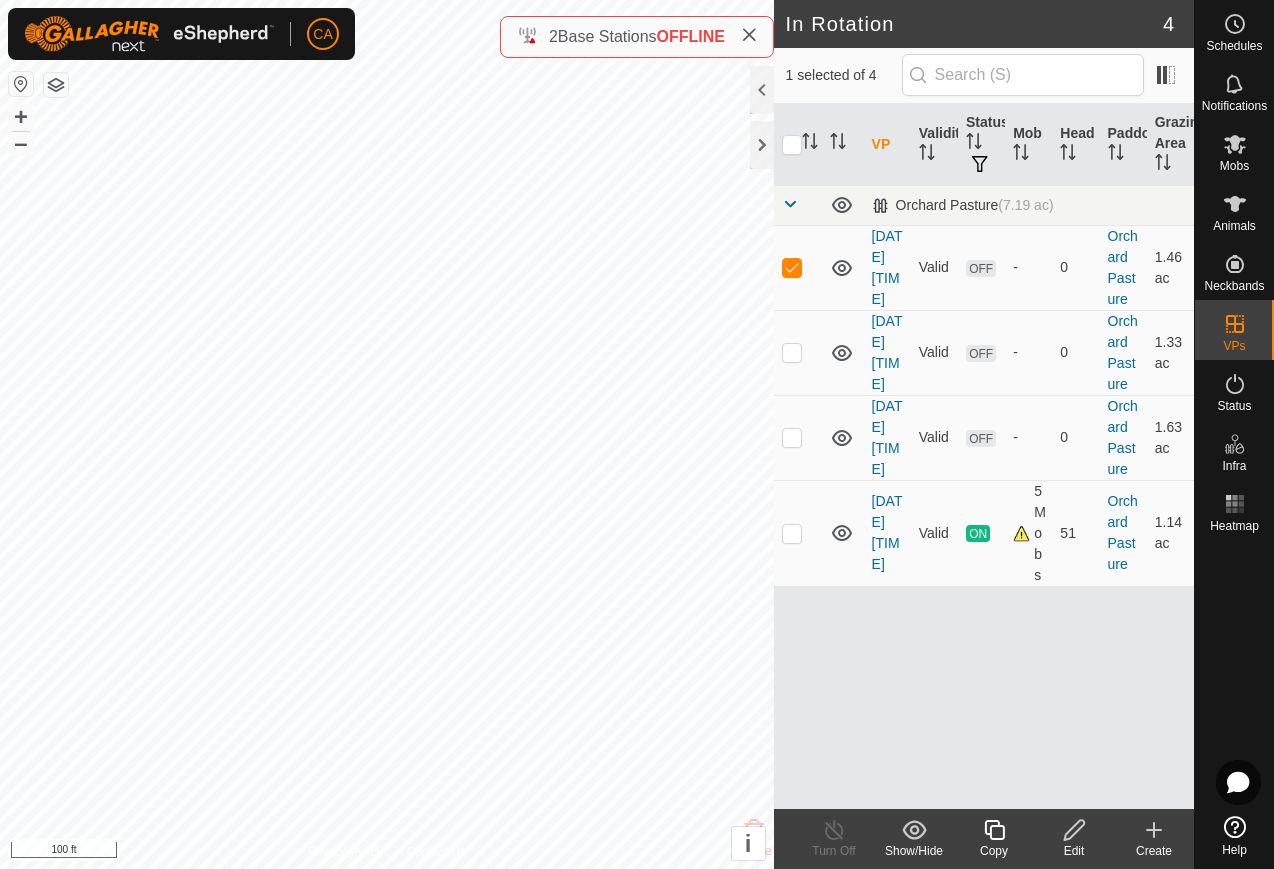 click at bounding box center [792, 267] 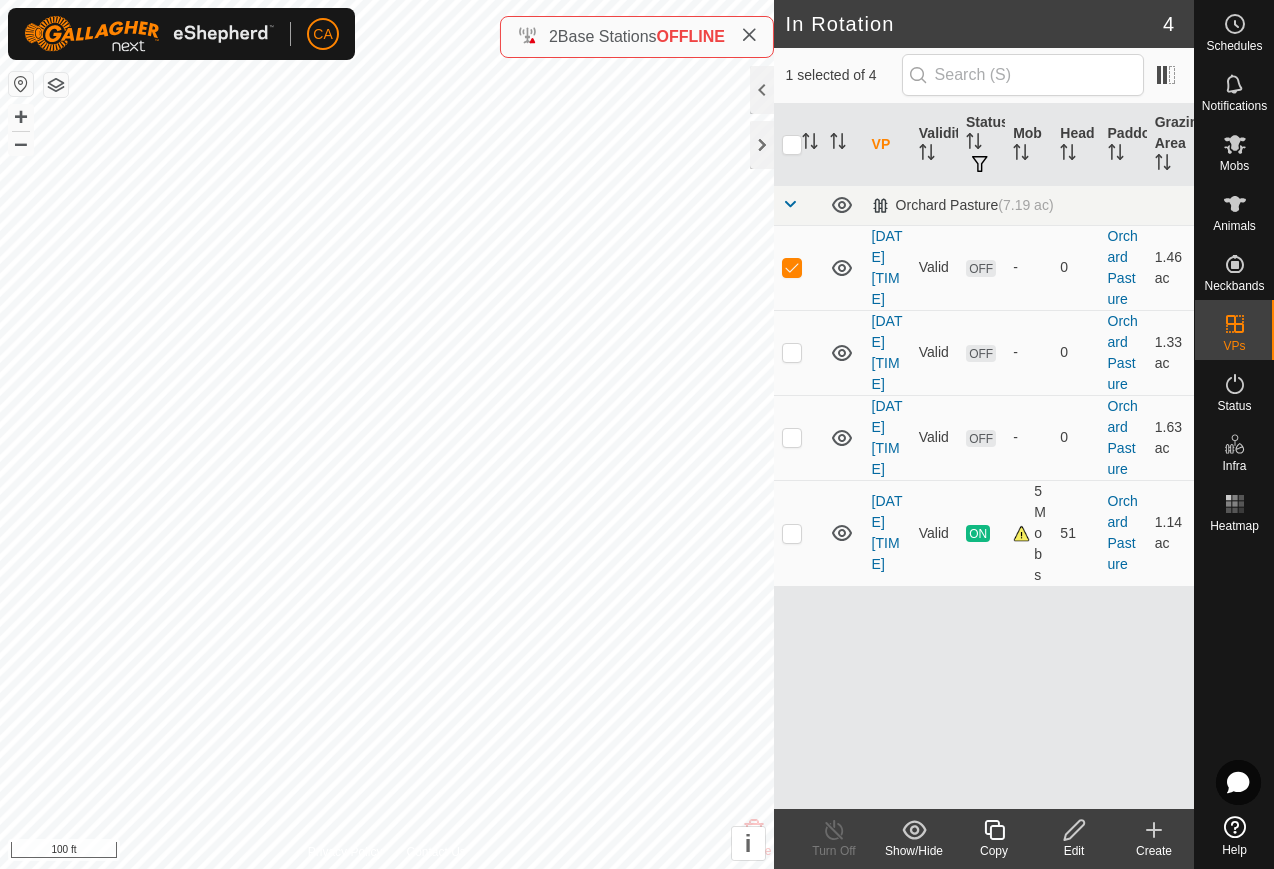 checkbox on "false" 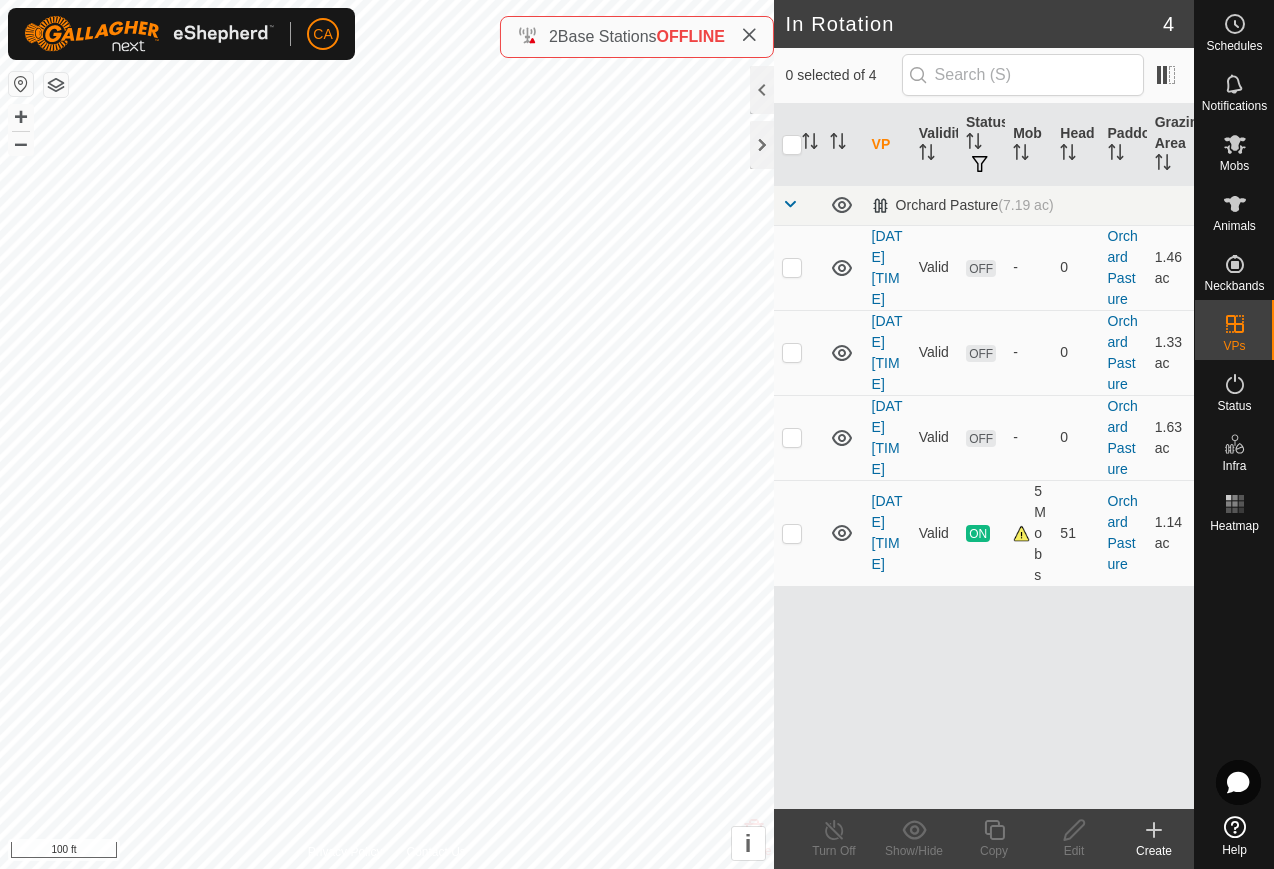 click at bounding box center [798, 352] 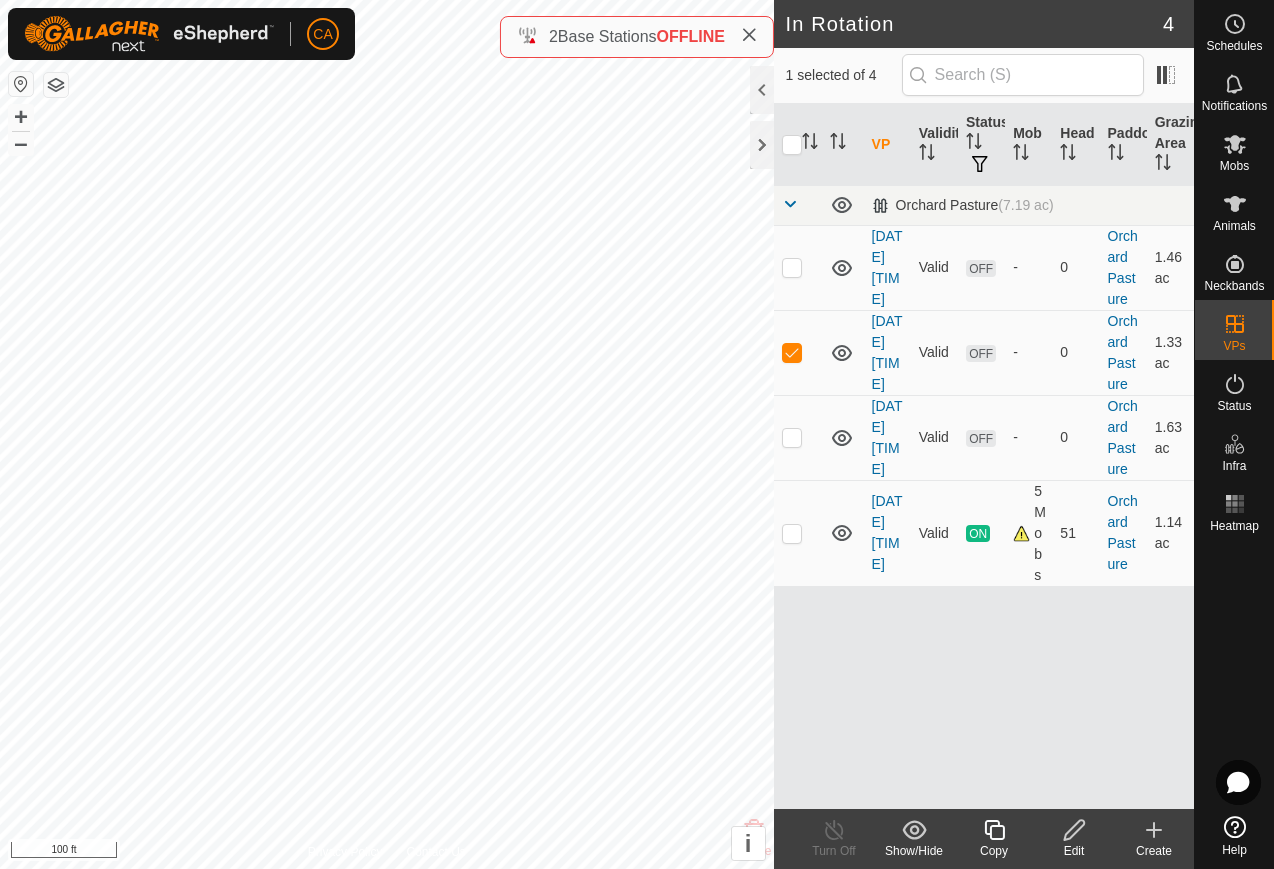 click at bounding box center (798, 352) 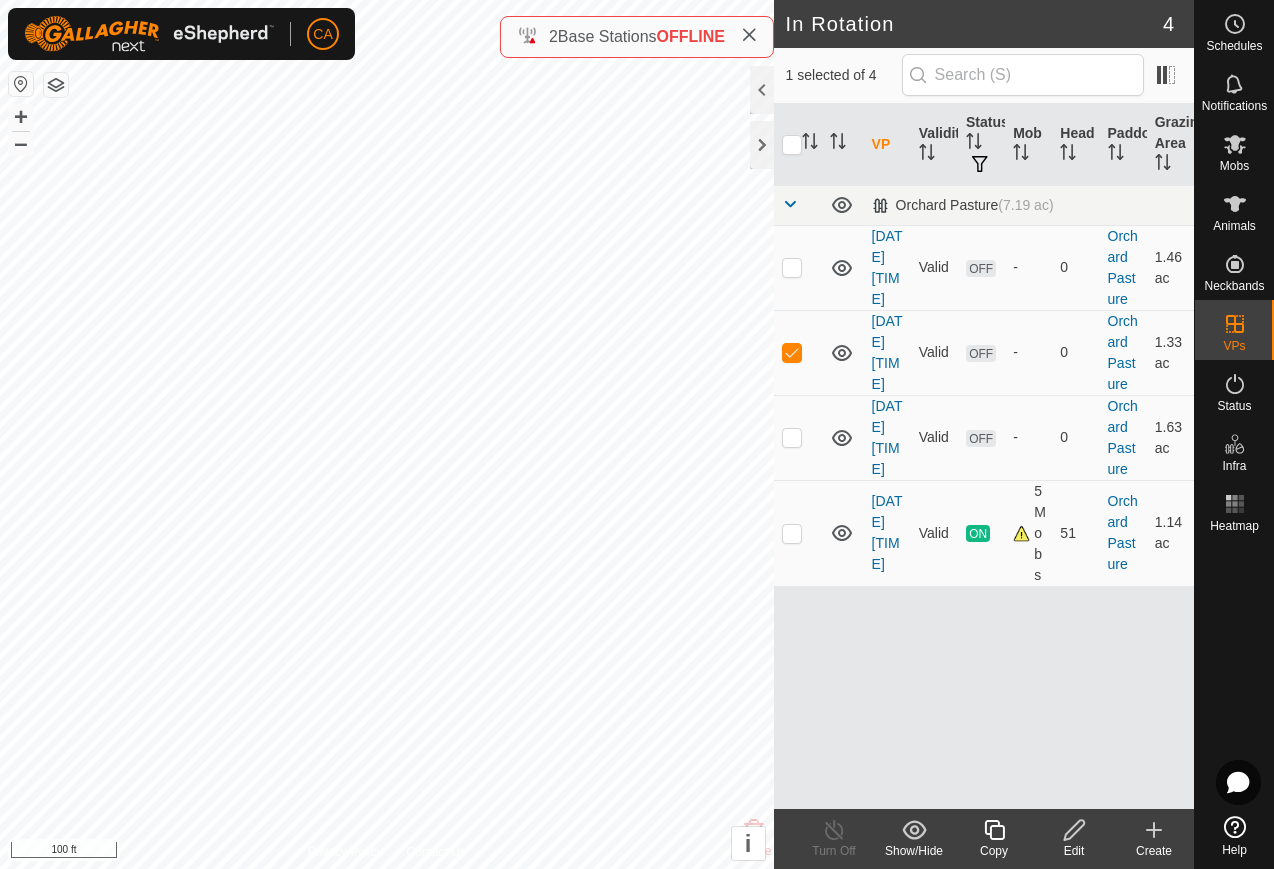 checkbox on "false" 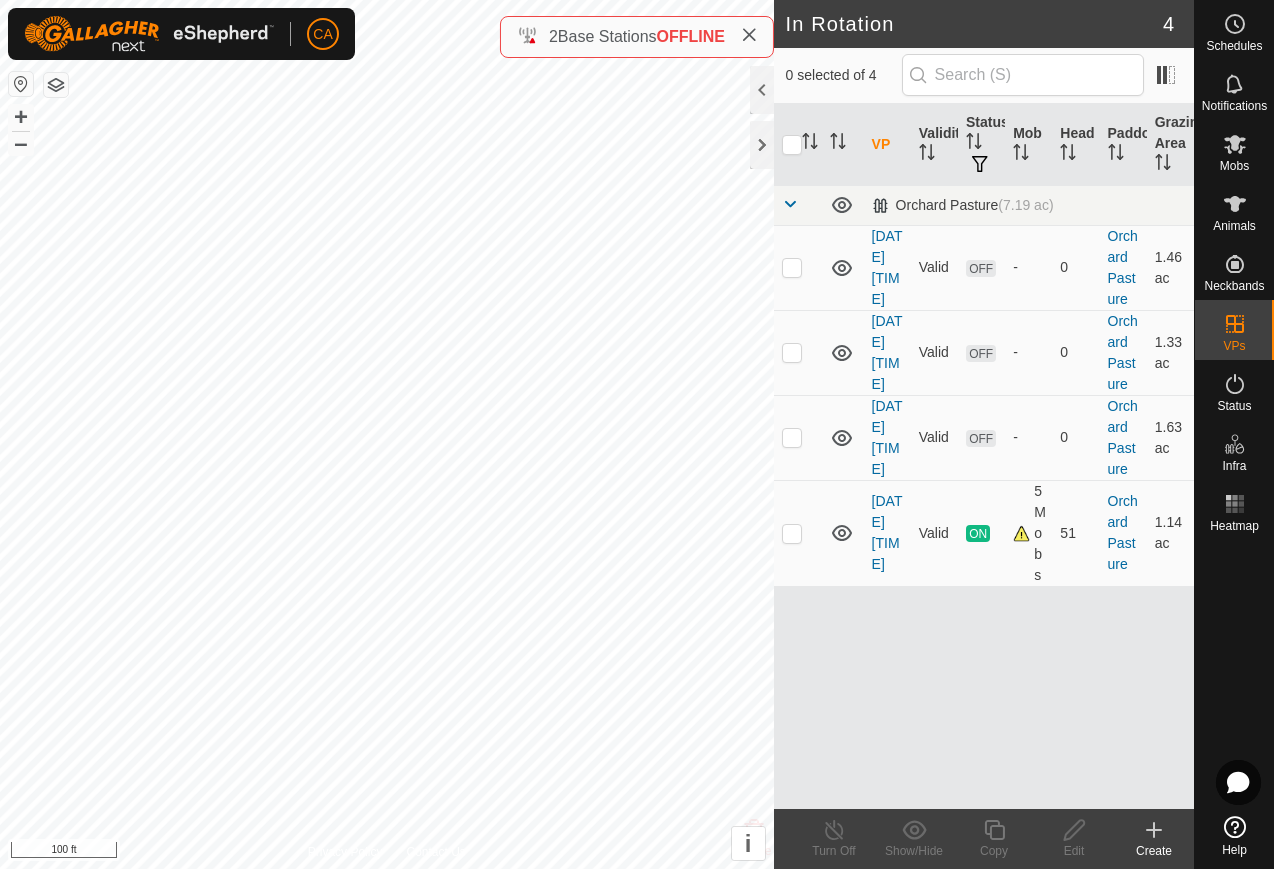 click at bounding box center [792, 533] 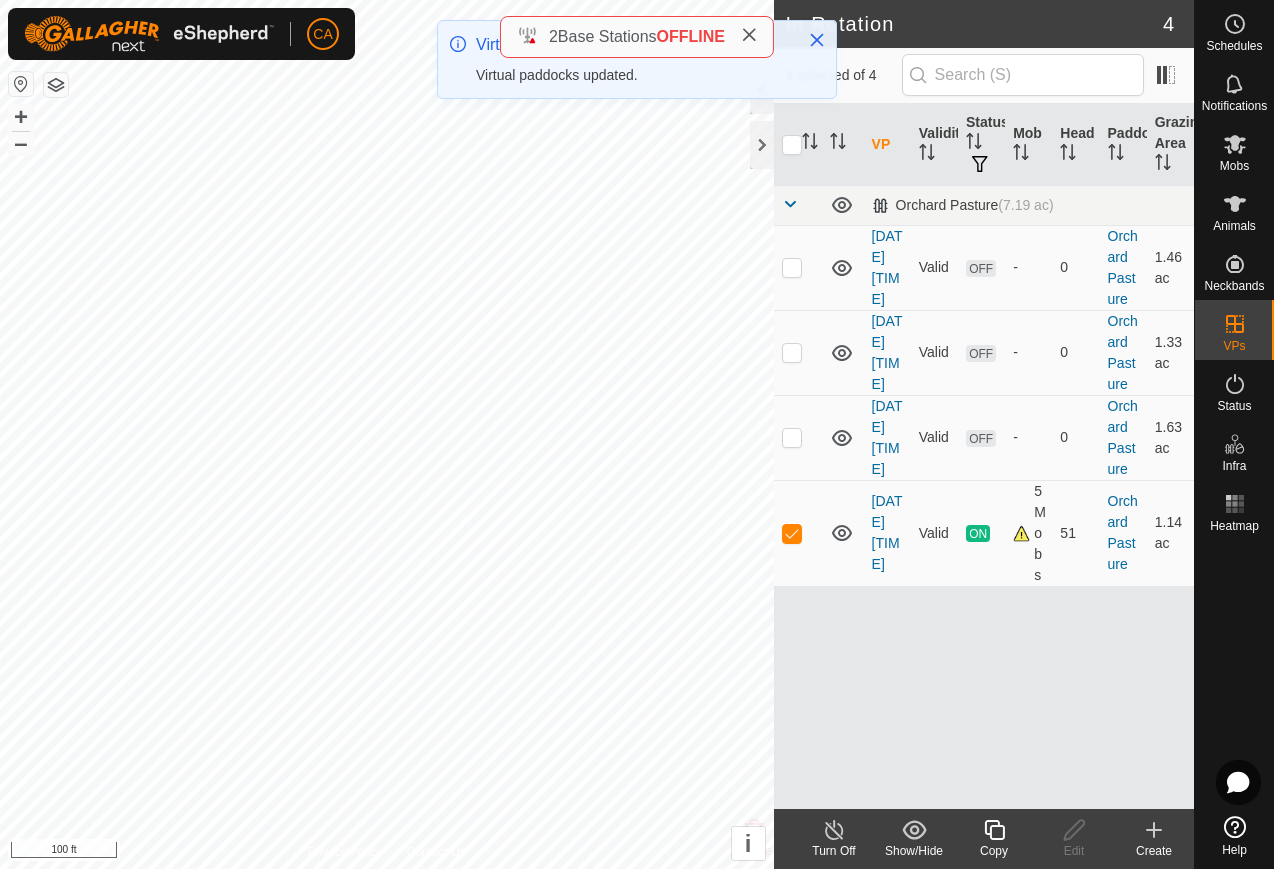 click at bounding box center [792, 533] 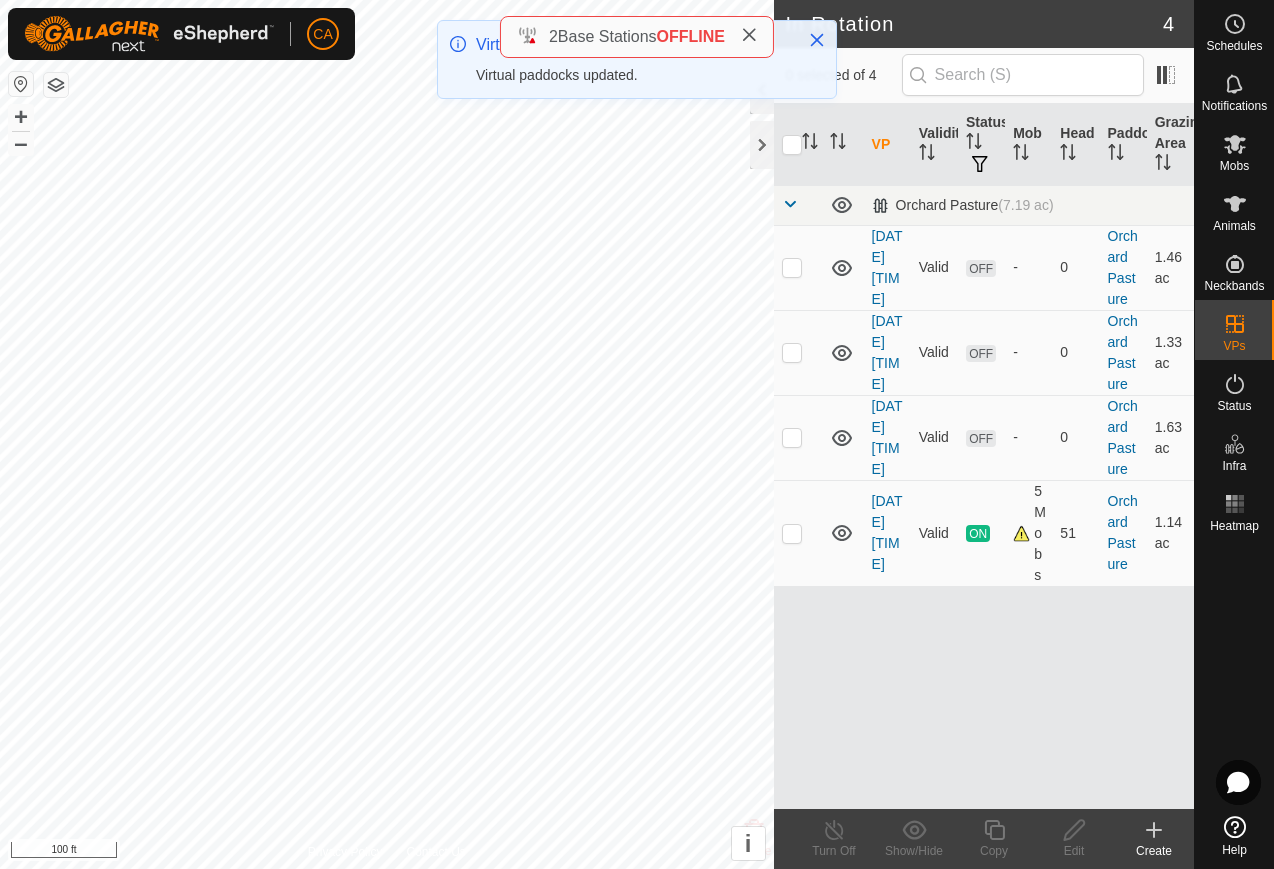 click at bounding box center [798, 437] 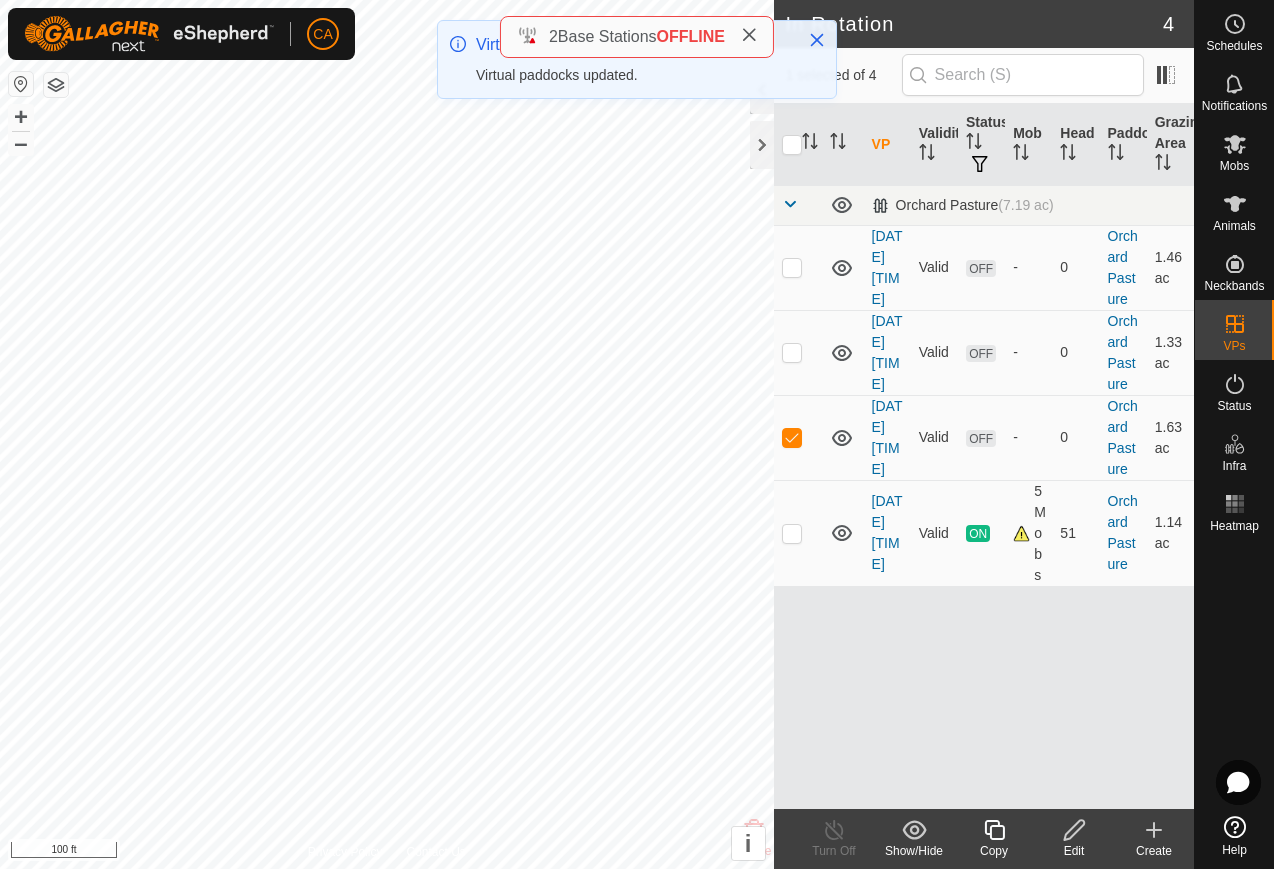 click at bounding box center [792, 437] 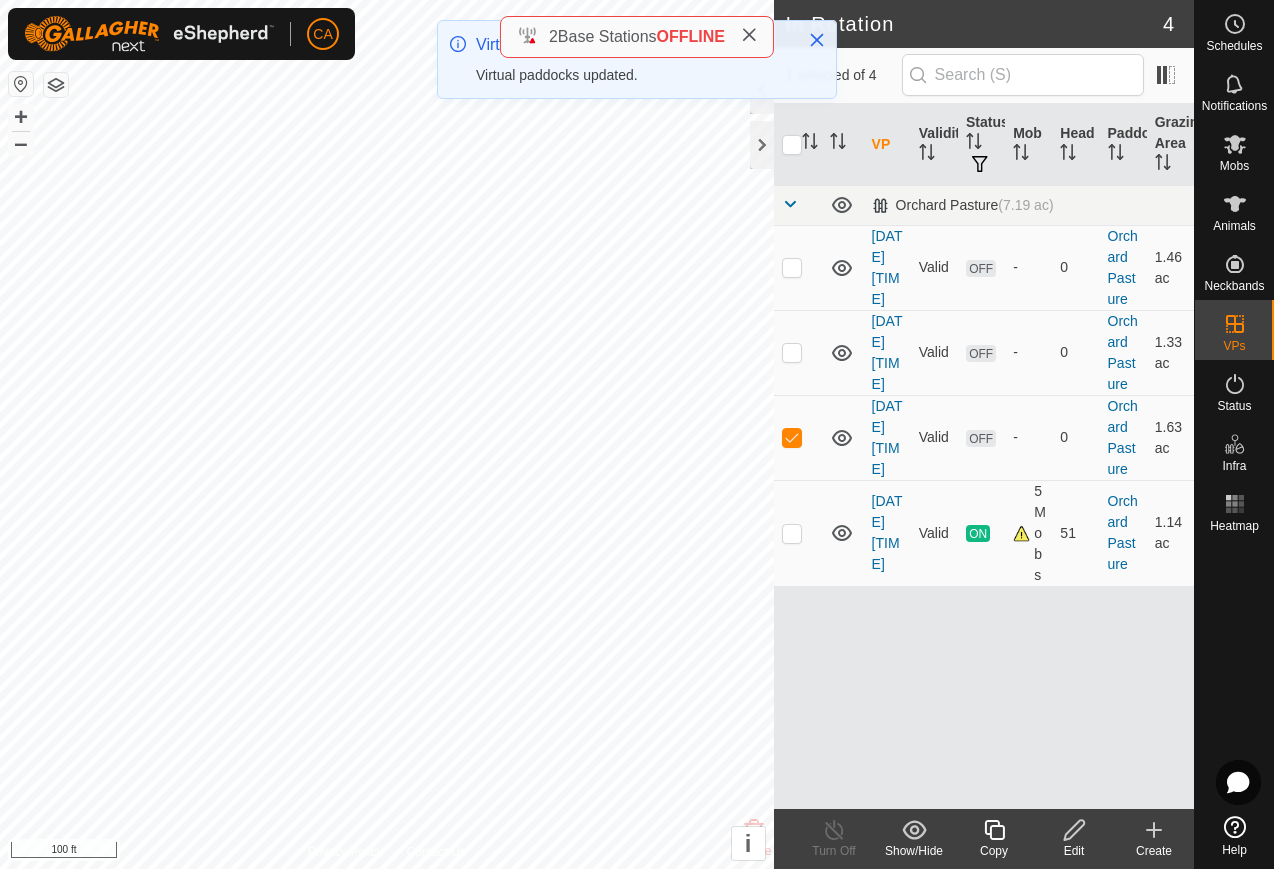 checkbox on "false" 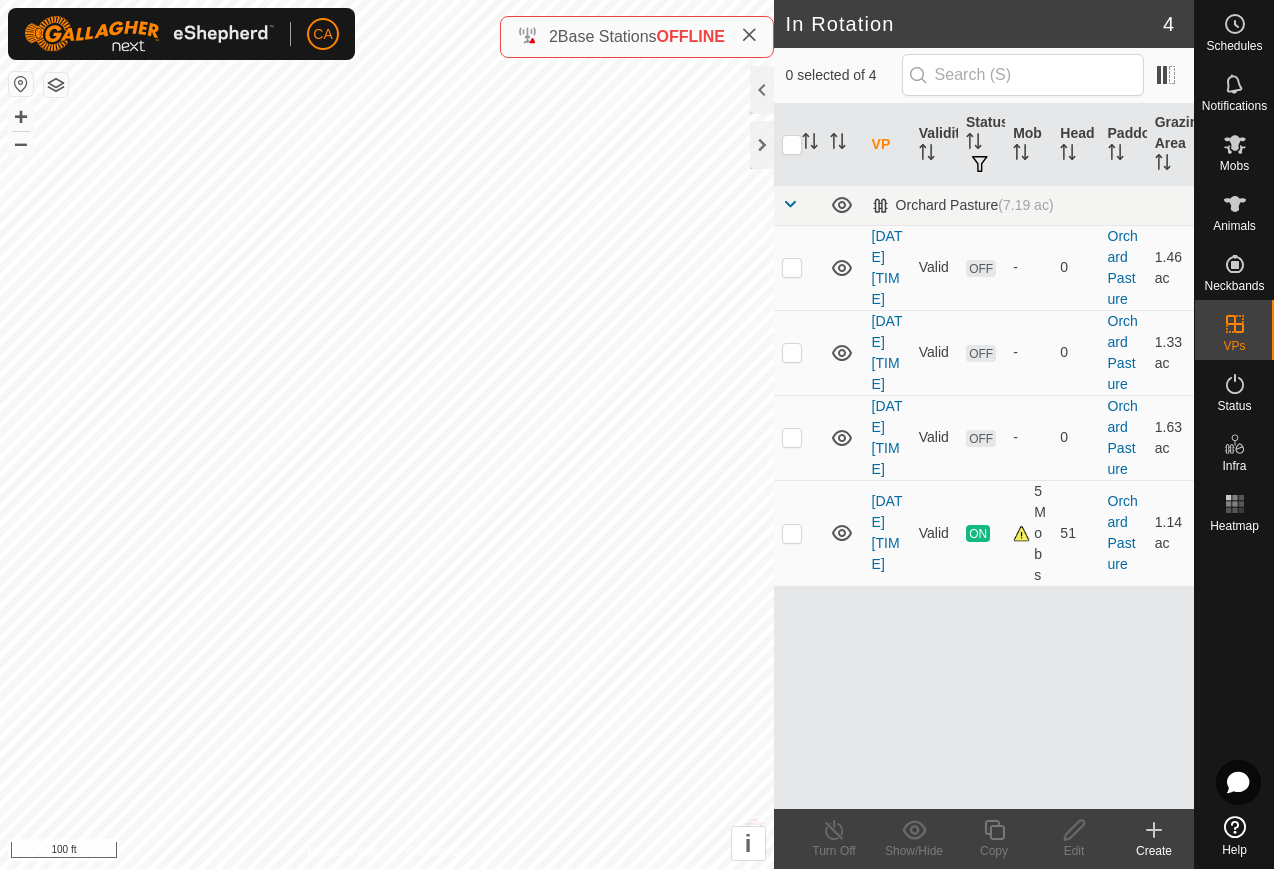 click 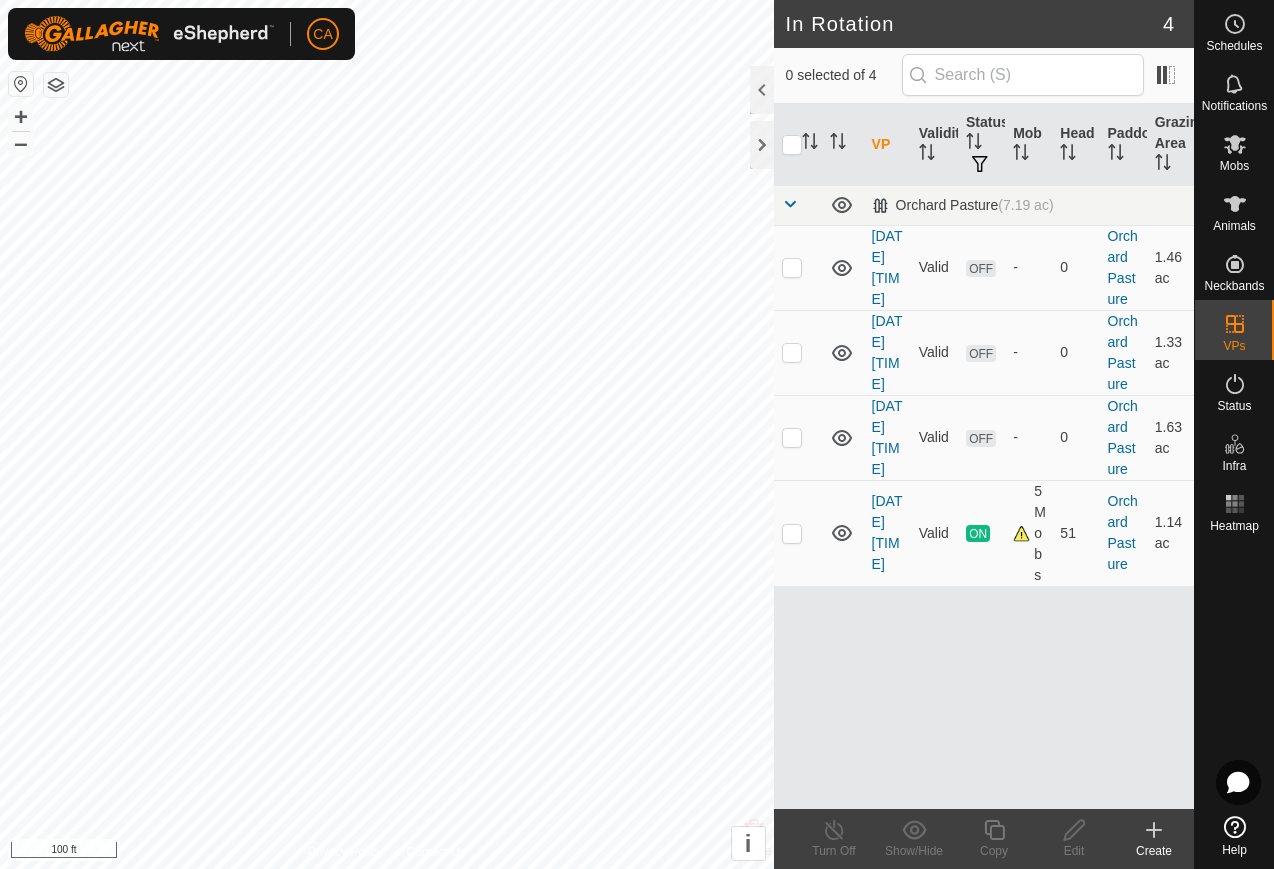 click at bounding box center [798, 267] 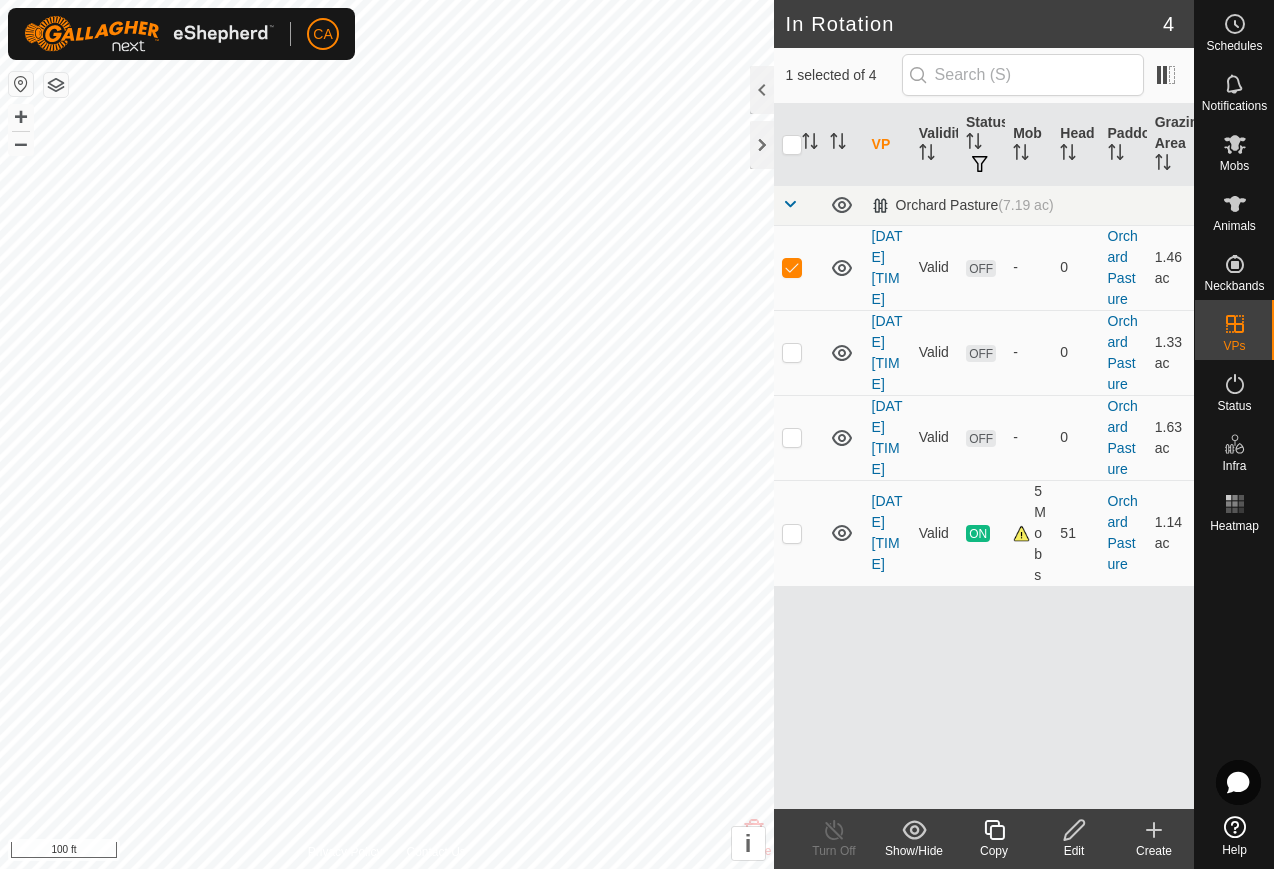 click at bounding box center [792, 267] 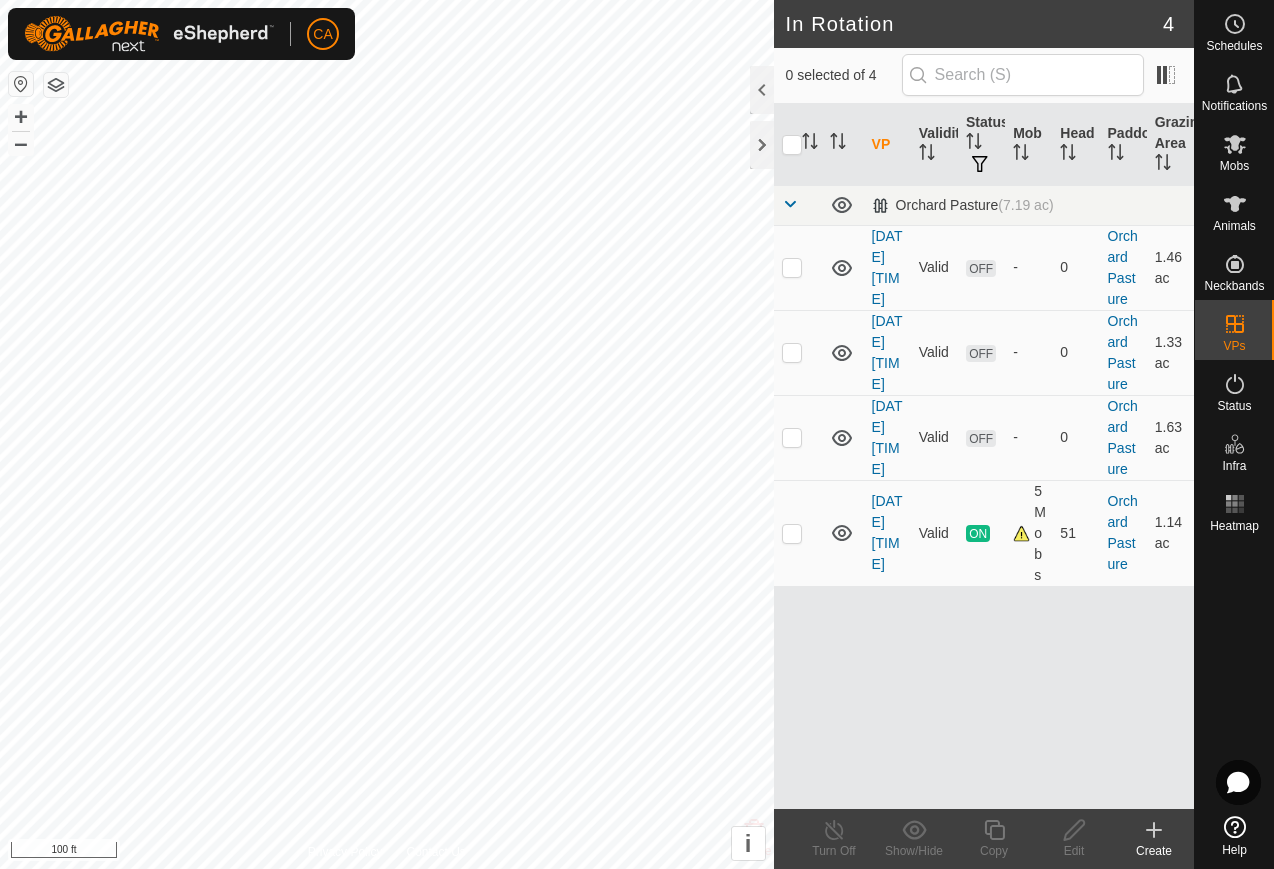 click at bounding box center (798, 437) 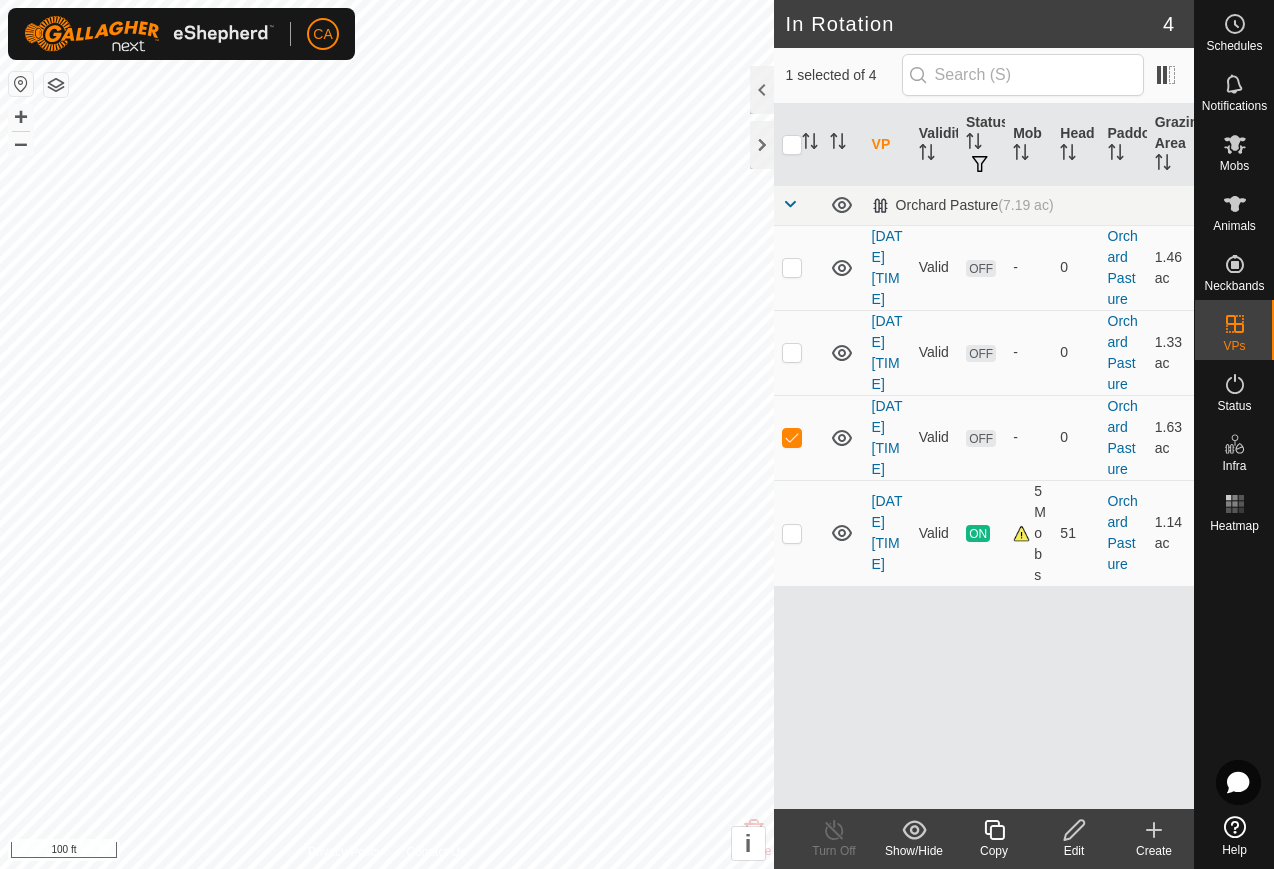 click at bounding box center (792, 437) 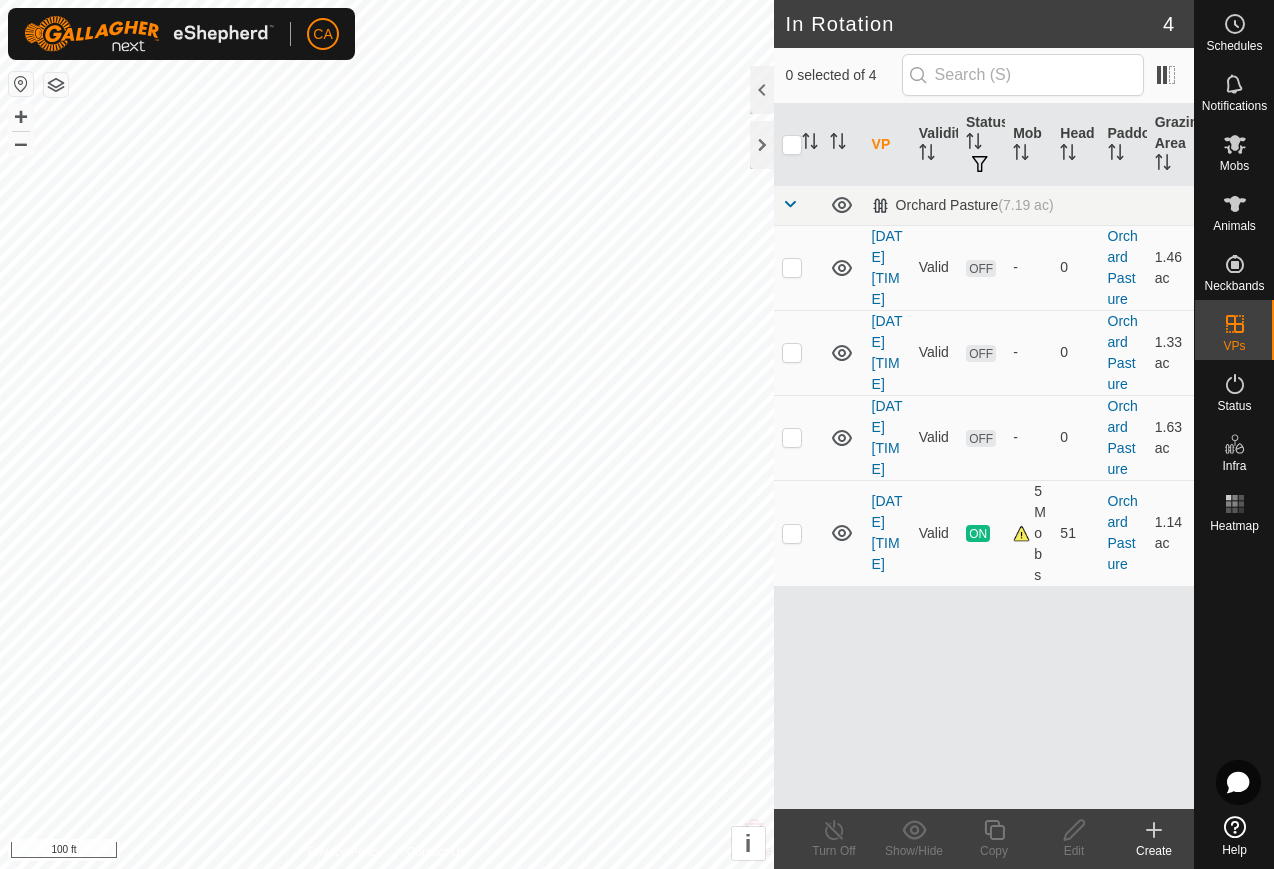 click at bounding box center (792, 267) 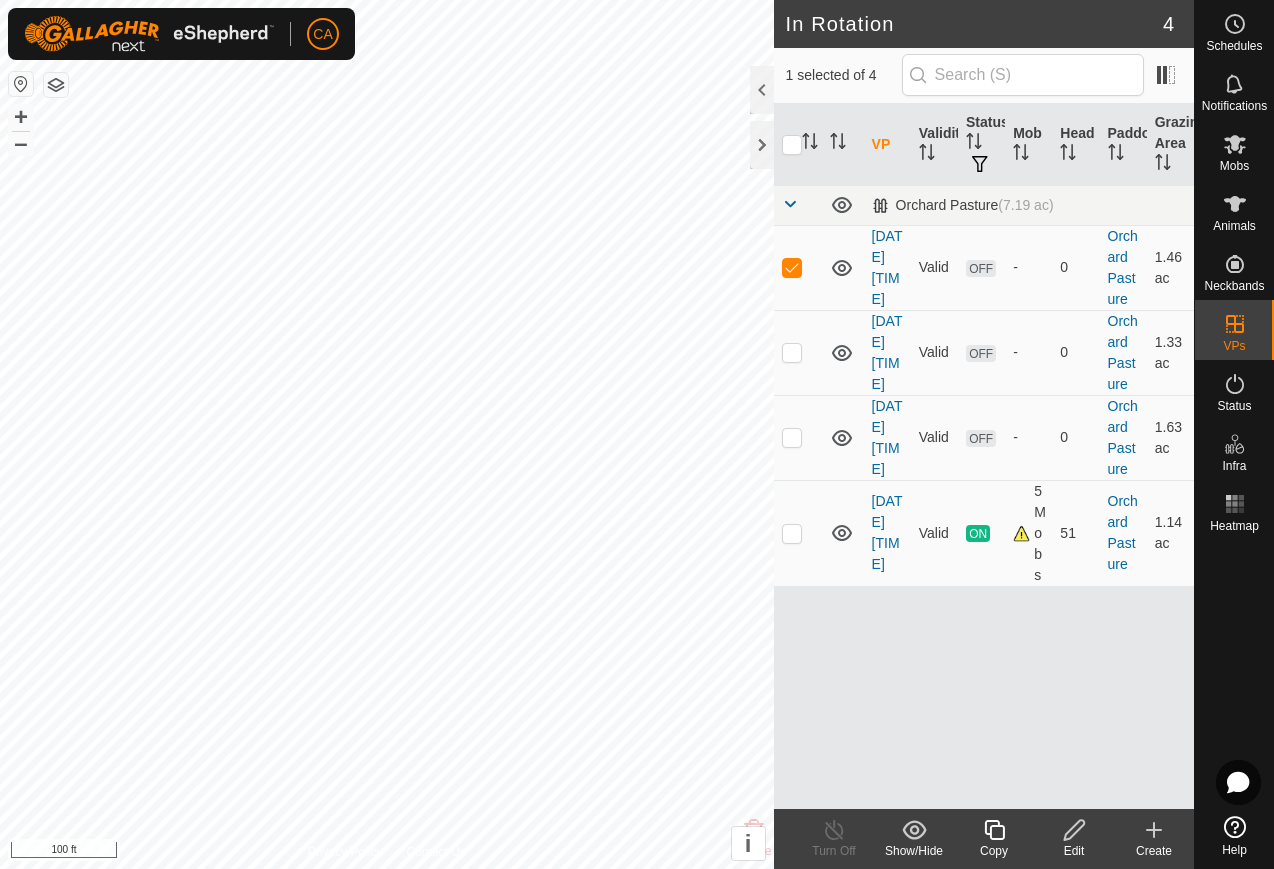 click at bounding box center (792, 267) 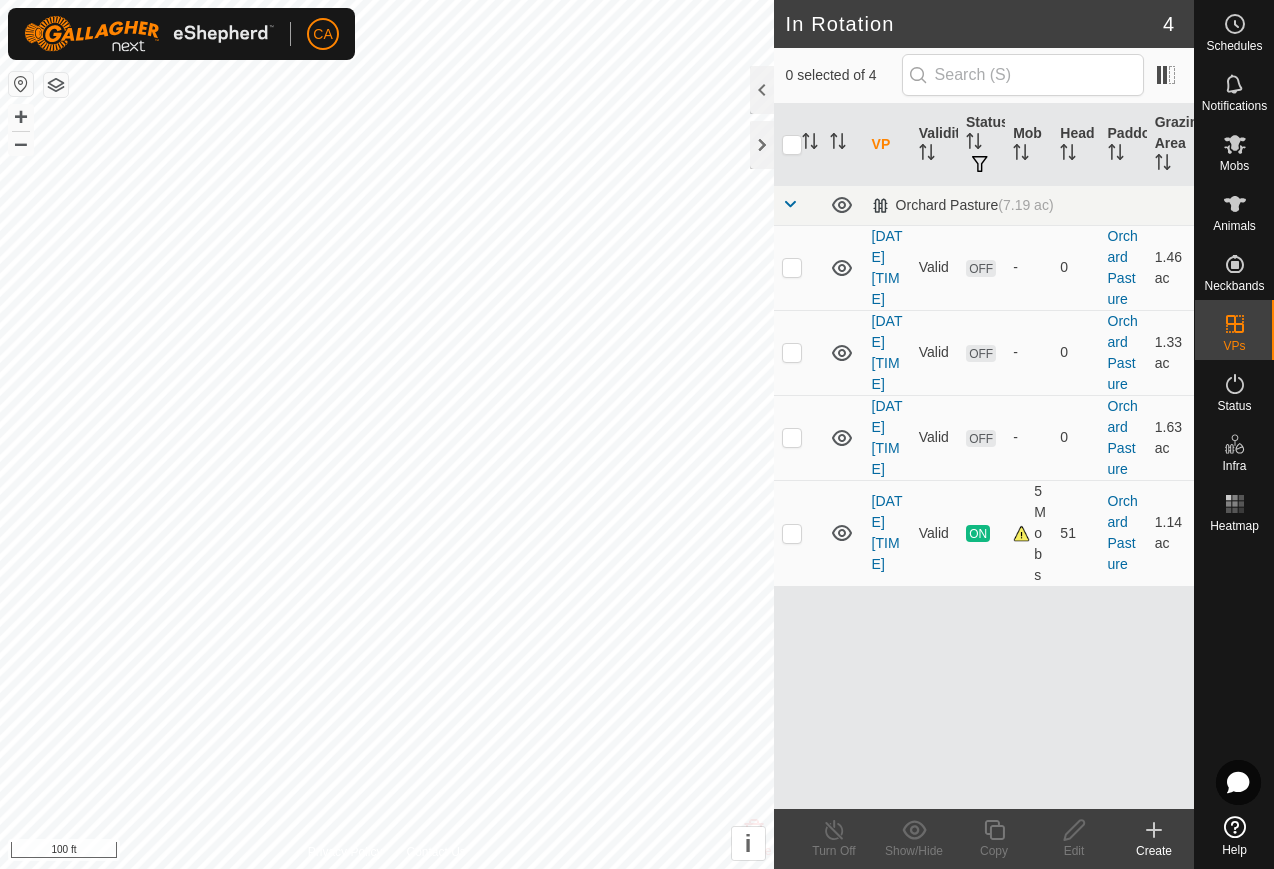 click at bounding box center (792, 352) 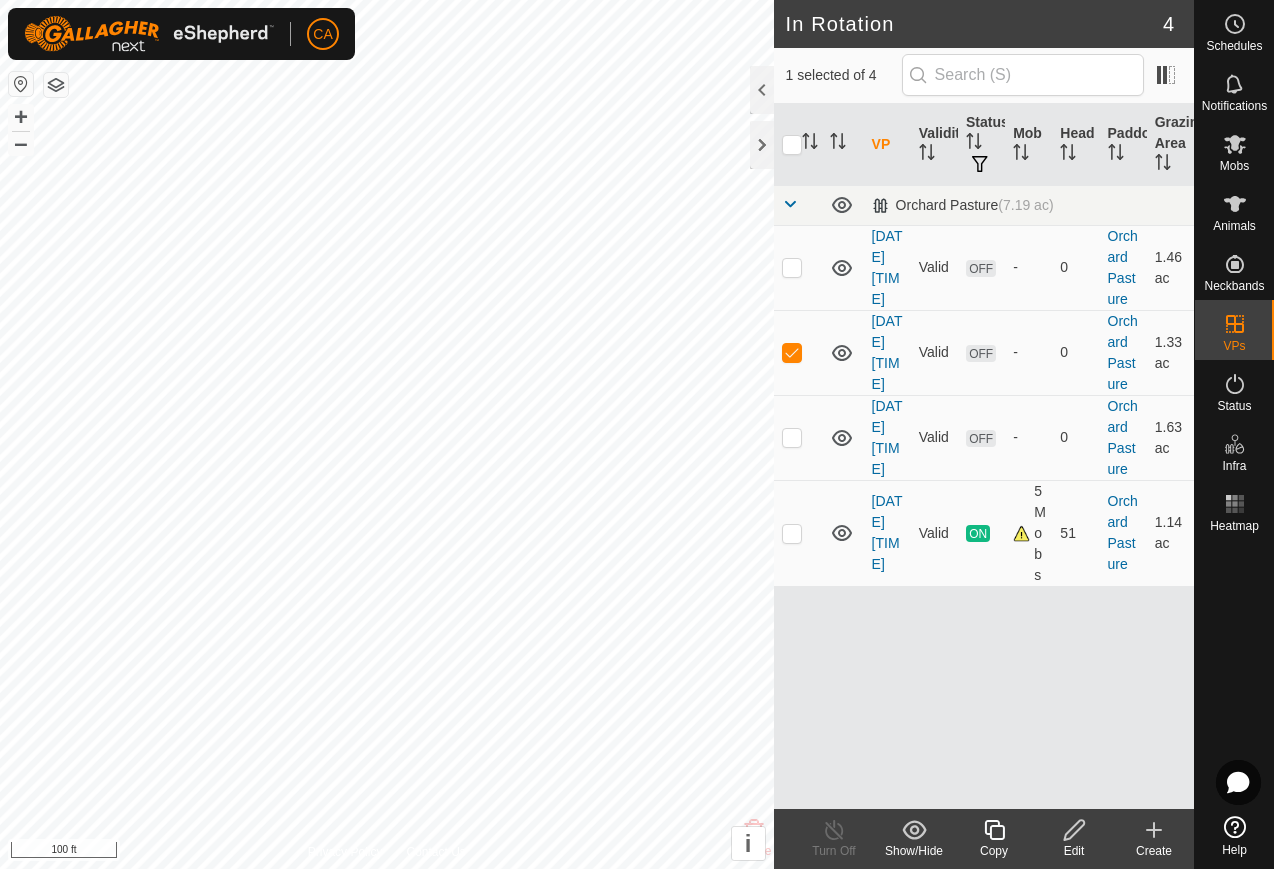 click at bounding box center (792, 352) 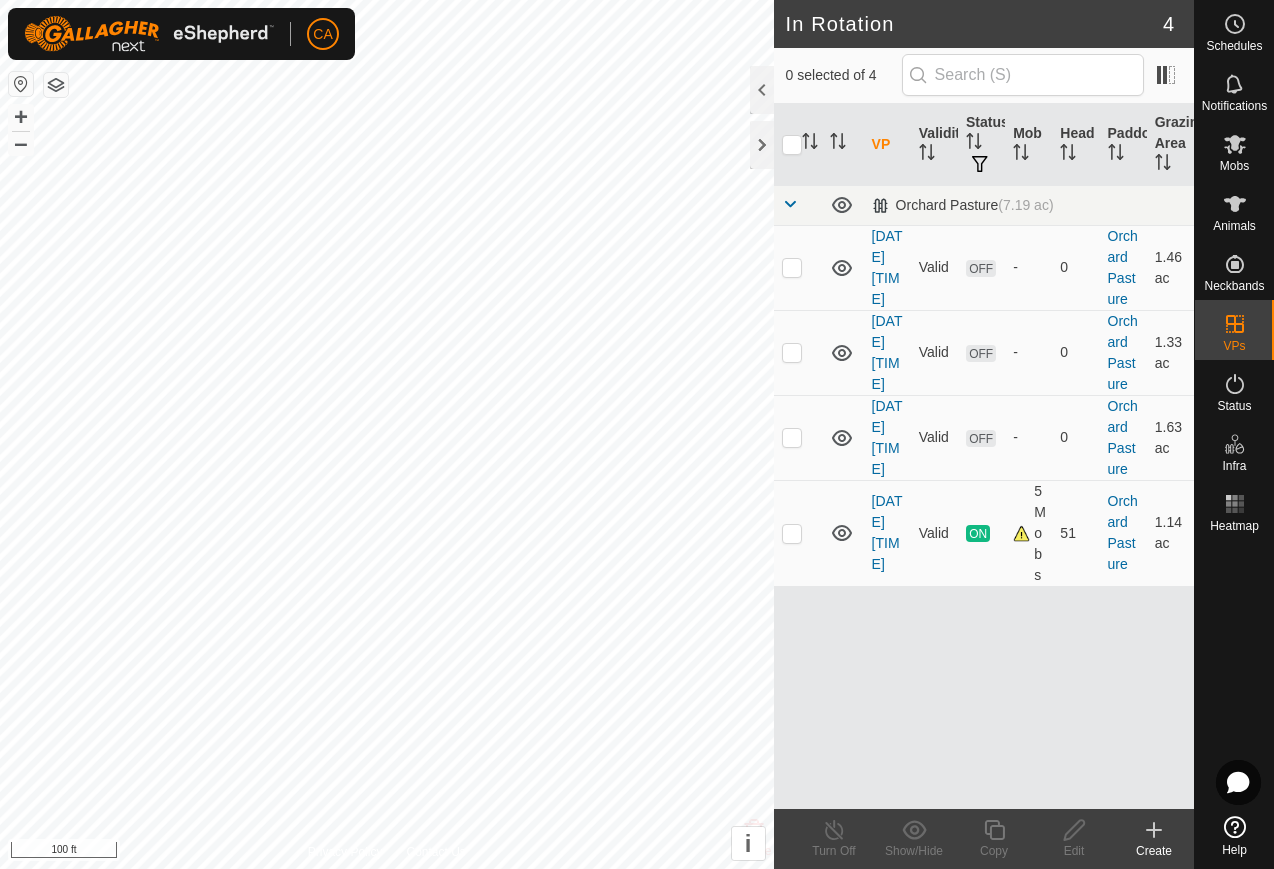 click at bounding box center (798, 437) 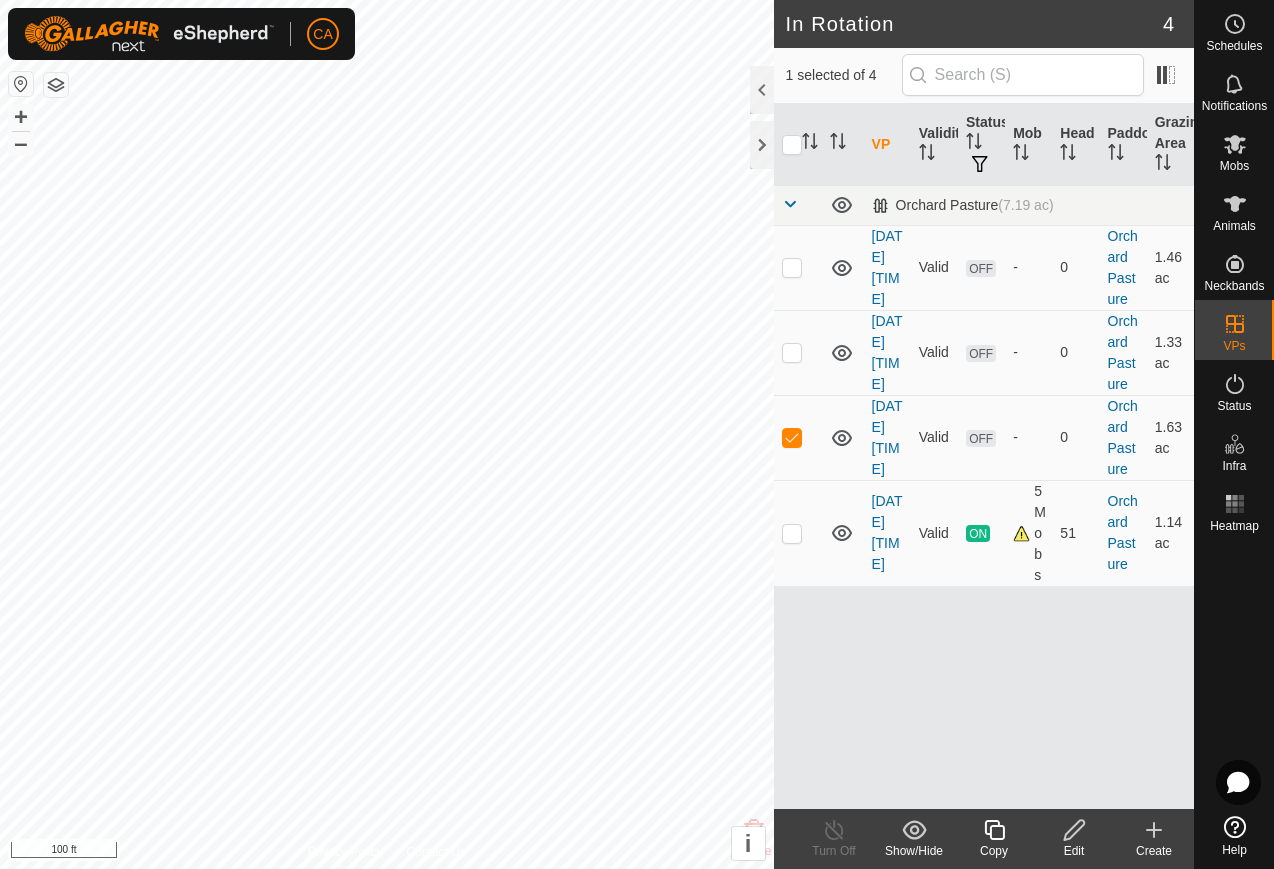 click at bounding box center (792, 437) 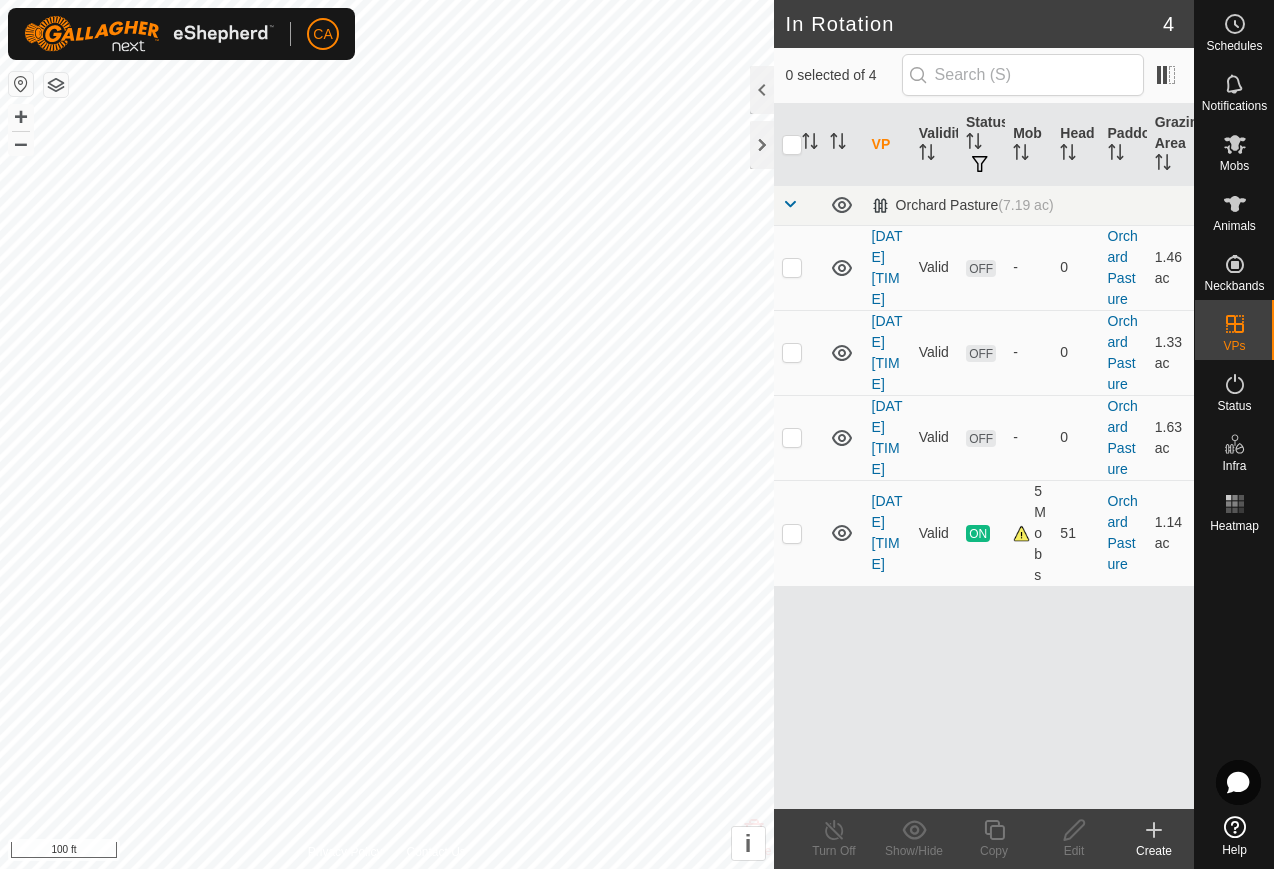 click at bounding box center [792, 267] 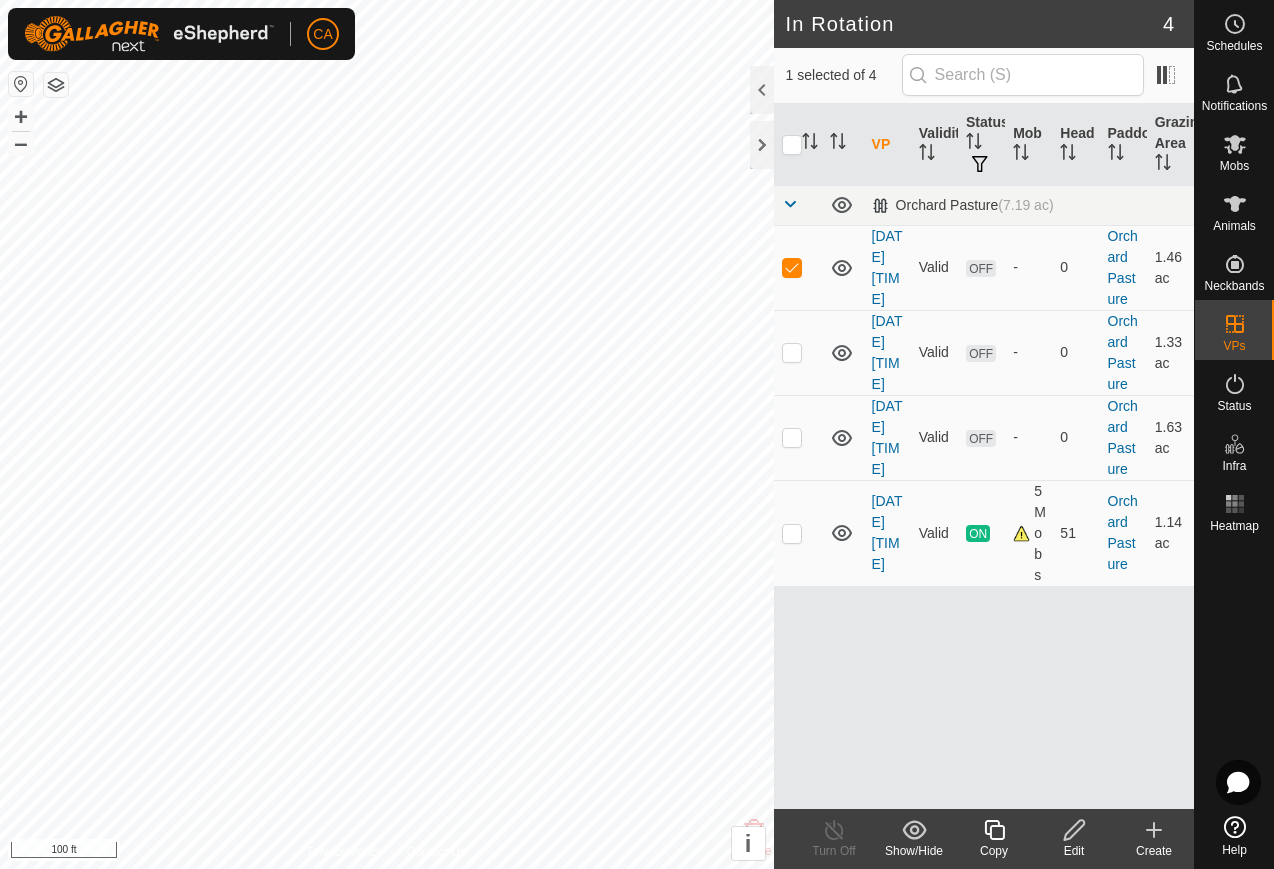 click at bounding box center (792, 267) 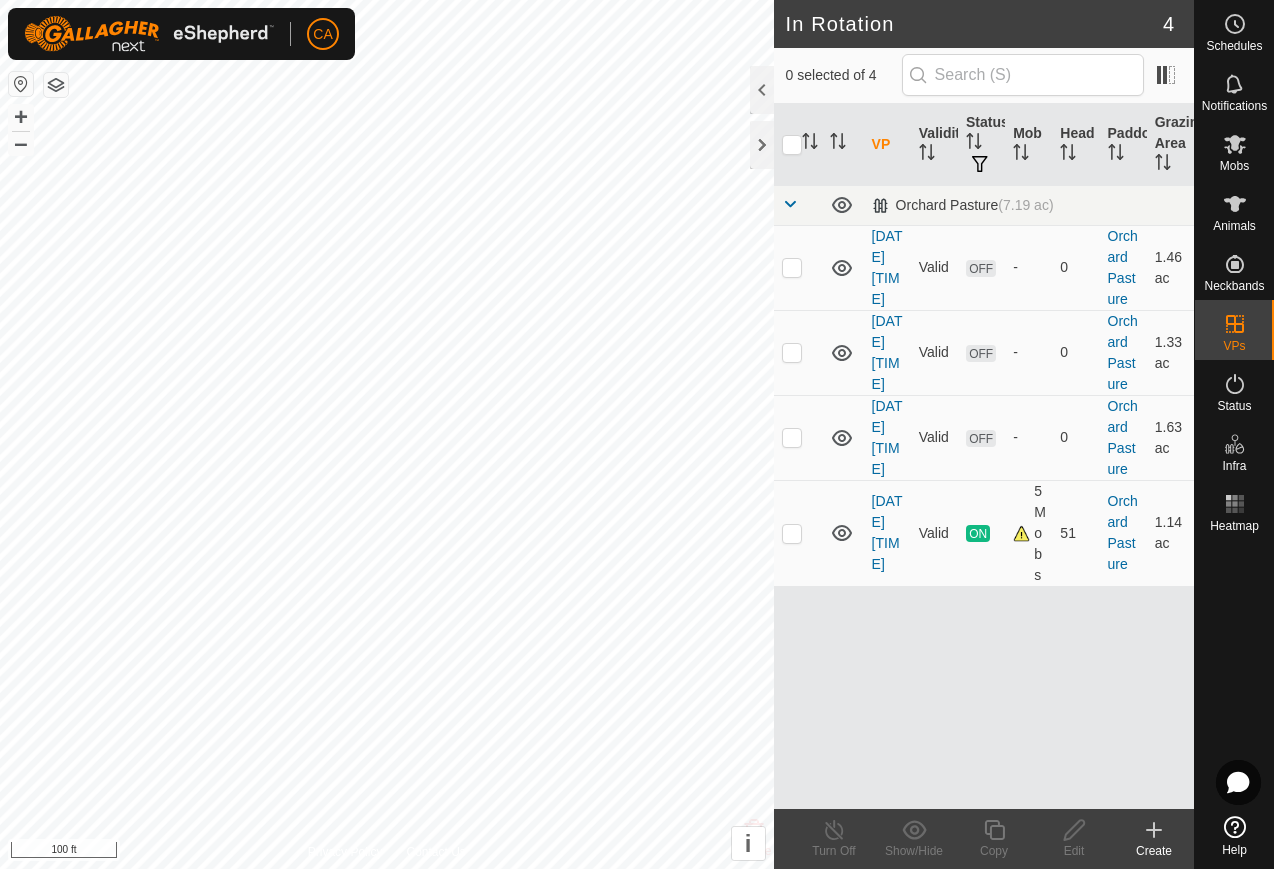 click at bounding box center (798, 437) 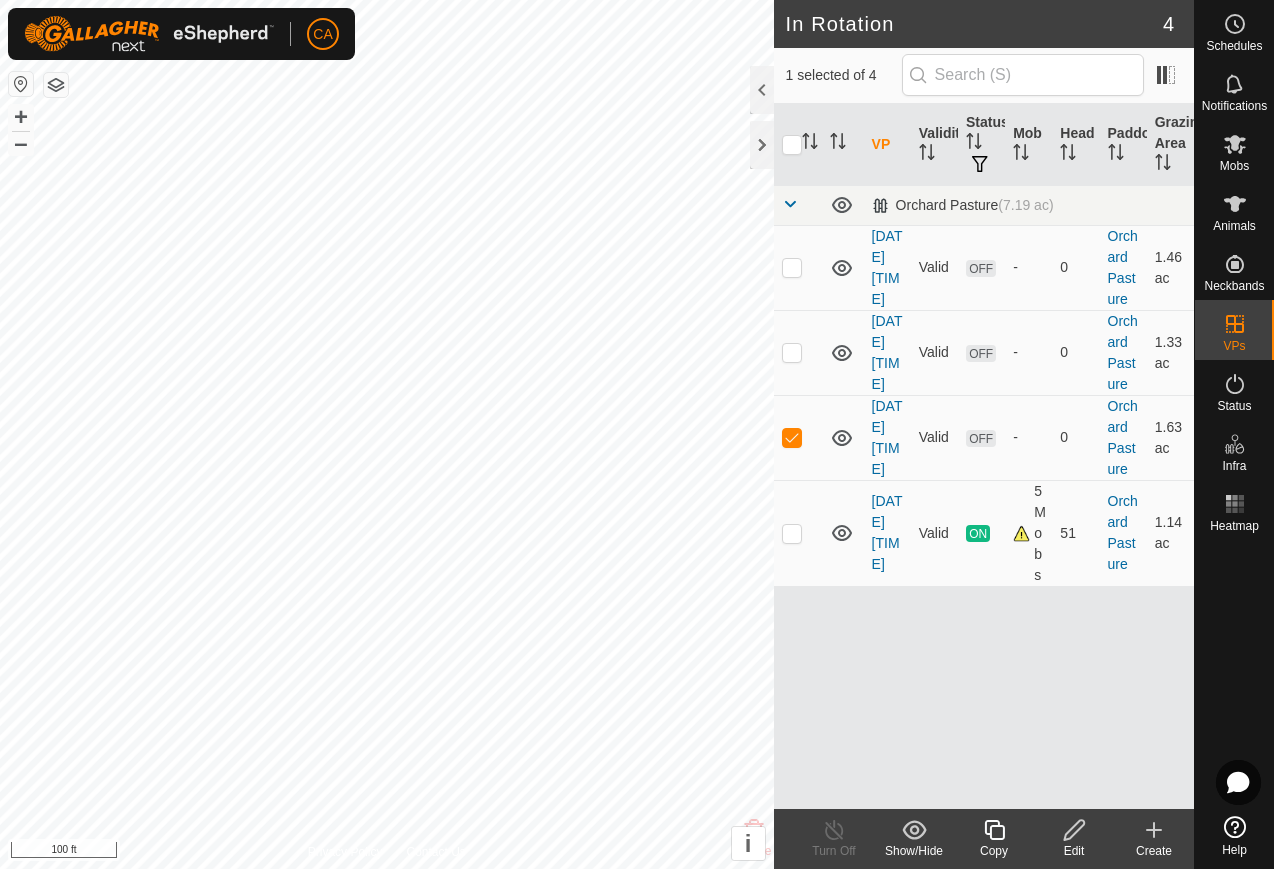 click at bounding box center [792, 437] 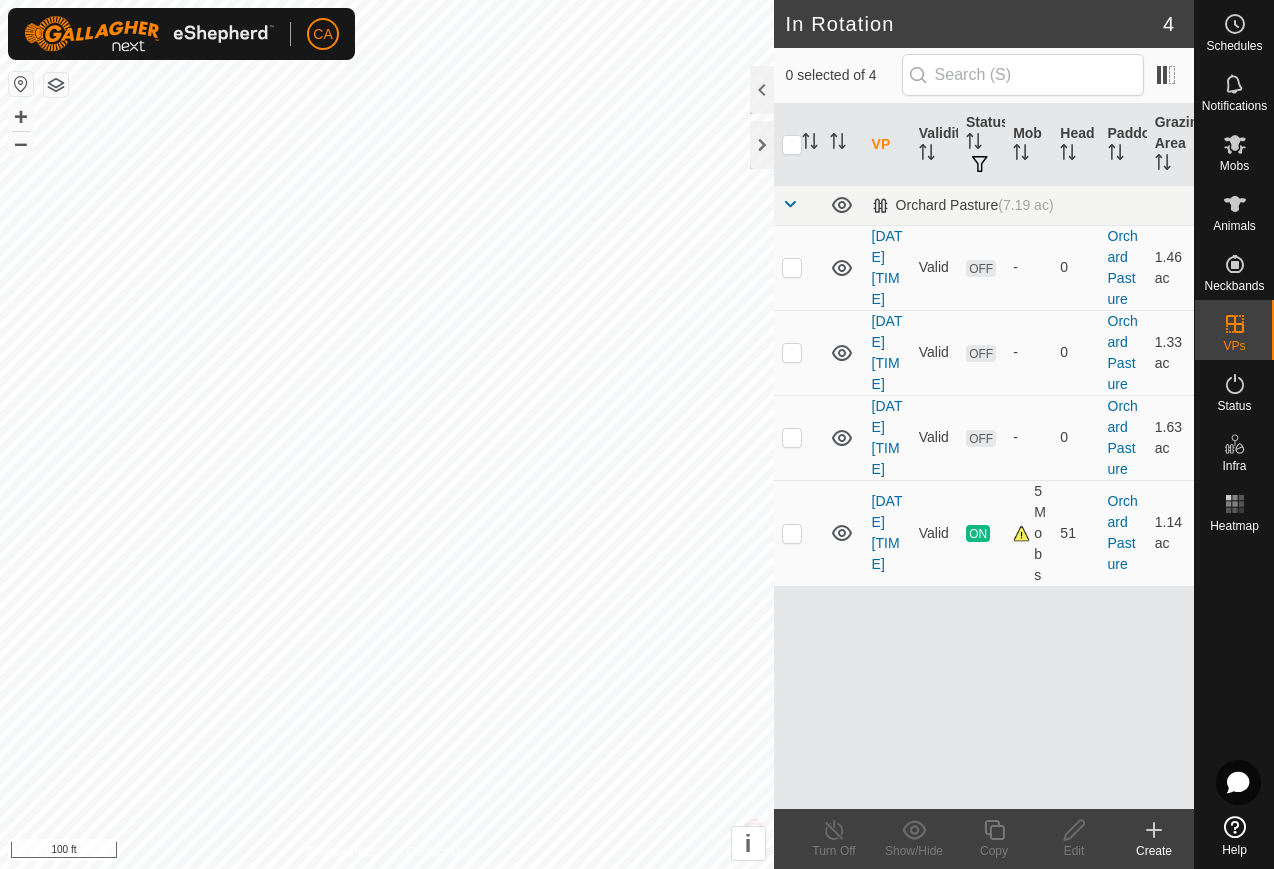 click at bounding box center [792, 267] 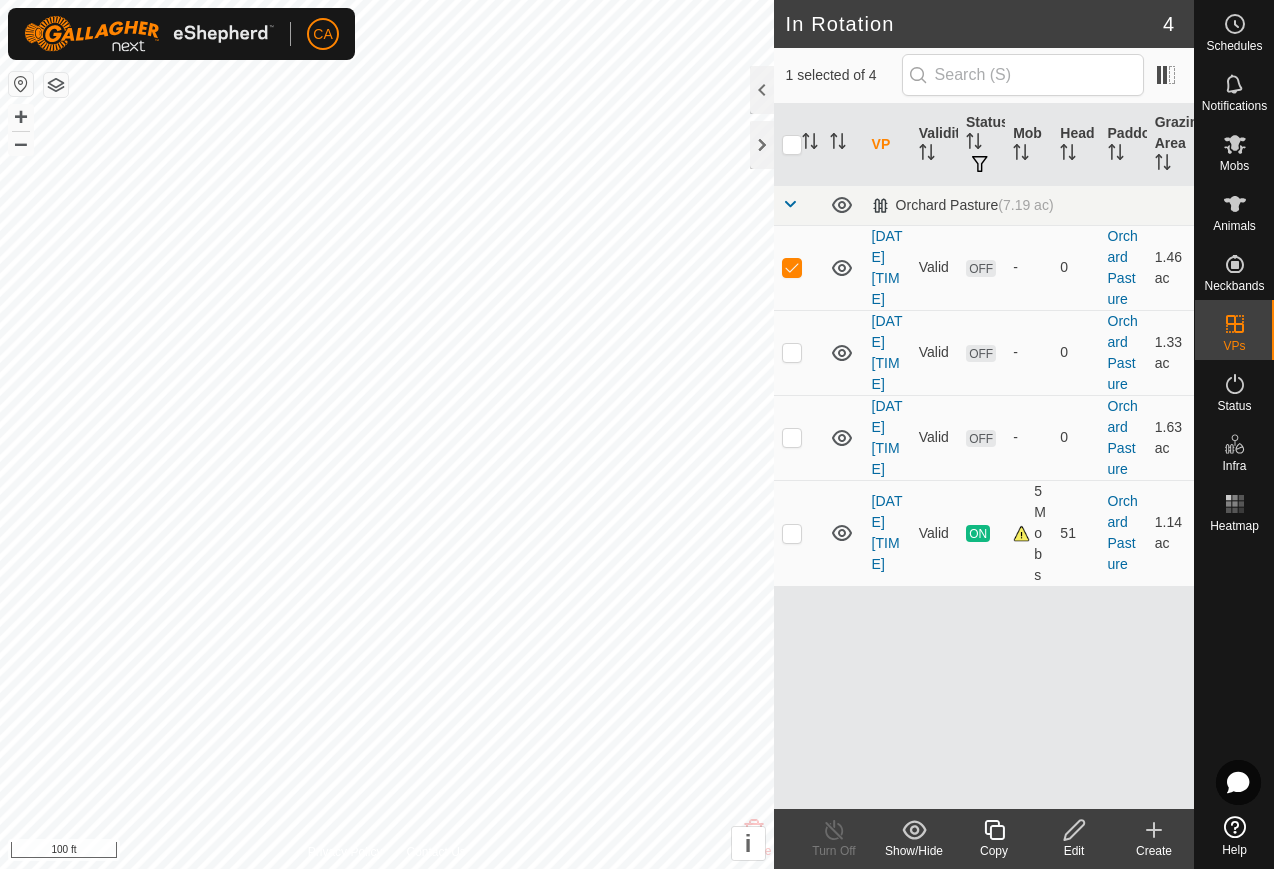 click at bounding box center [798, 437] 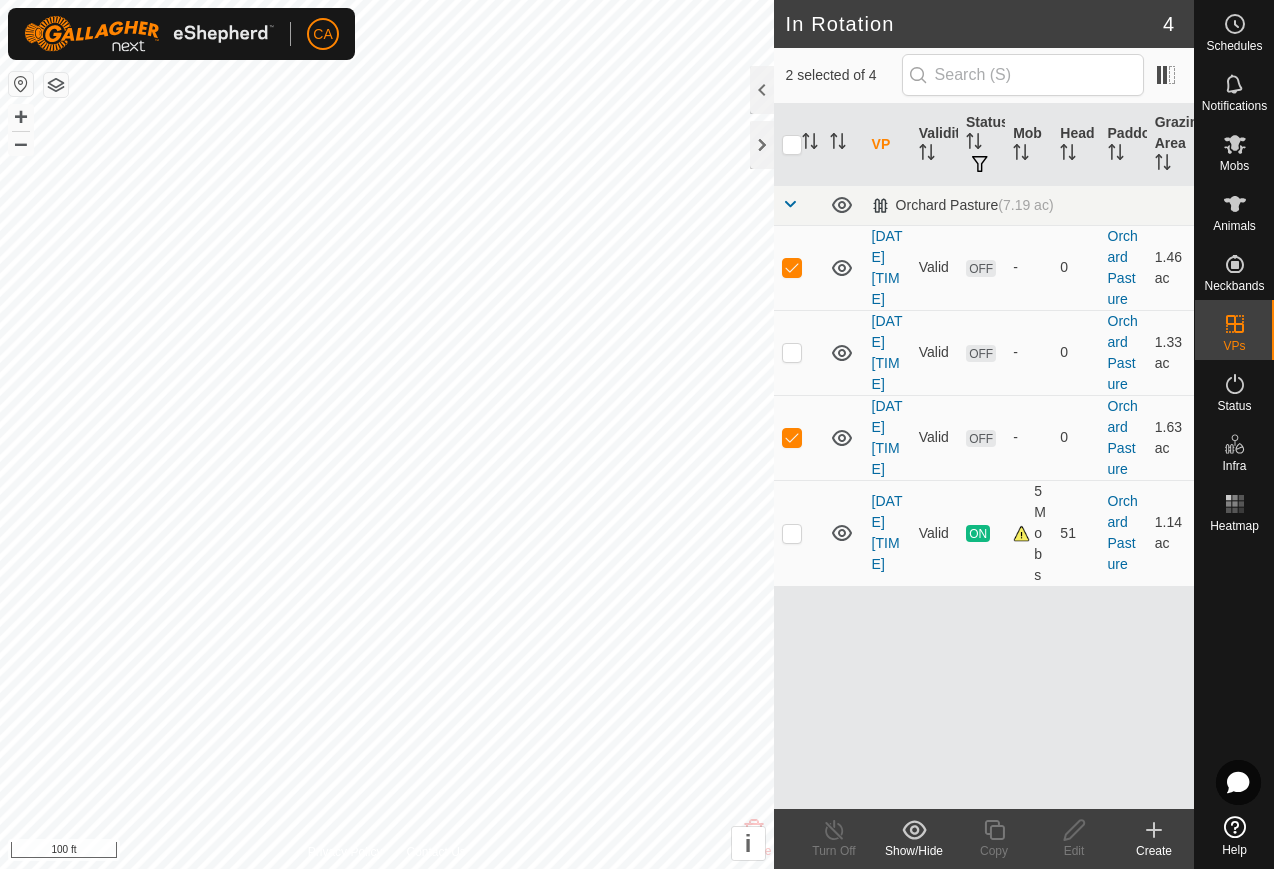 click at bounding box center [798, 267] 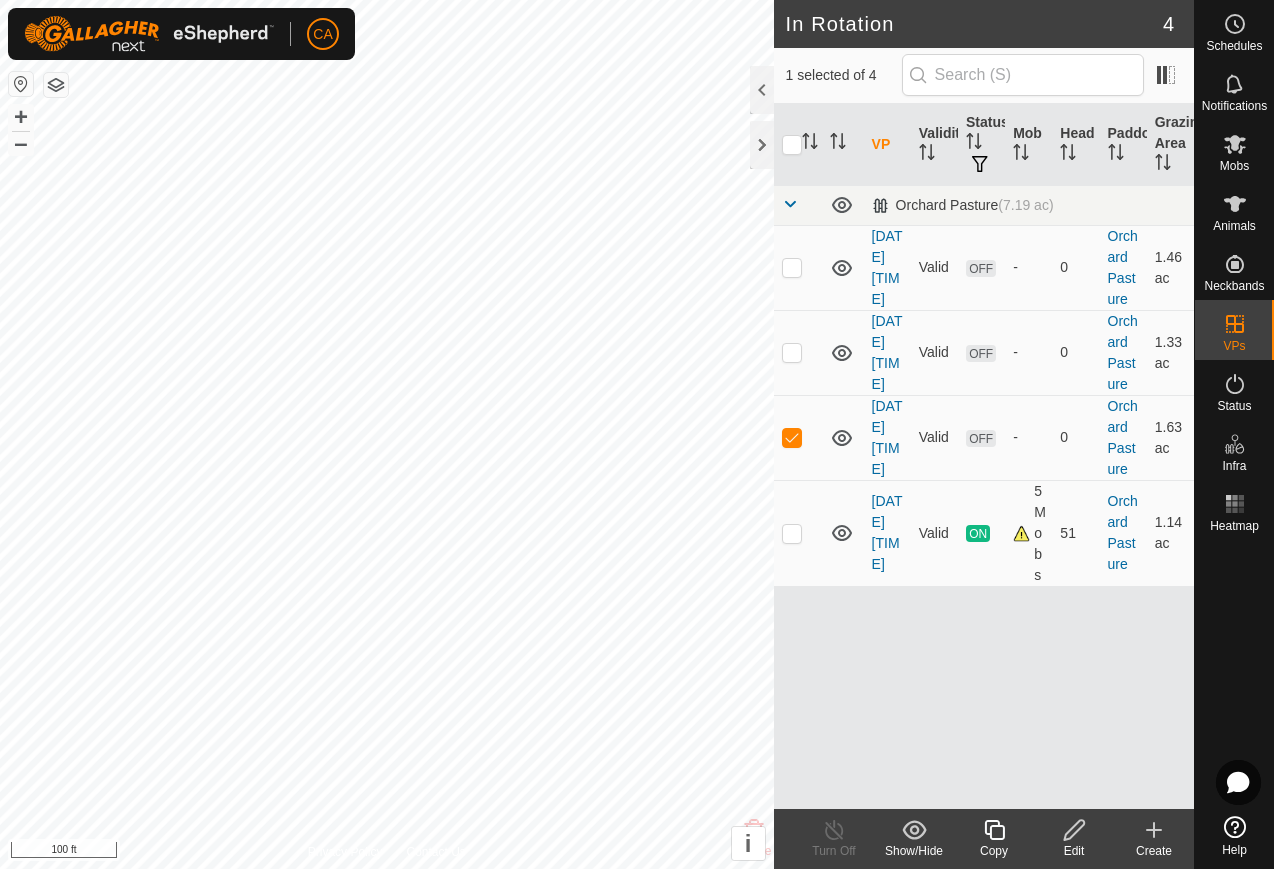 checkbox on "false" 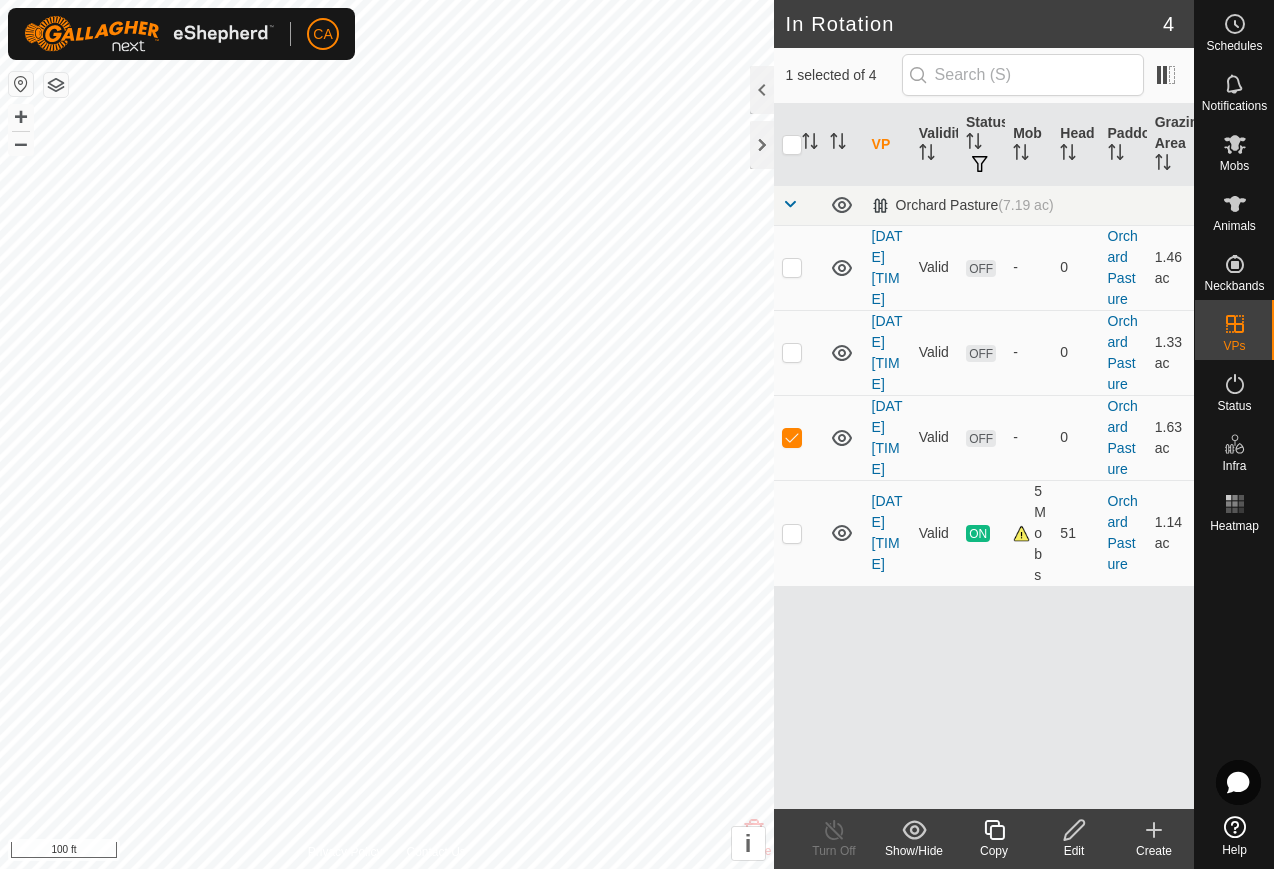 click at bounding box center [798, 437] 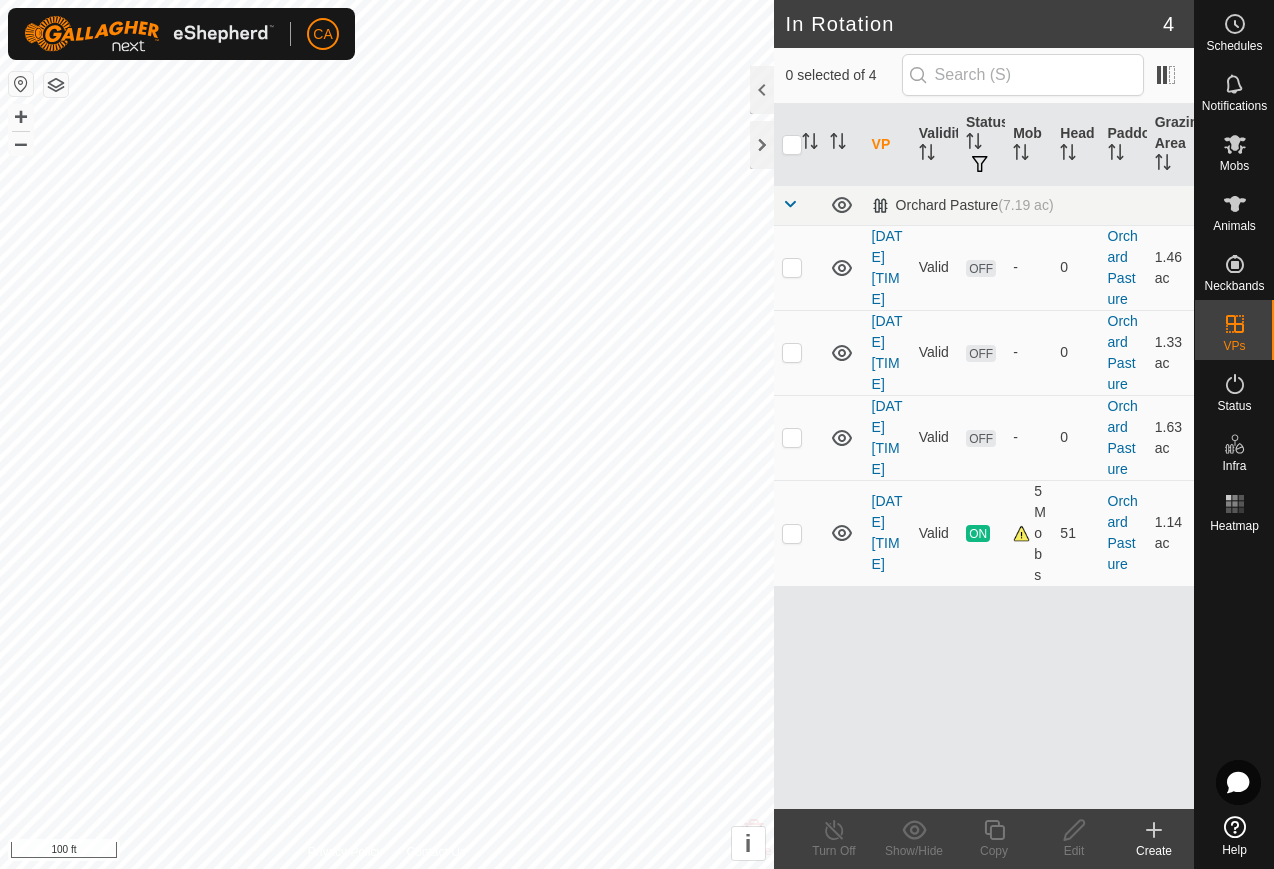 click at bounding box center [798, 352] 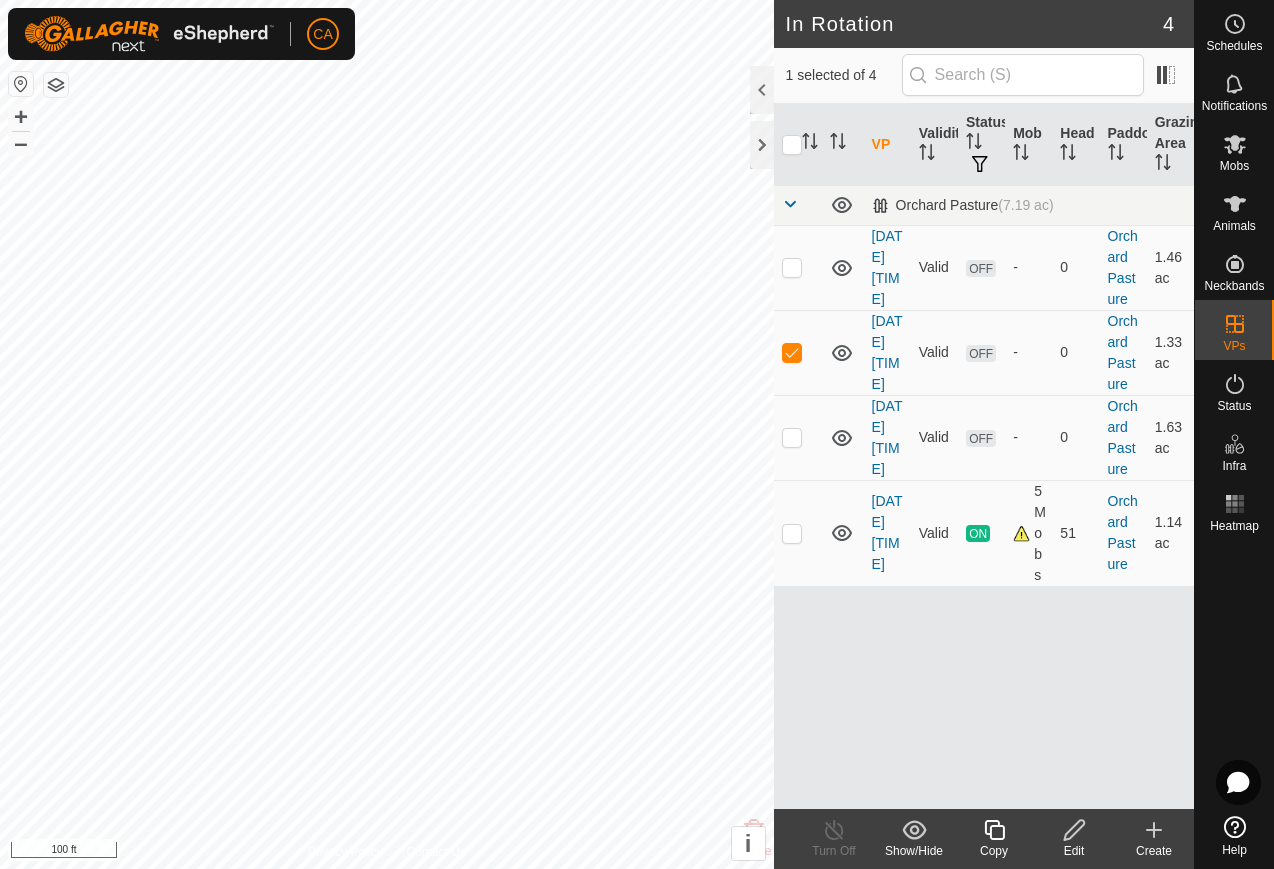 click 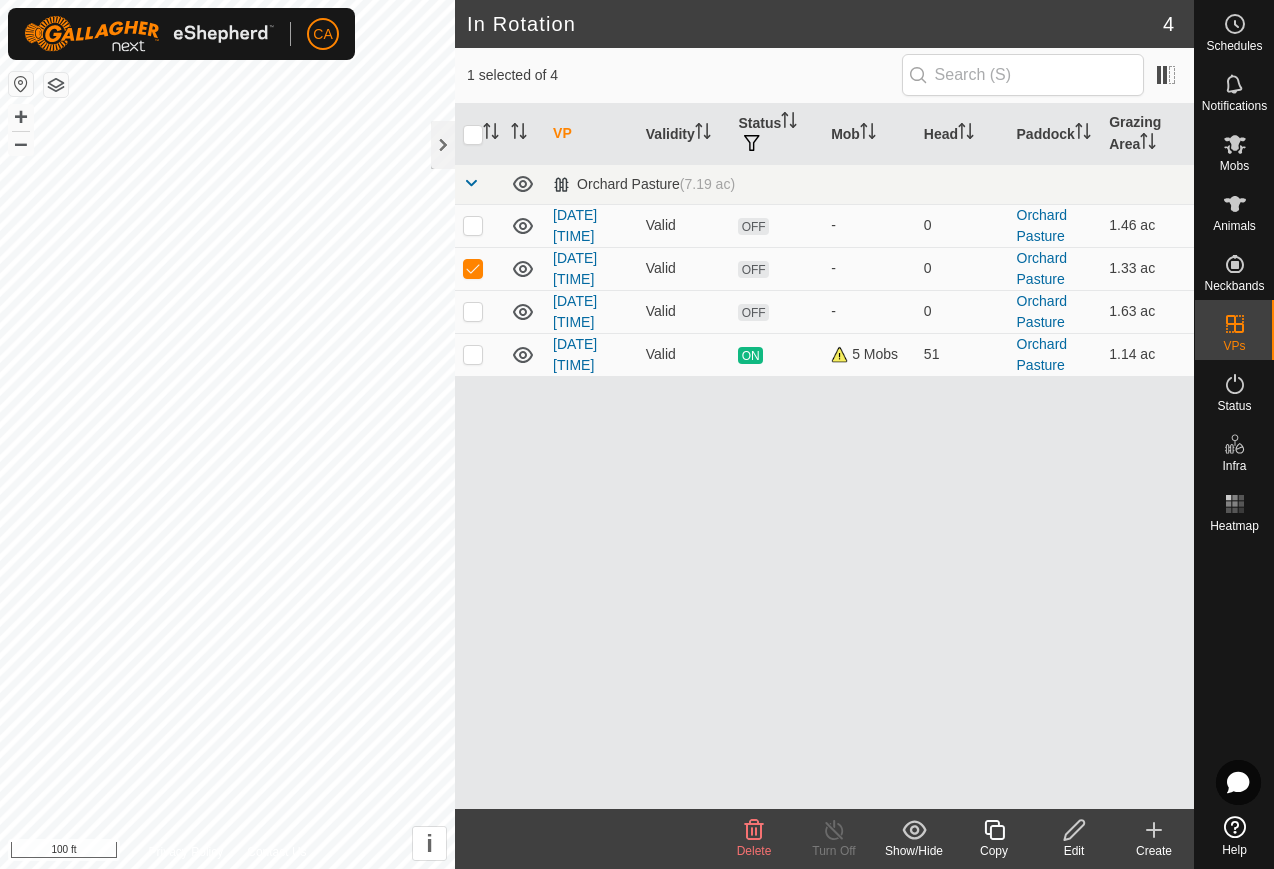 click 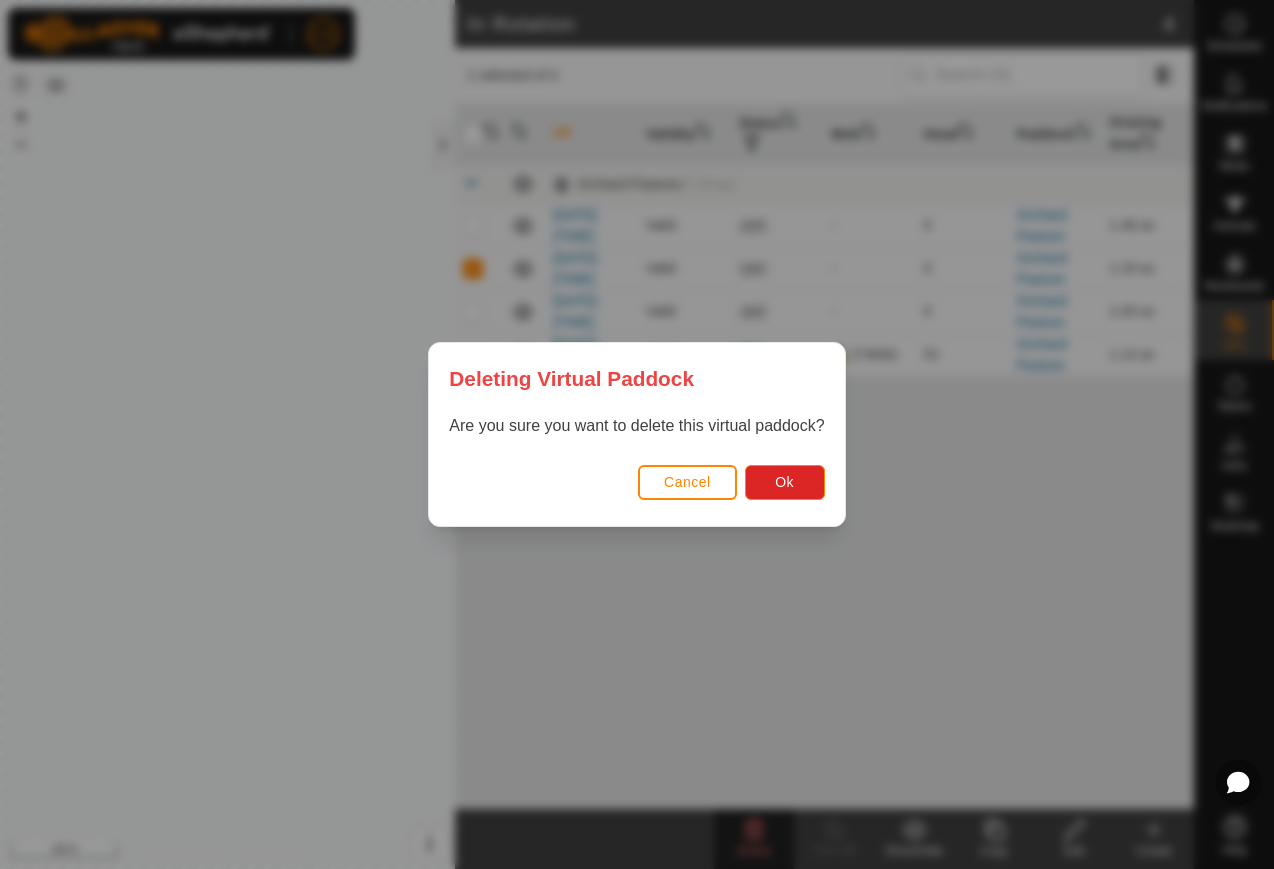 click on "Ok" at bounding box center [785, 482] 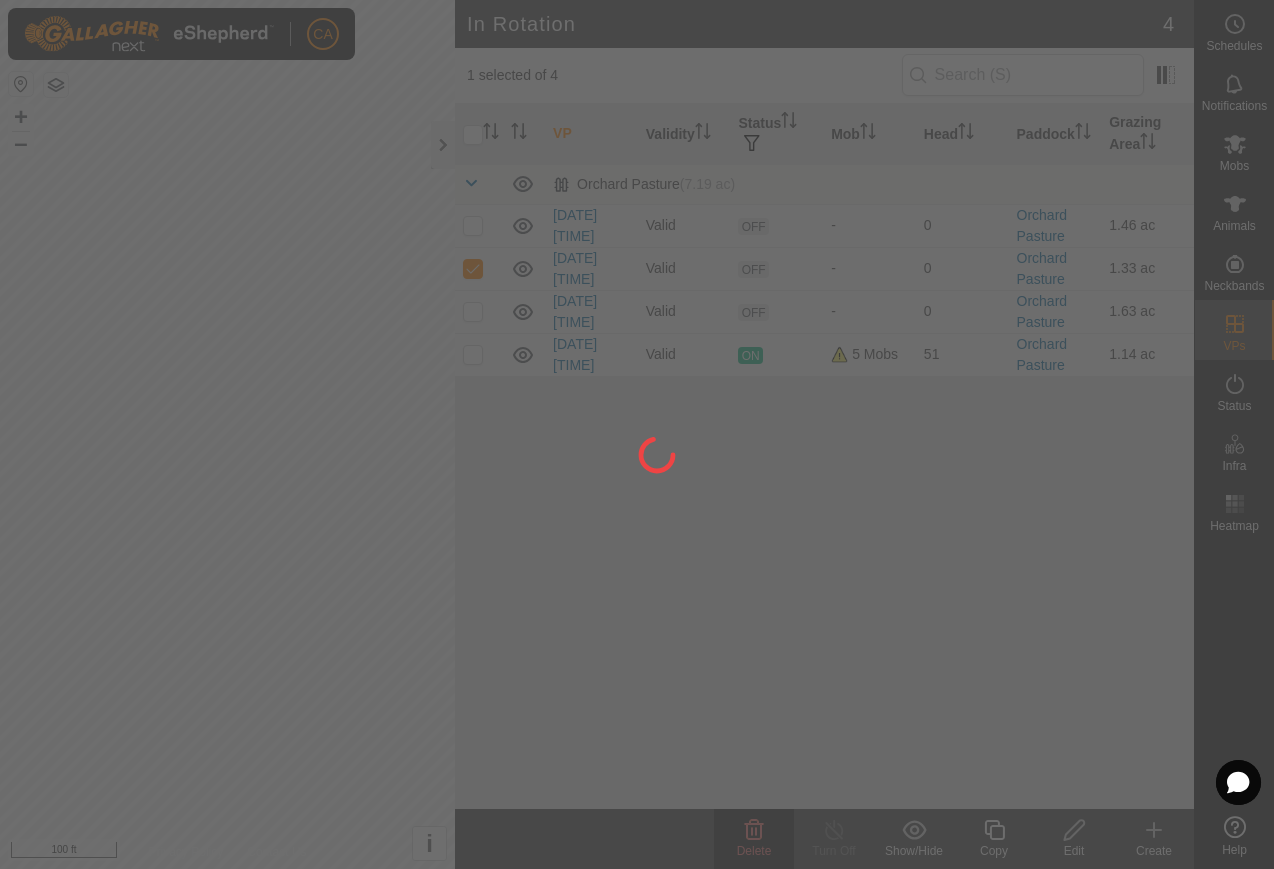 checkbox on "false" 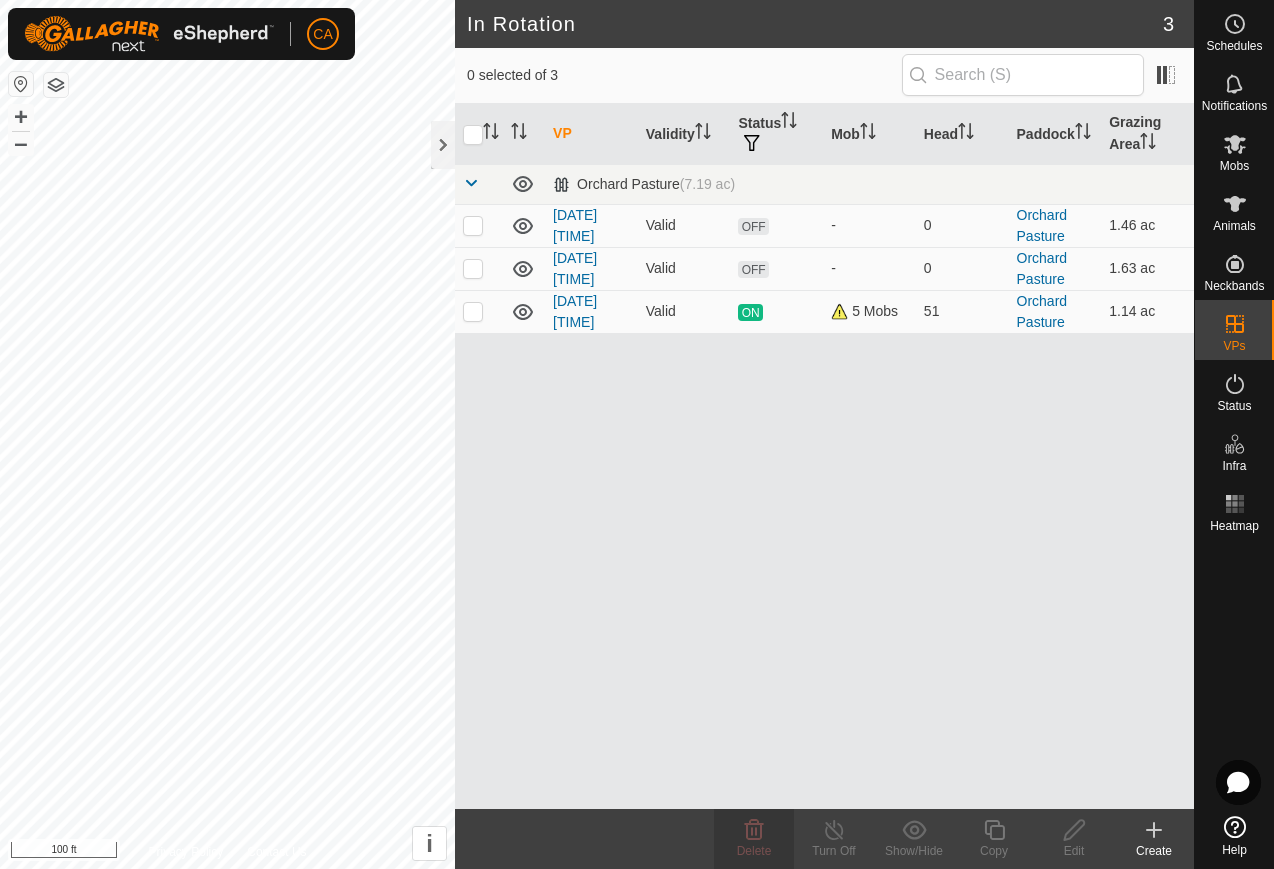 click at bounding box center [479, 268] 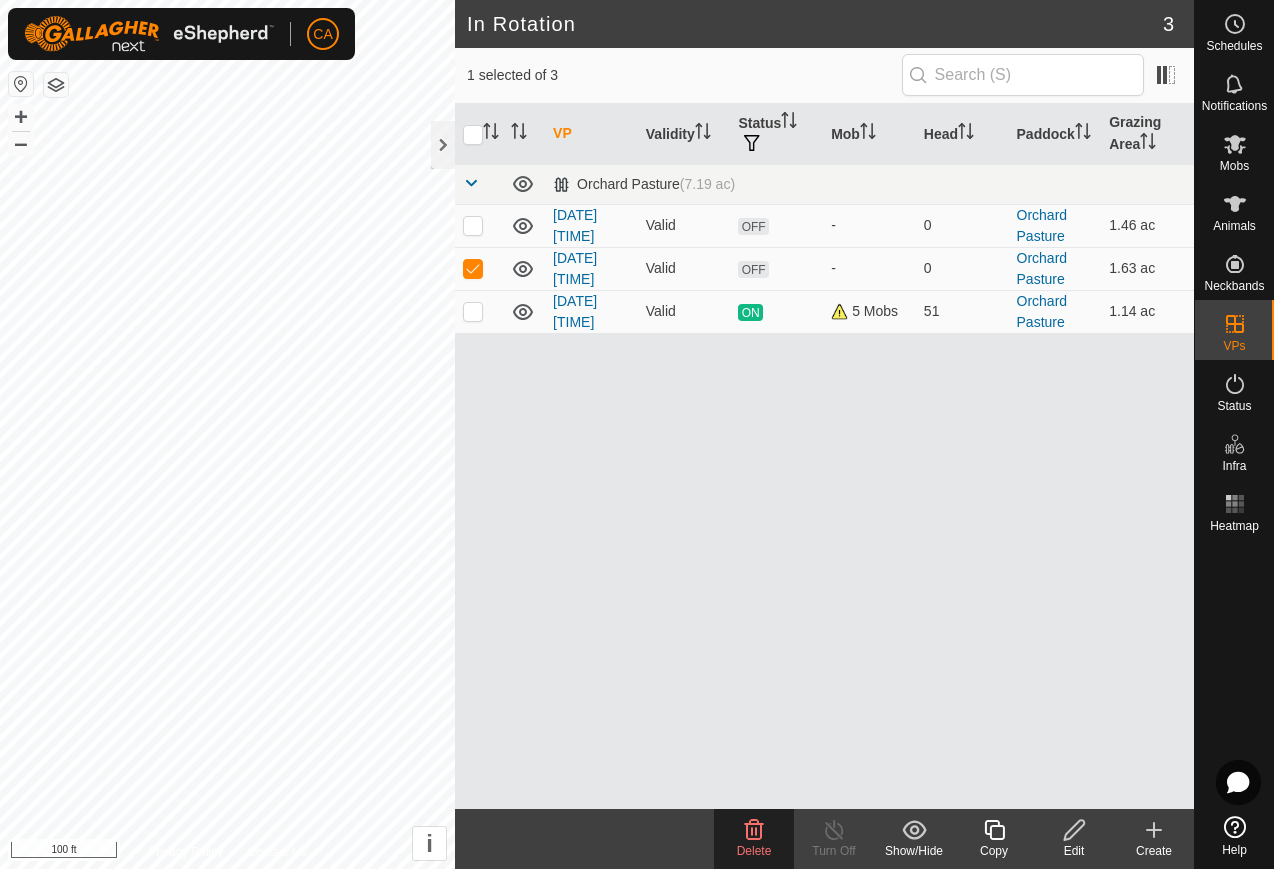 click at bounding box center (473, 268) 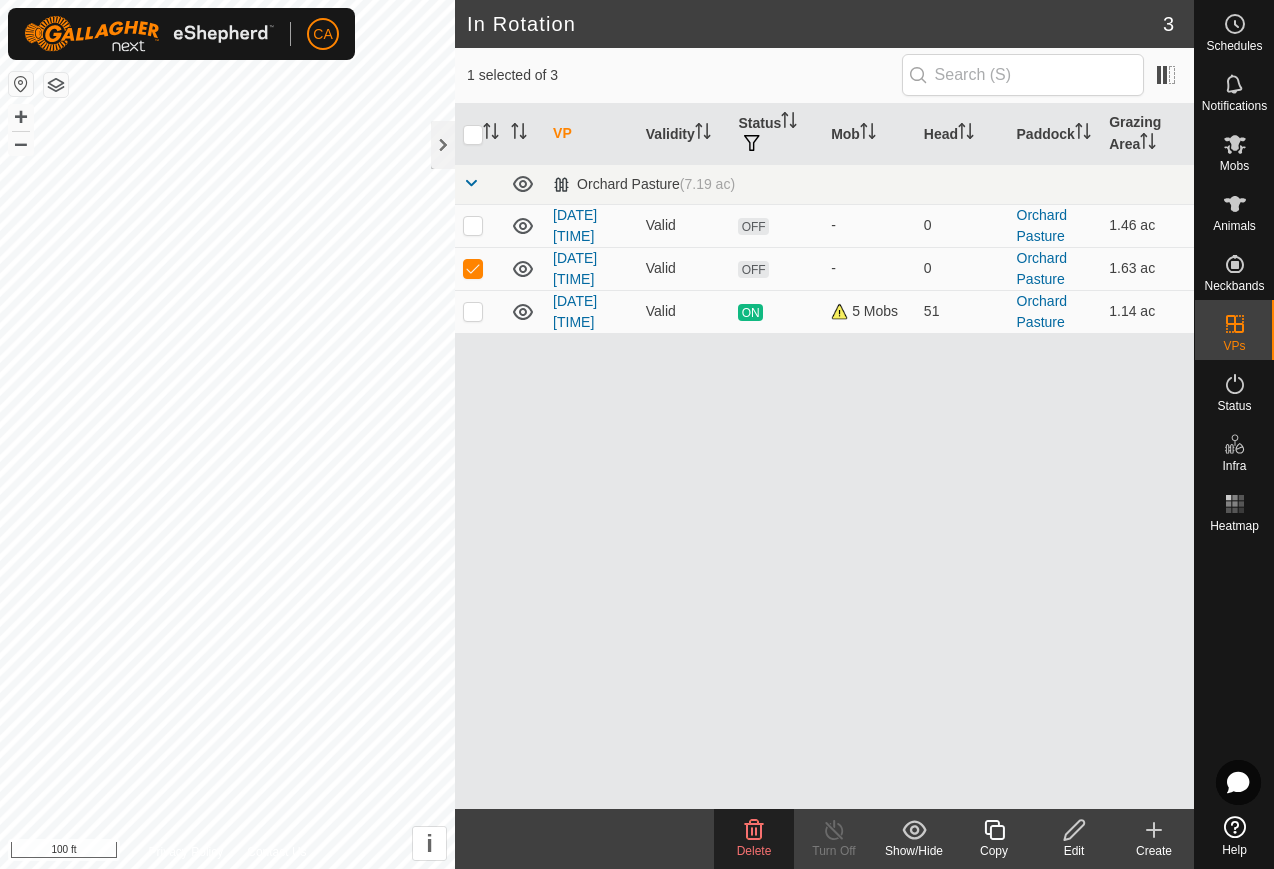 checkbox on "false" 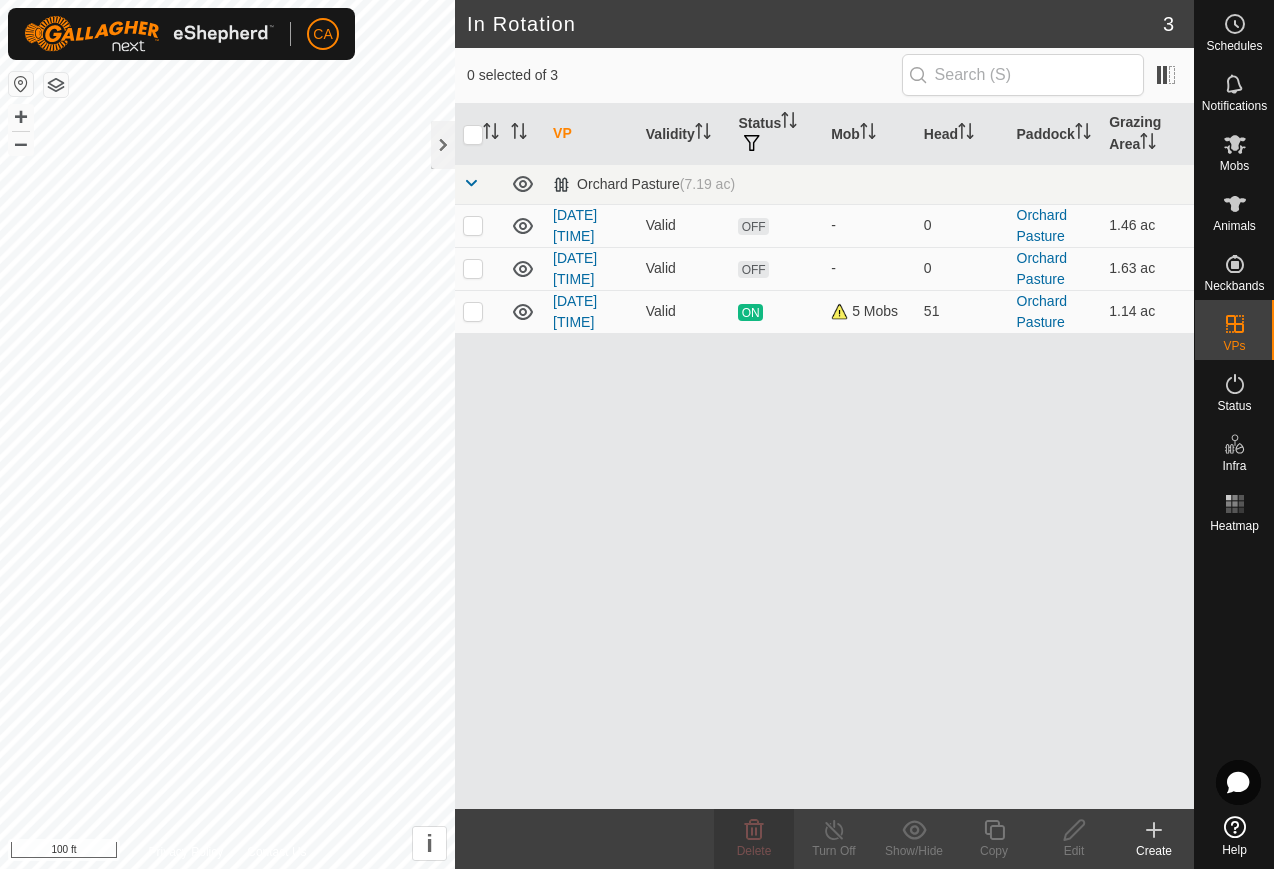 click at bounding box center [473, 225] 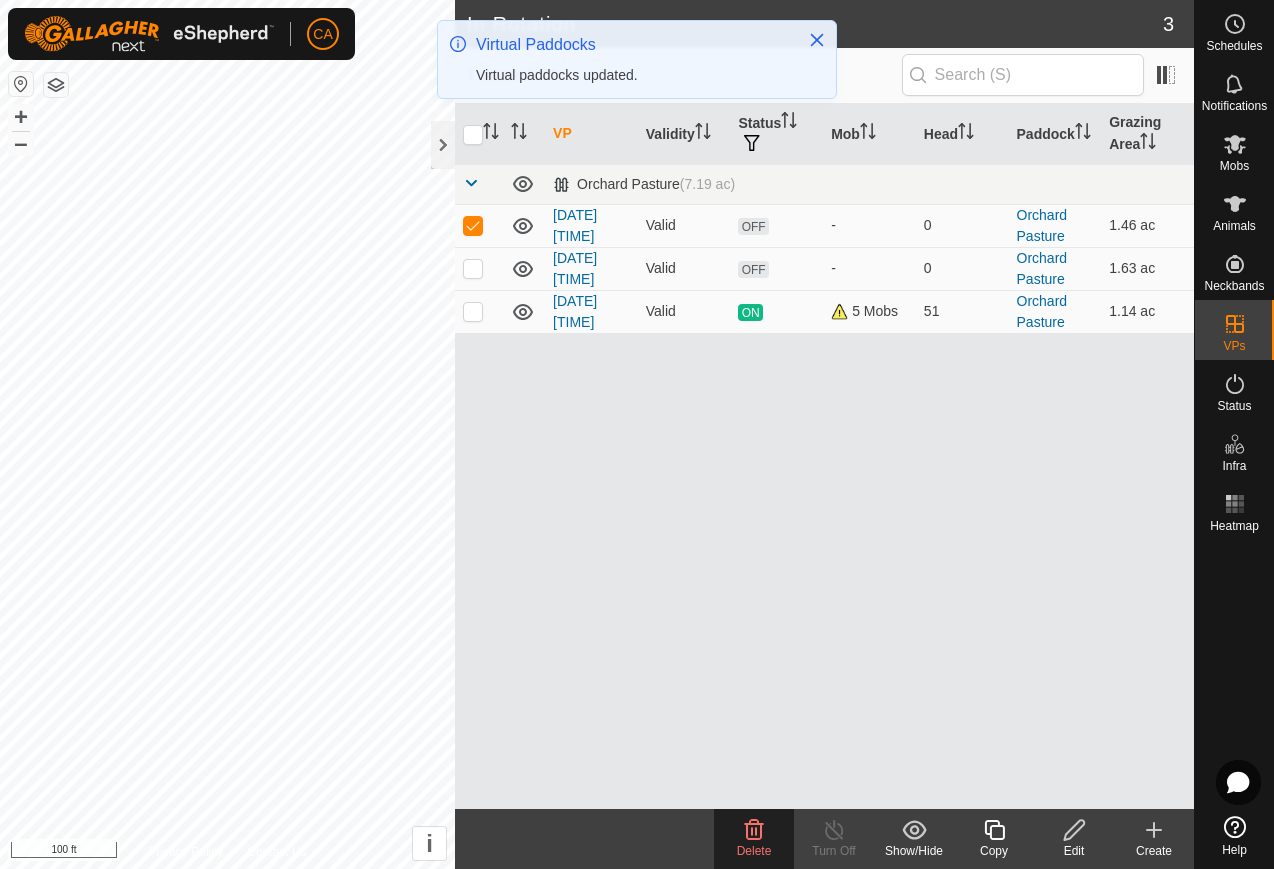 click 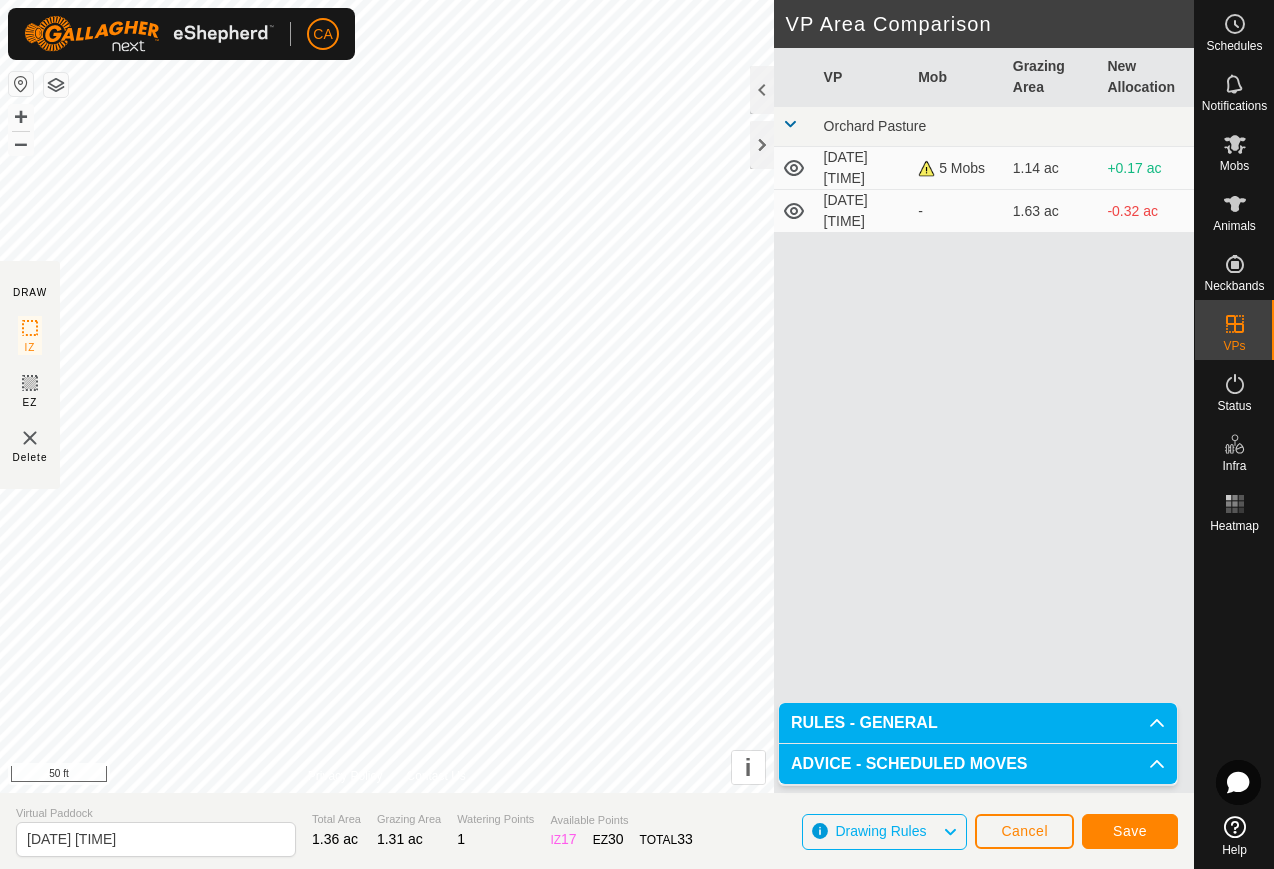 click on "Save" 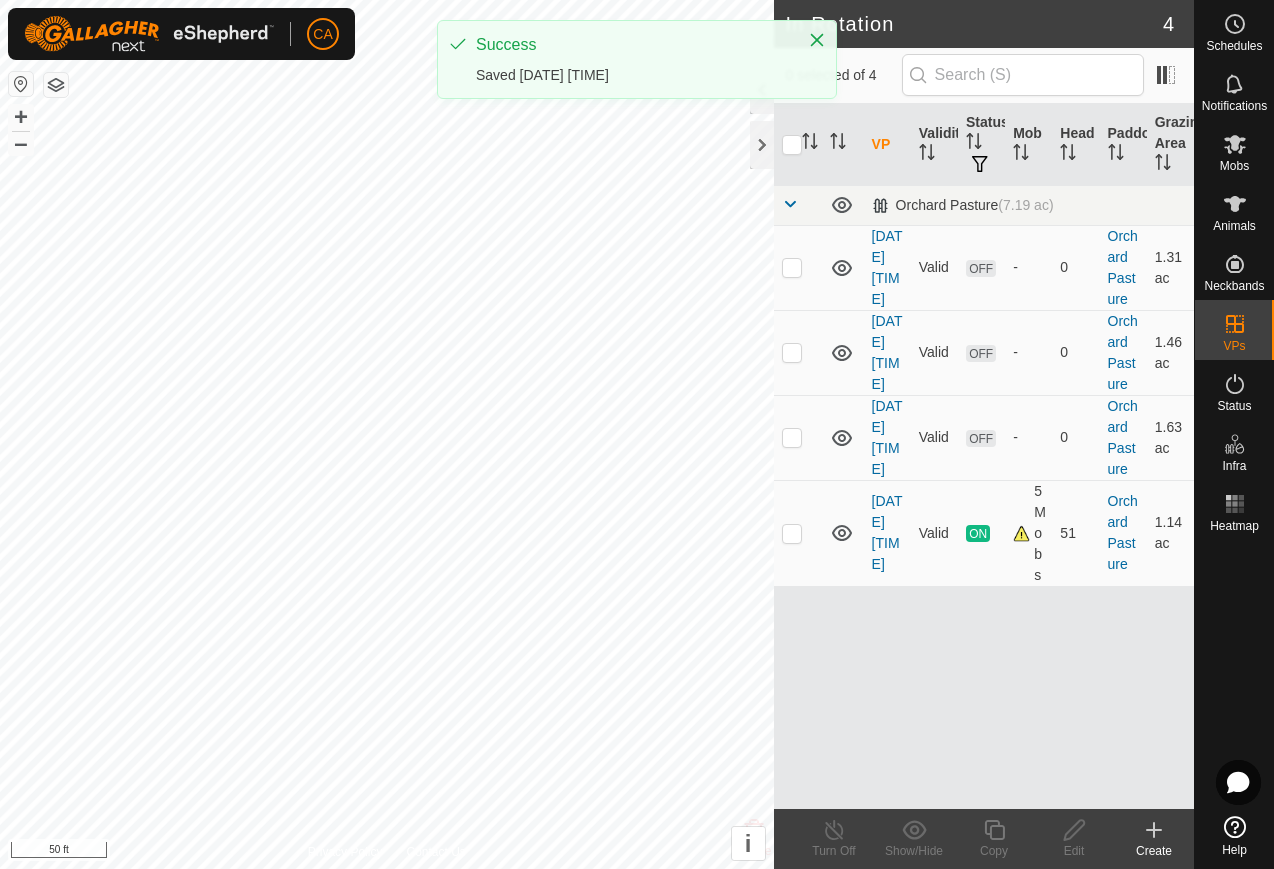 click at bounding box center (792, 267) 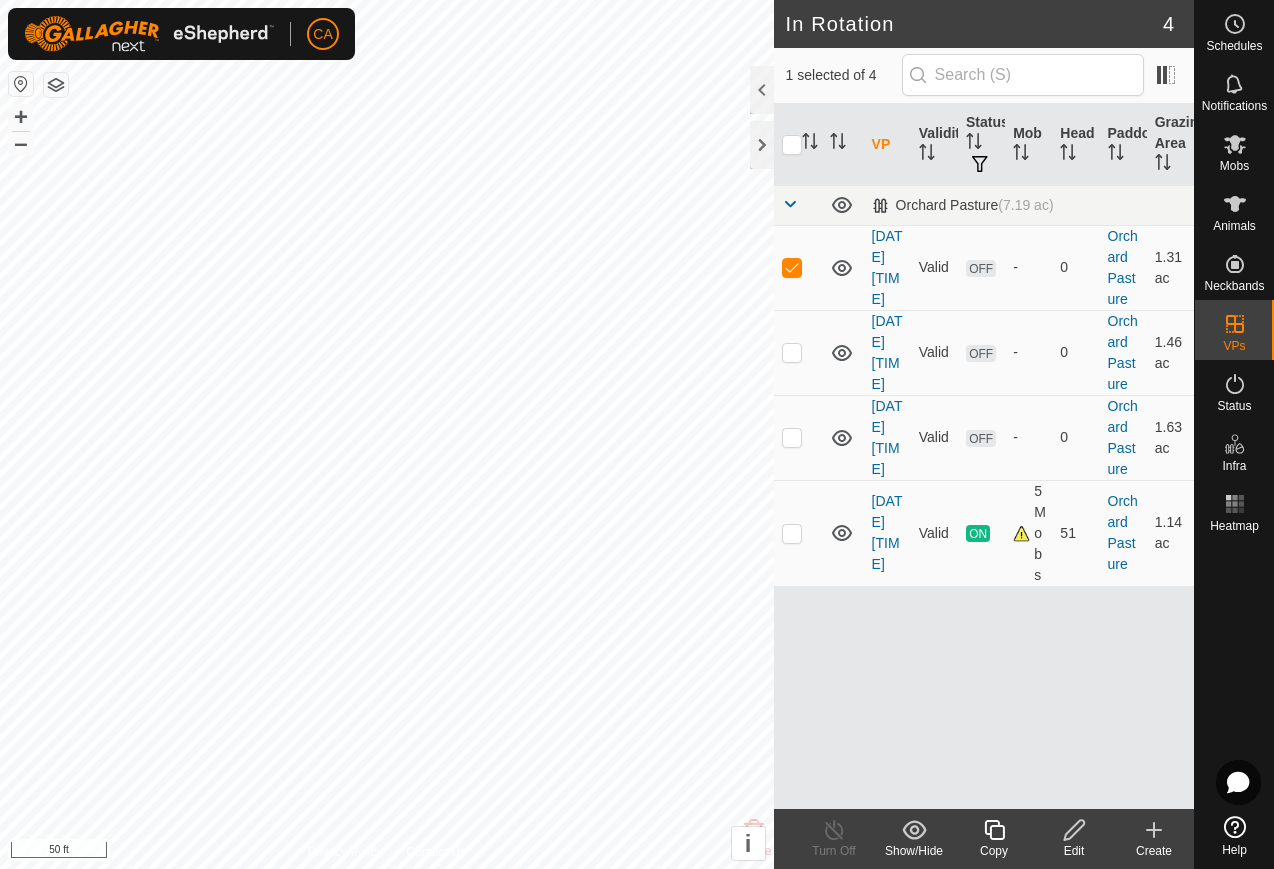 click at bounding box center (792, 267) 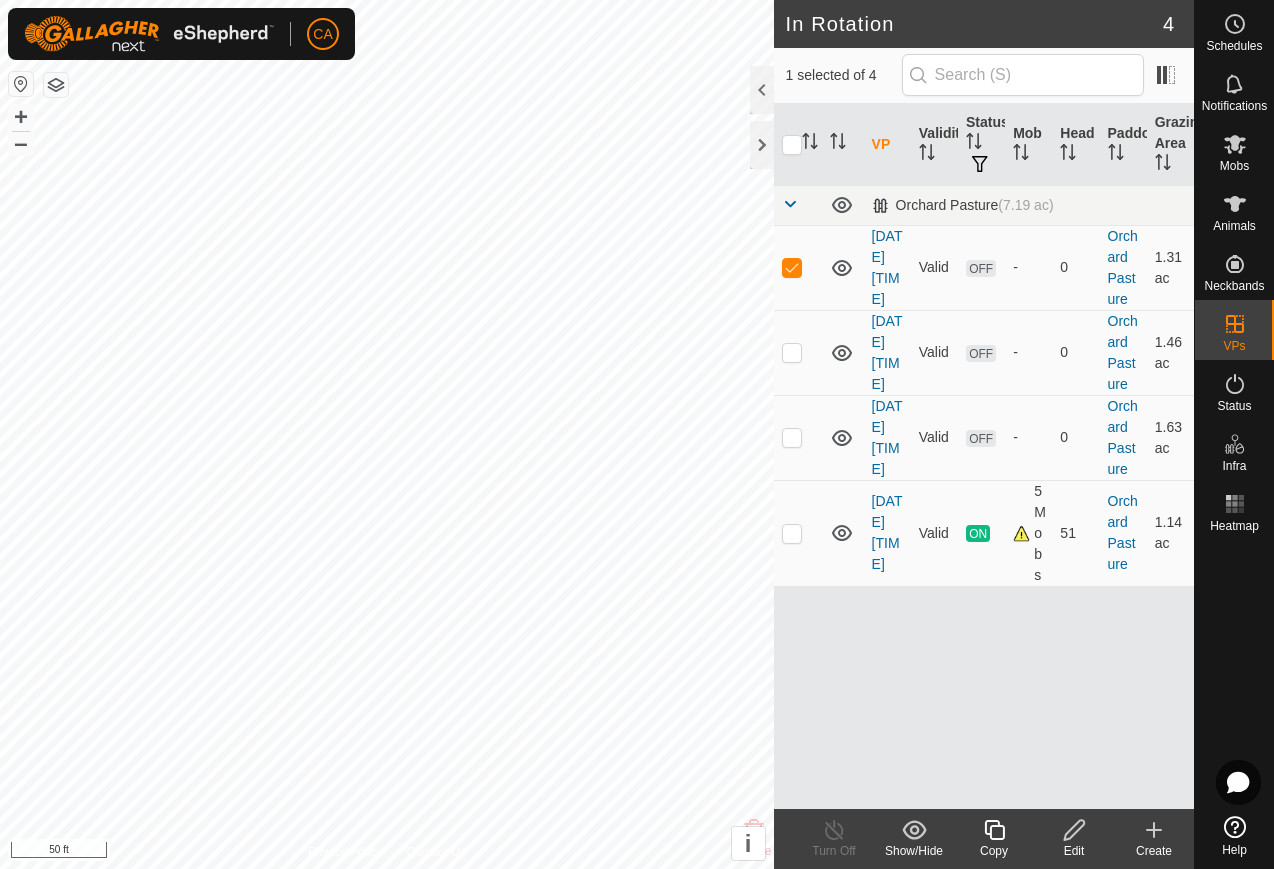 checkbox on "false" 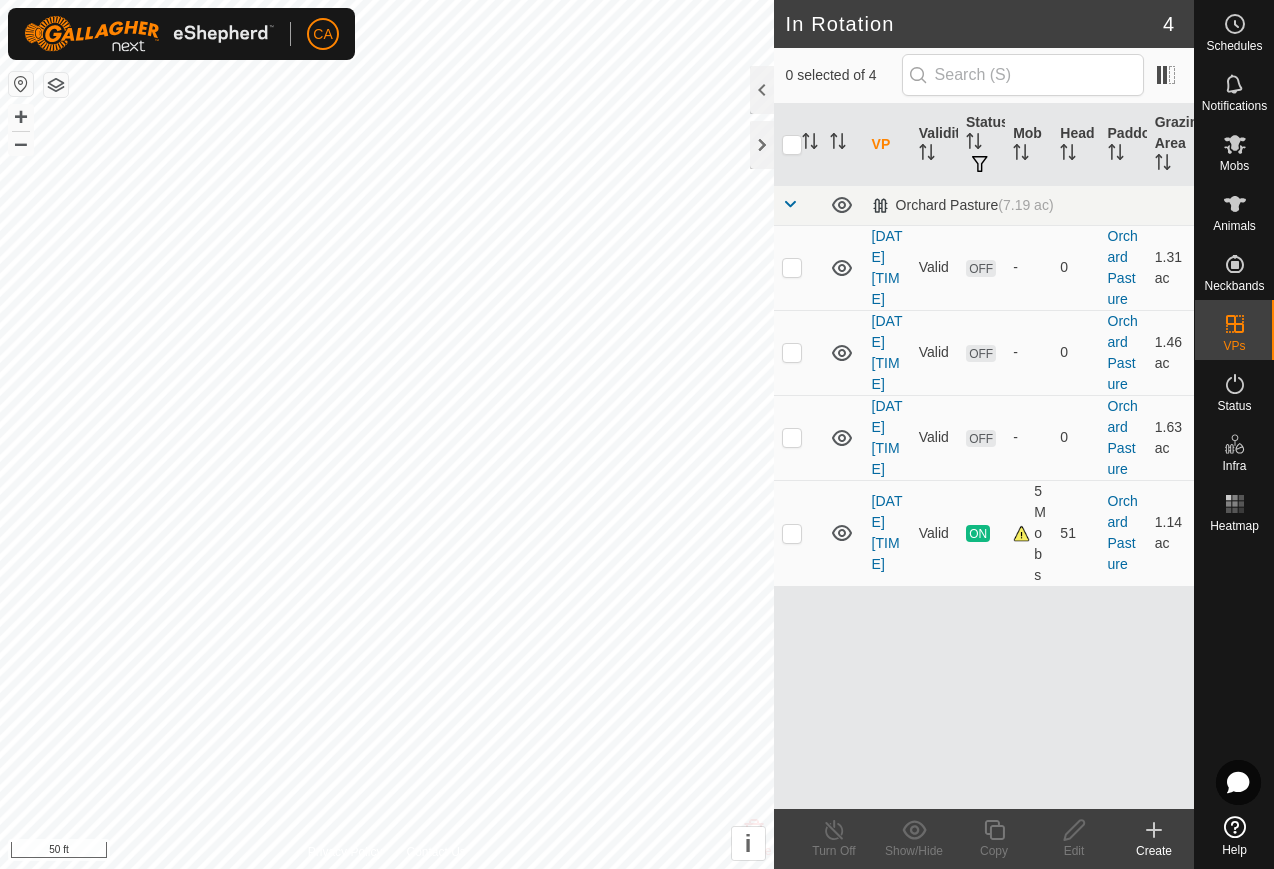 click at bounding box center [798, 437] 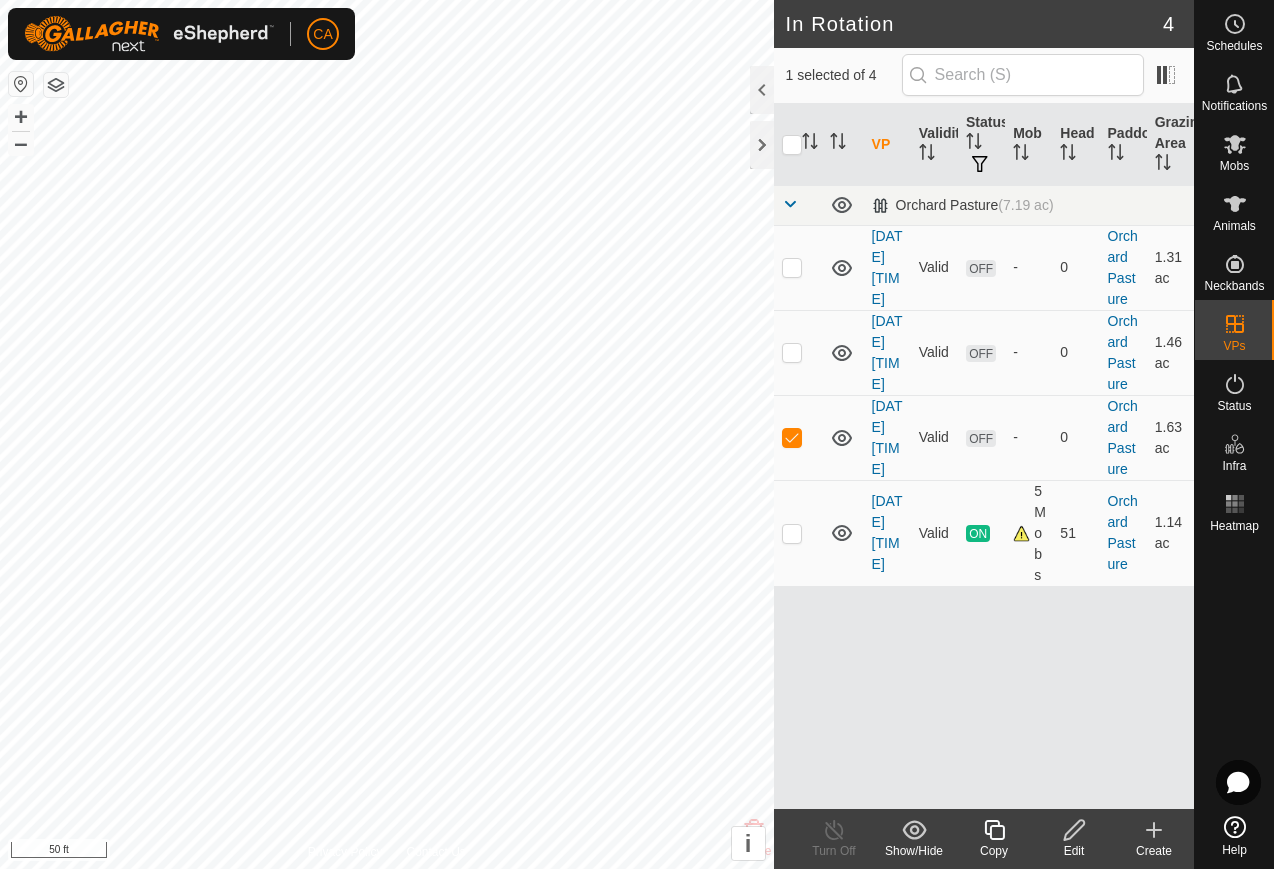 click at bounding box center [792, 437] 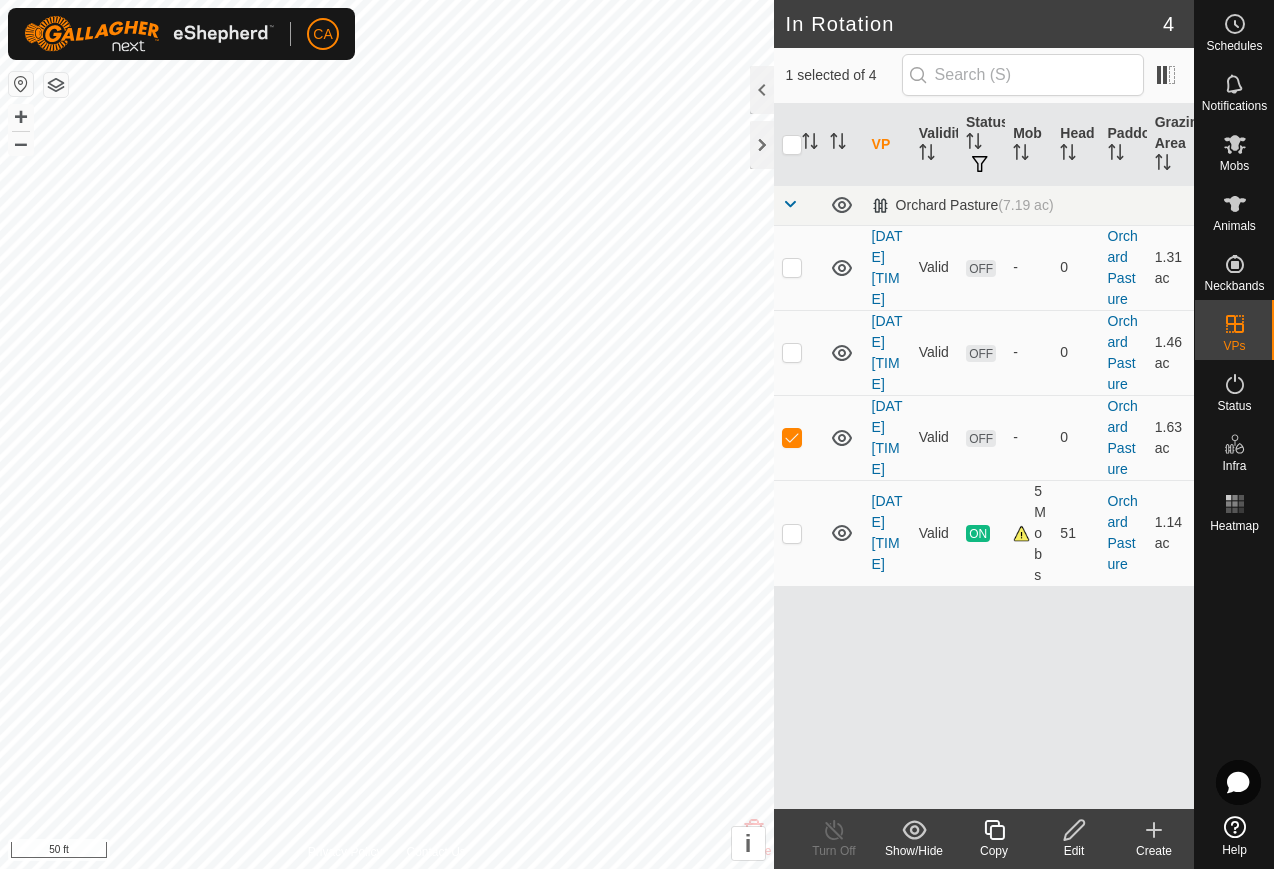 checkbox on "false" 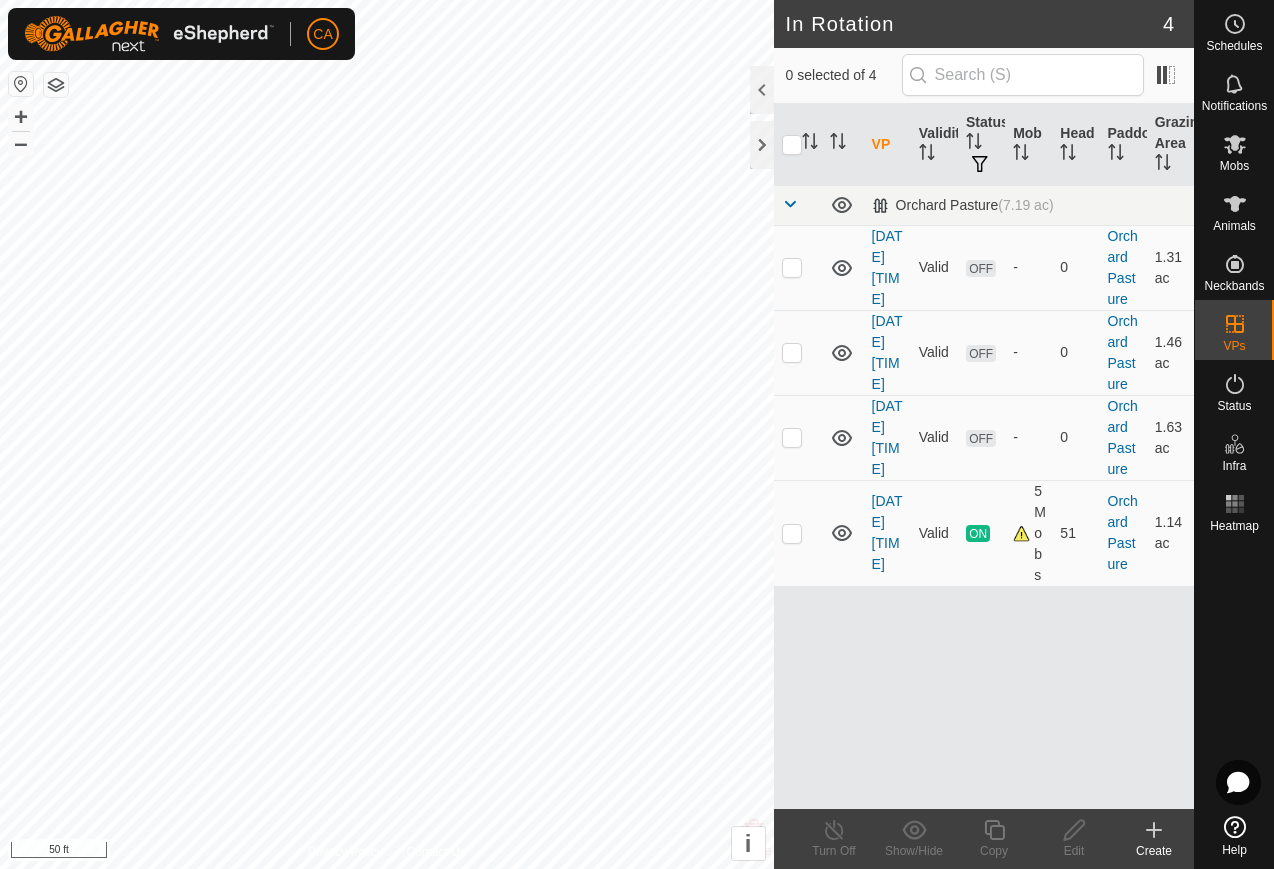 click at bounding box center (798, 352) 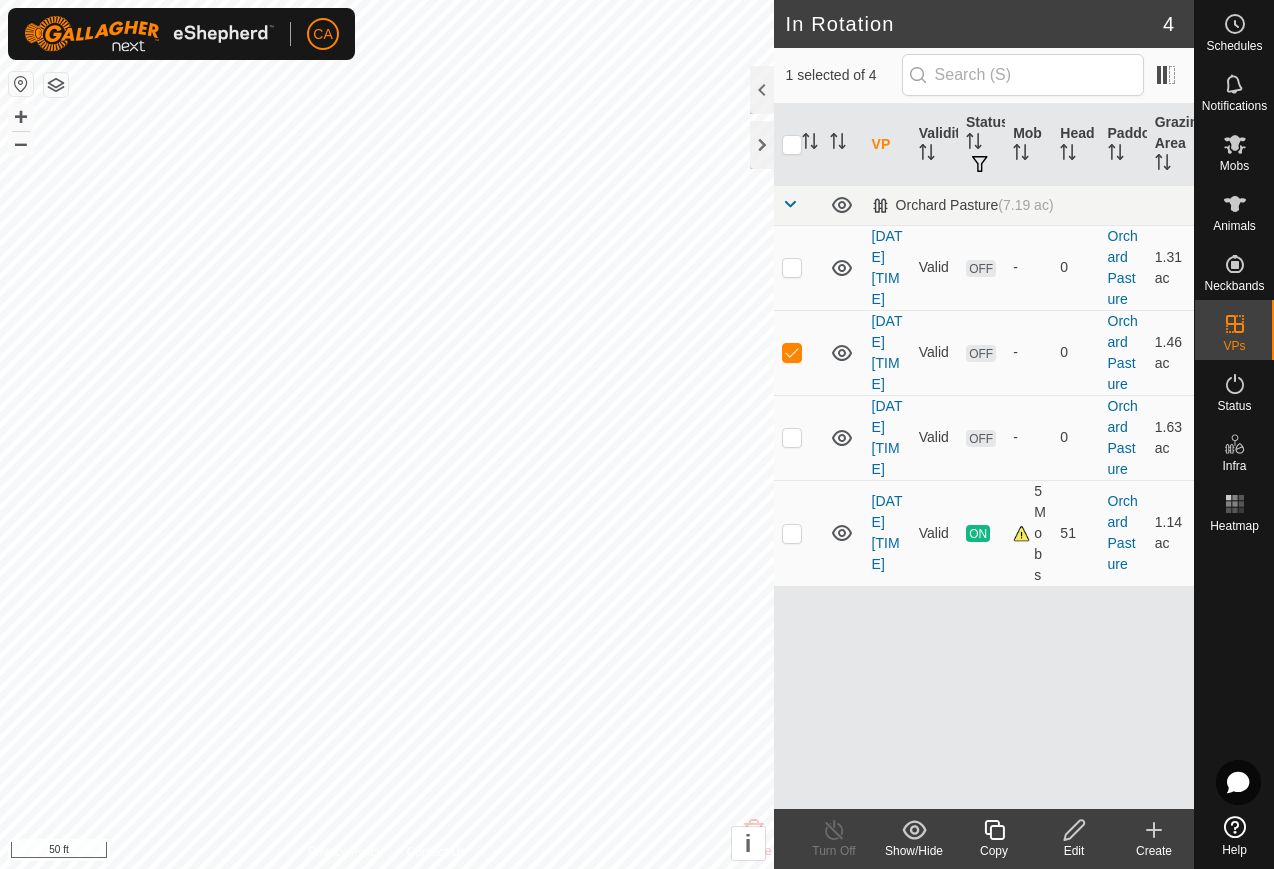 click at bounding box center (798, 352) 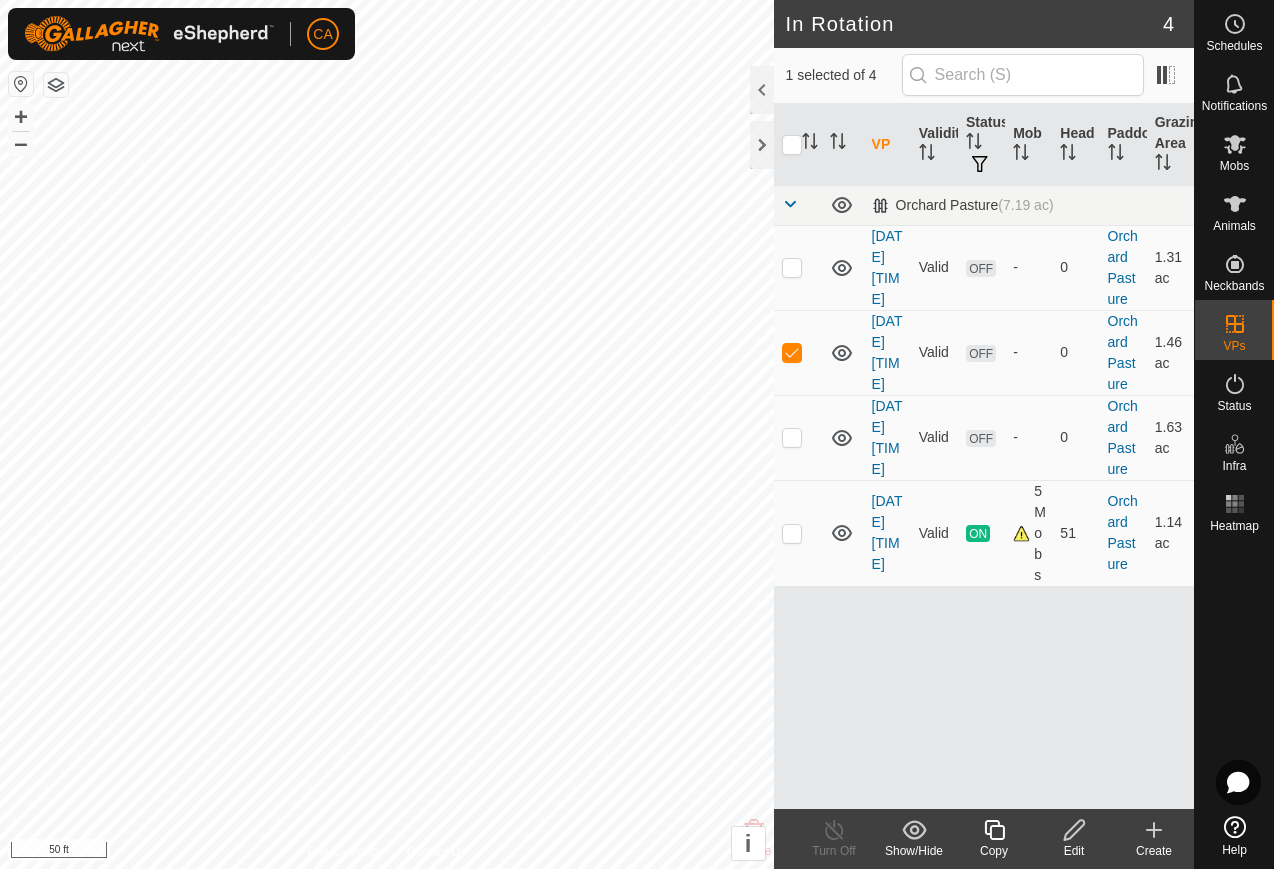 checkbox on "false" 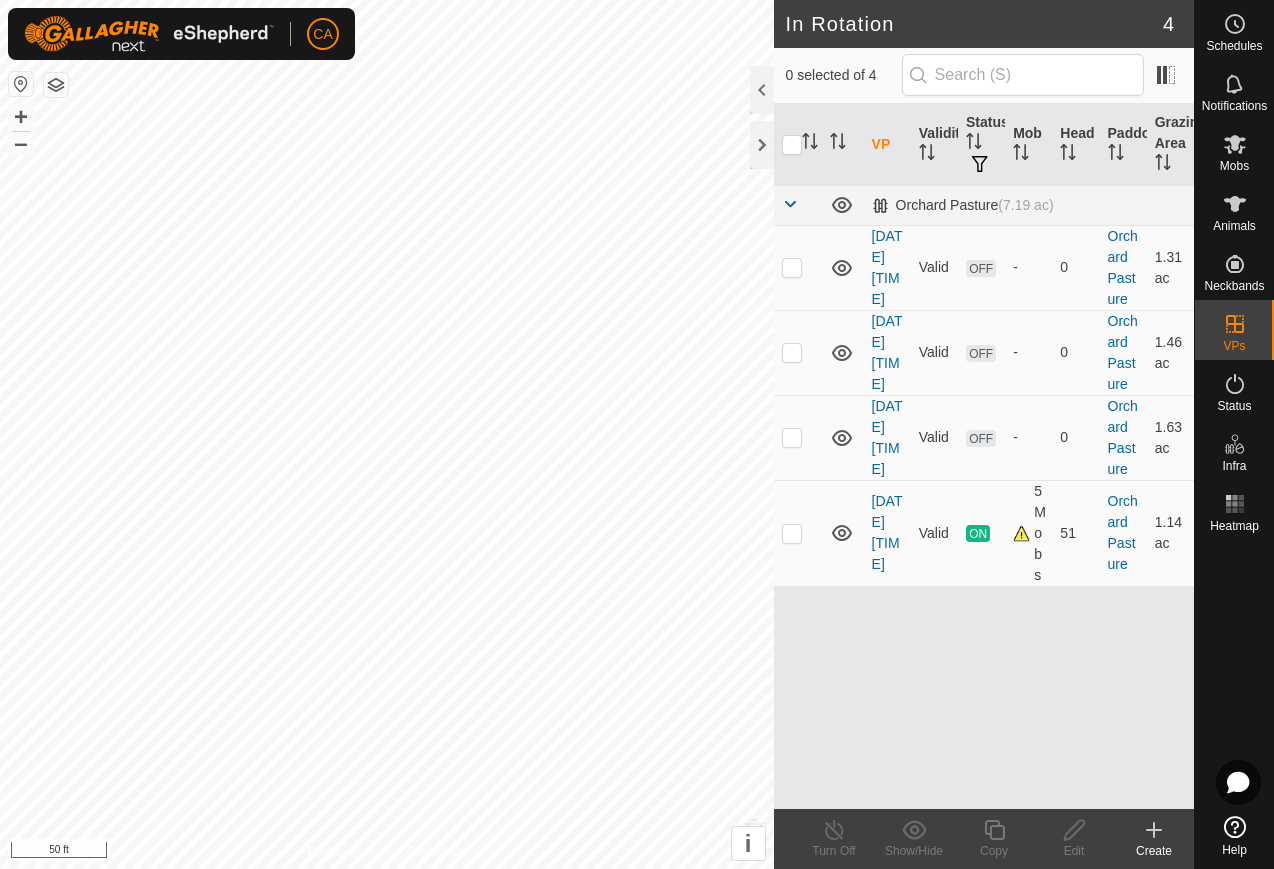 click at bounding box center (792, 533) 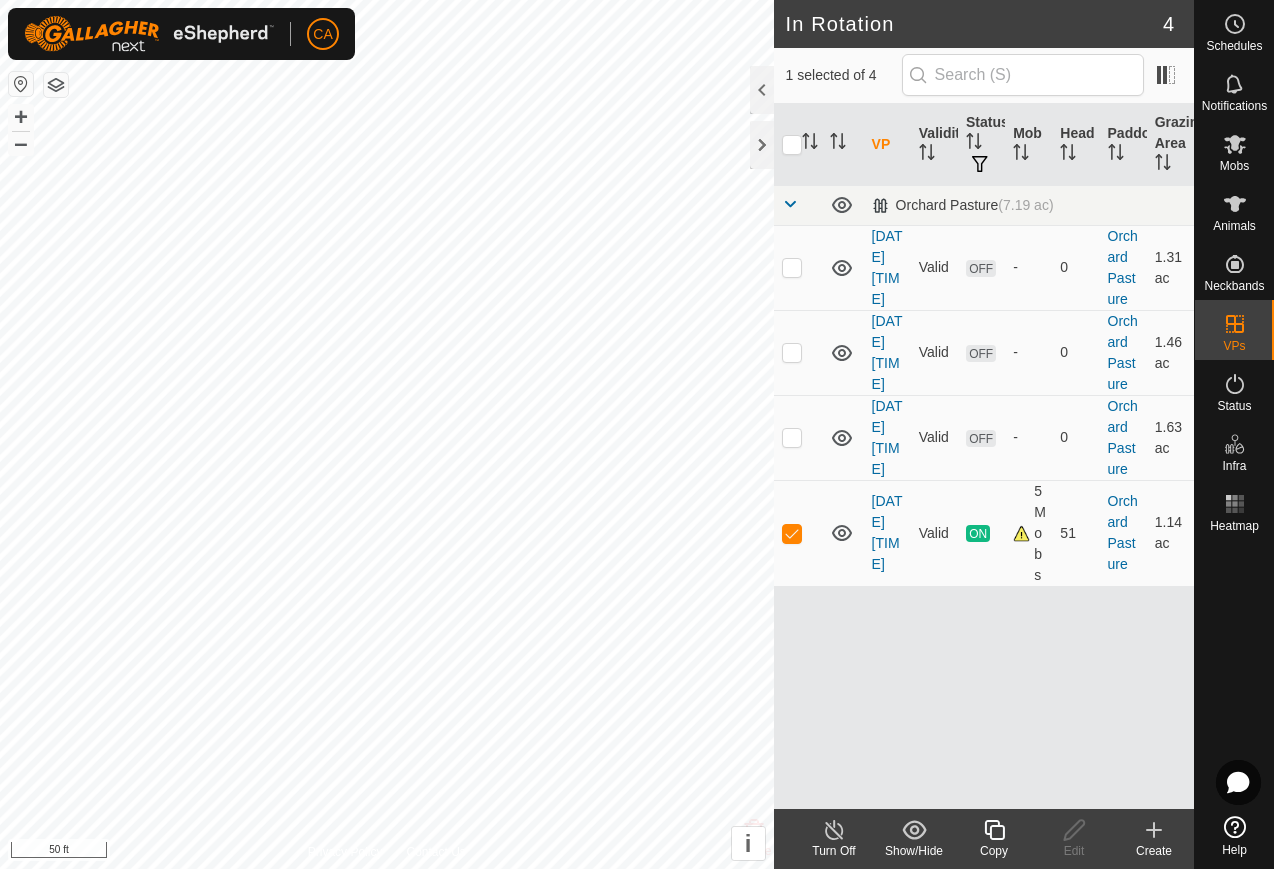 checkbox on "true" 